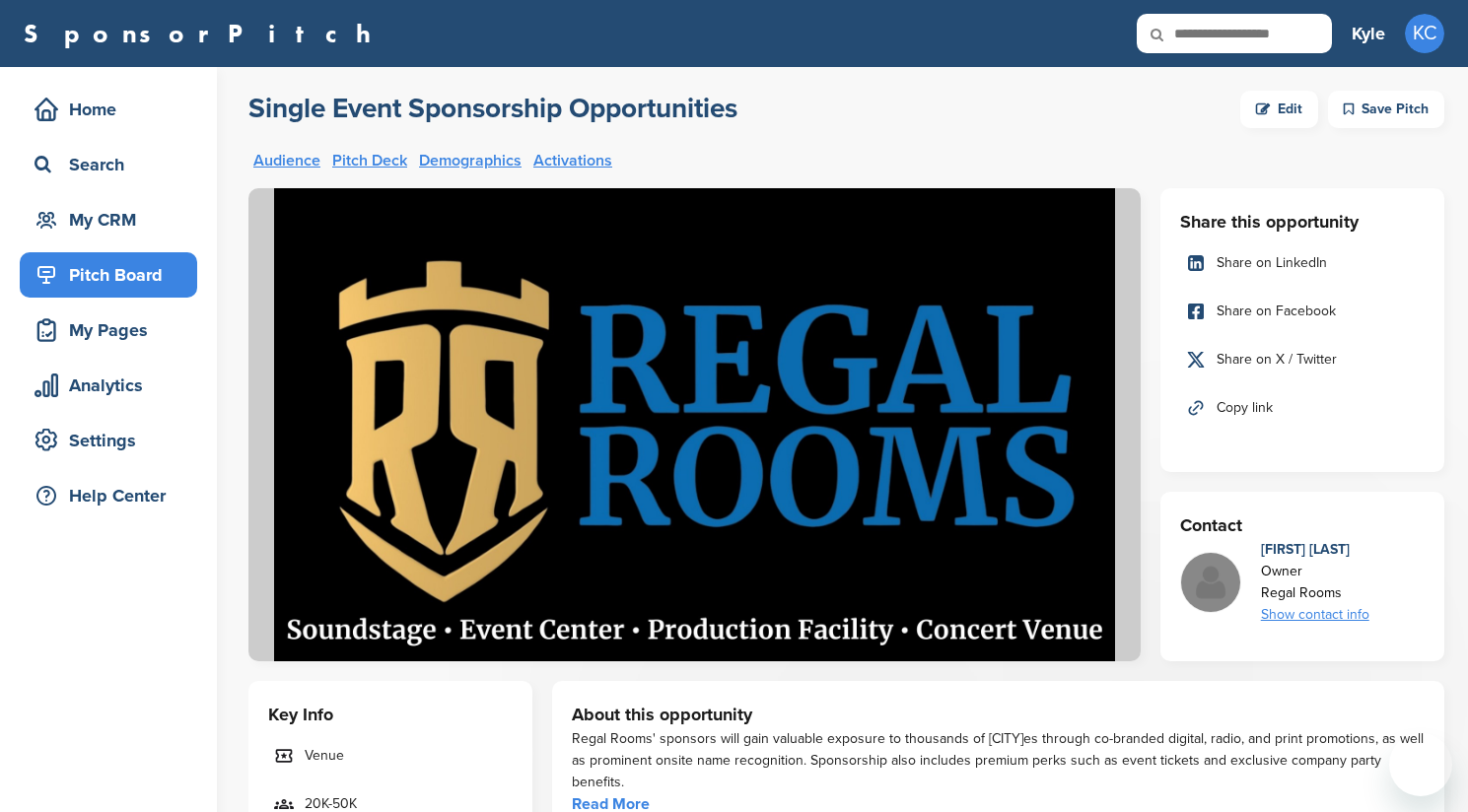 scroll, scrollTop: 1803, scrollLeft: 0, axis: vertical 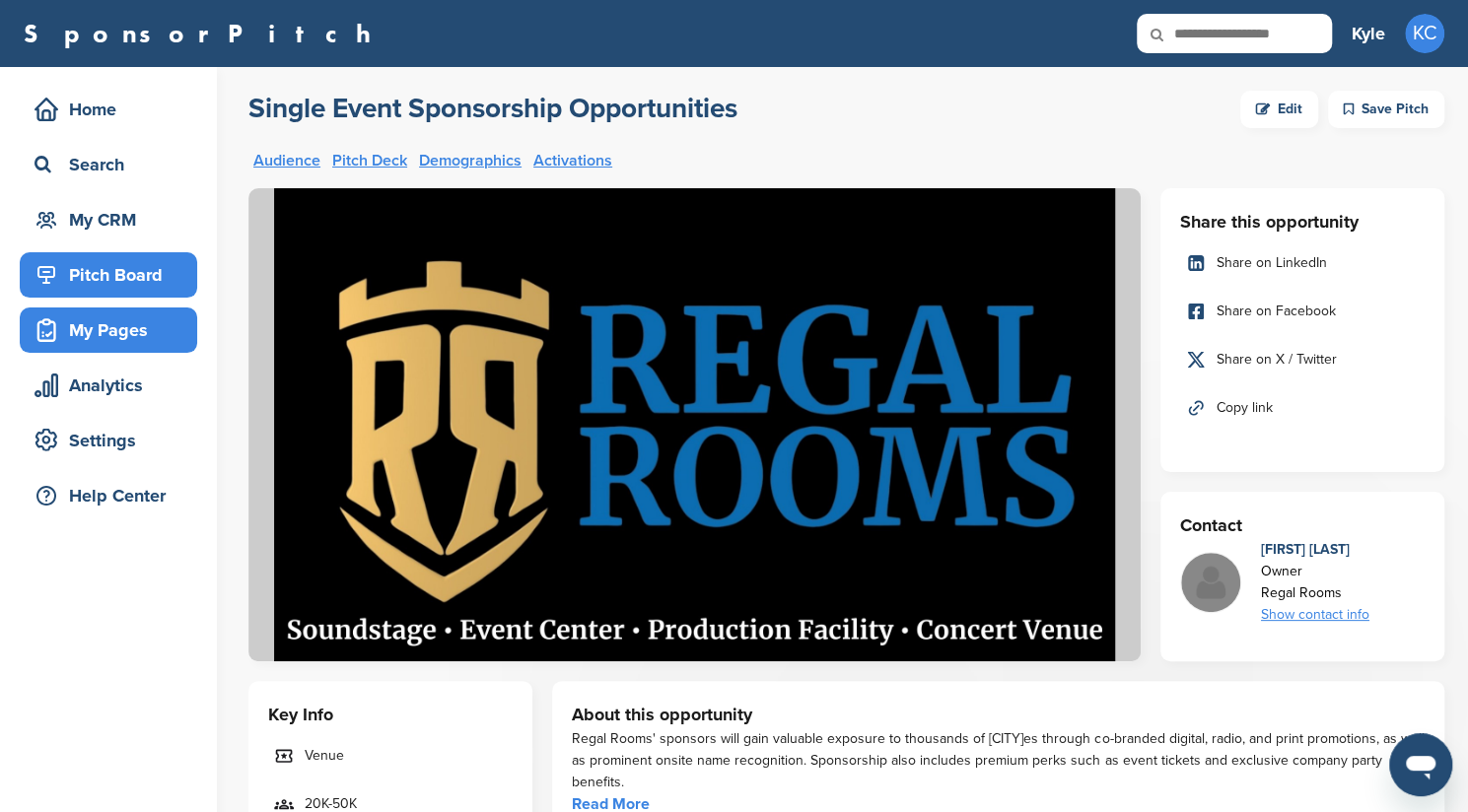 click on "My Pages" at bounding box center (113, 330) 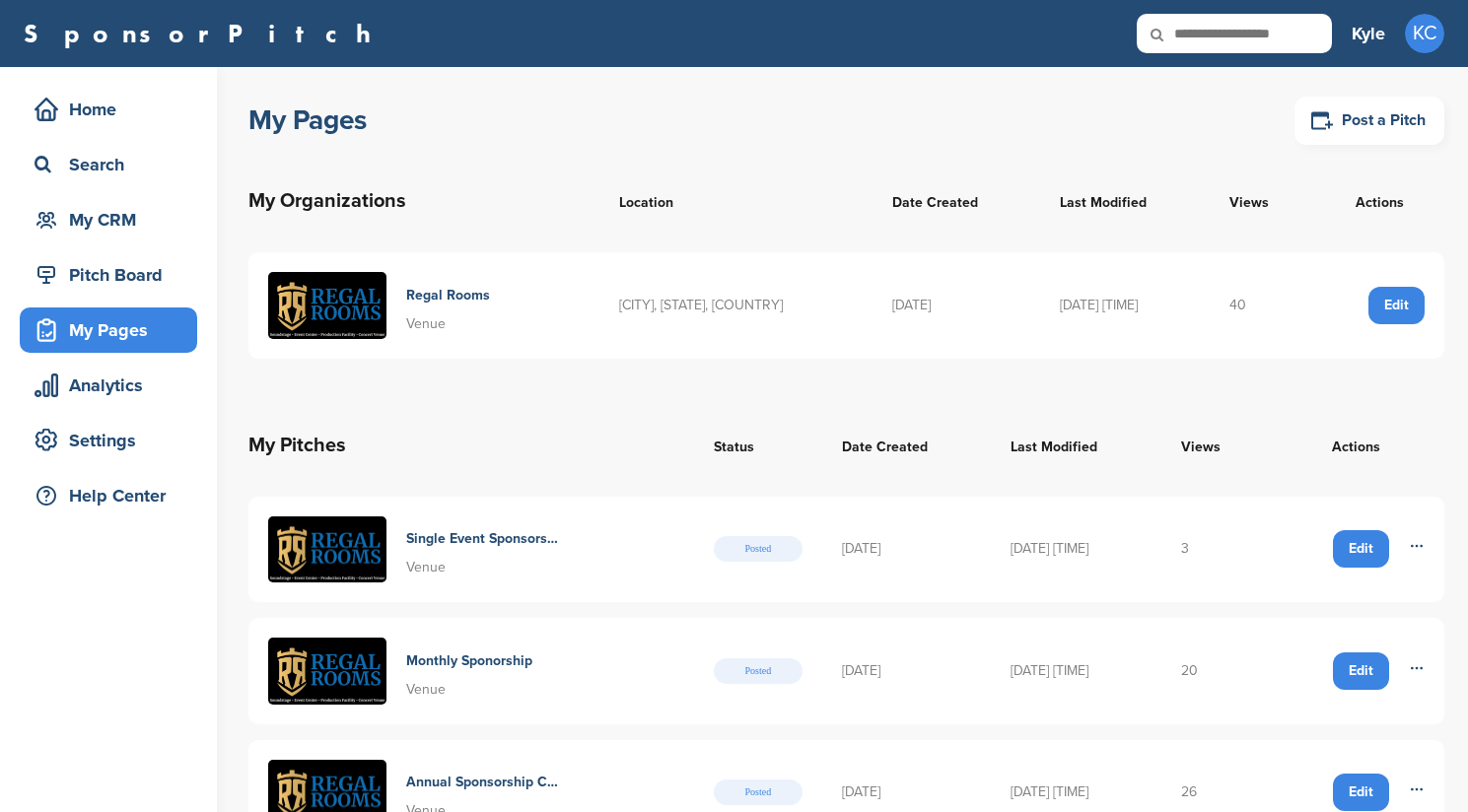 scroll, scrollTop: 0, scrollLeft: 0, axis: both 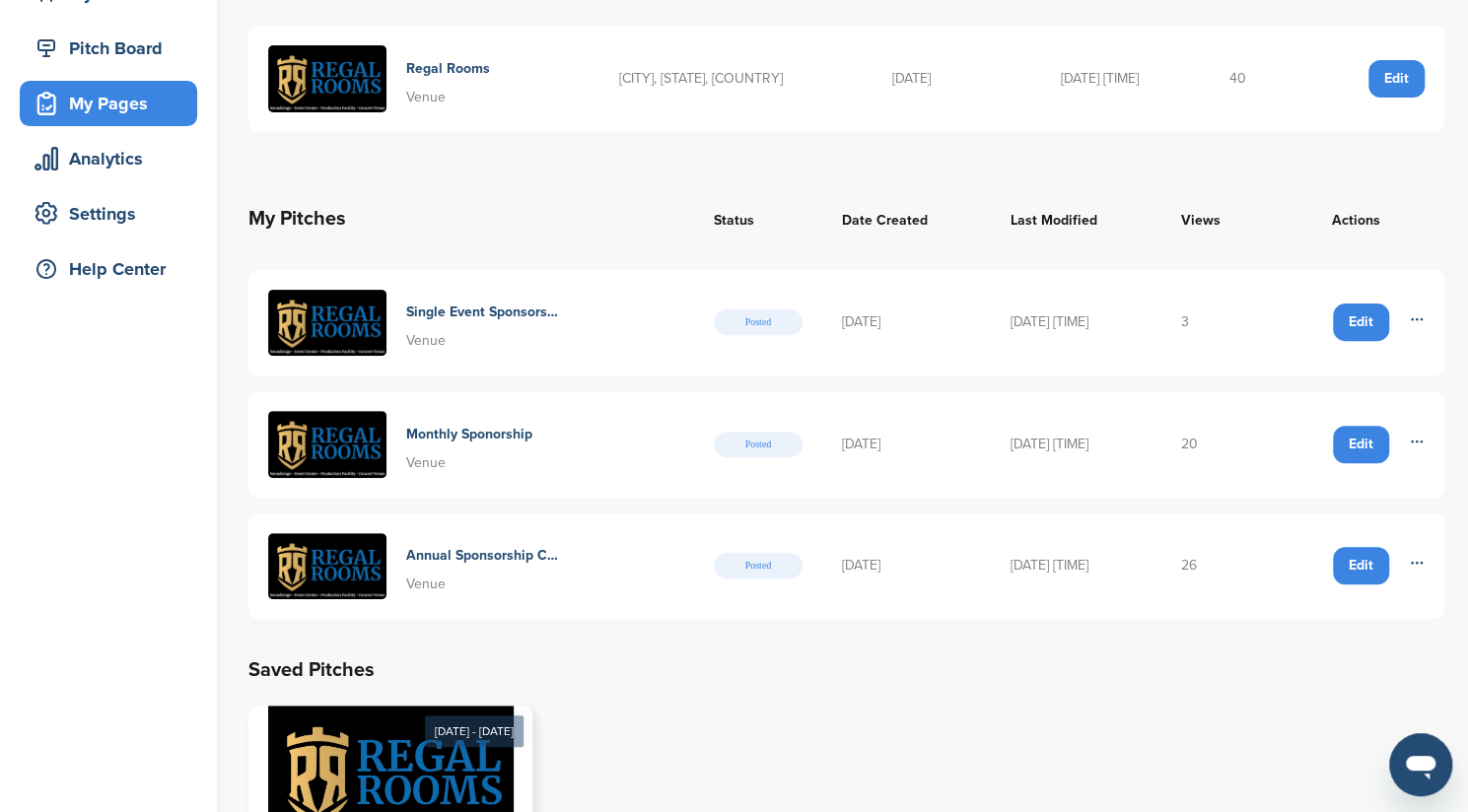 click on "26" at bounding box center (1215, 567) 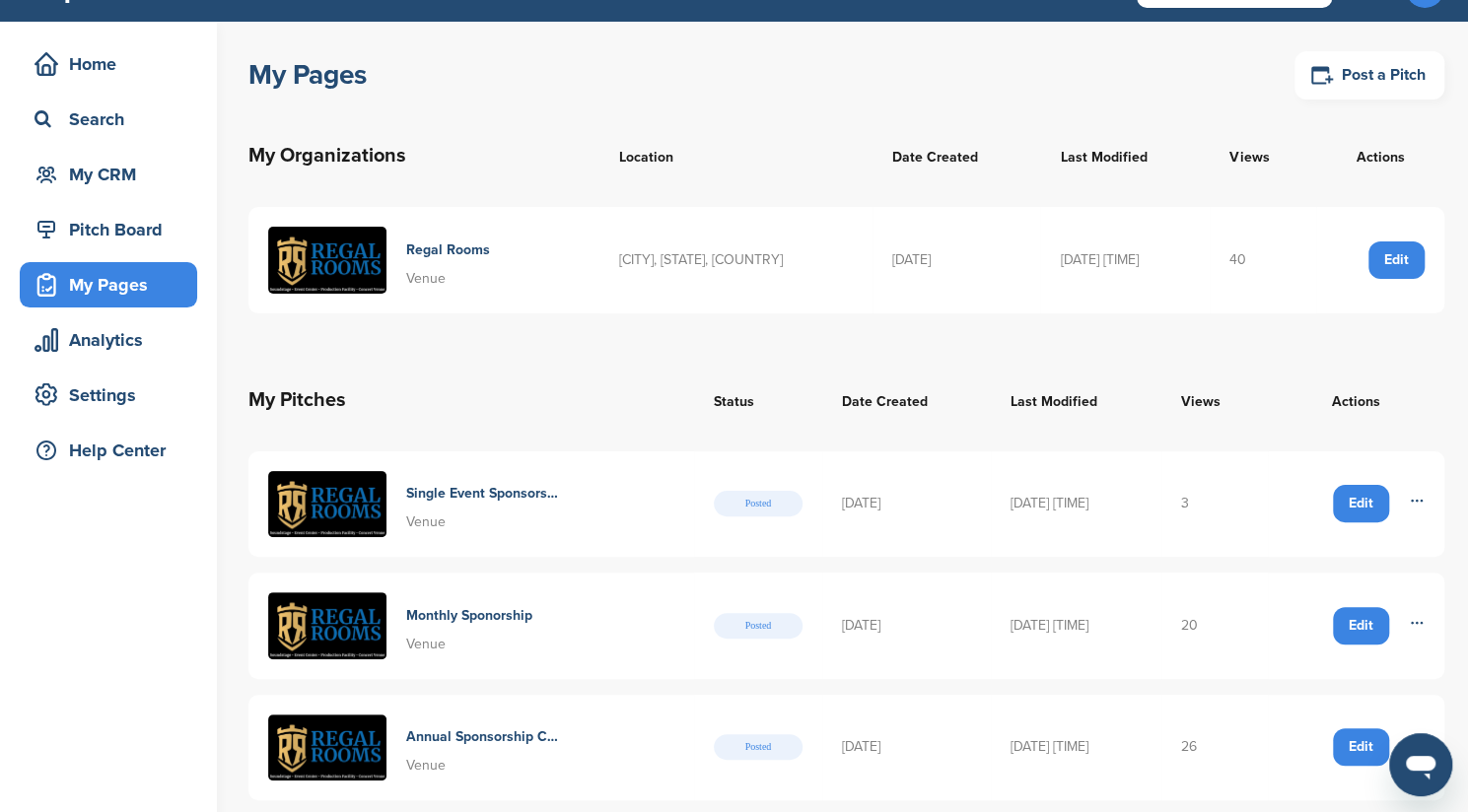 scroll, scrollTop: 0, scrollLeft: 0, axis: both 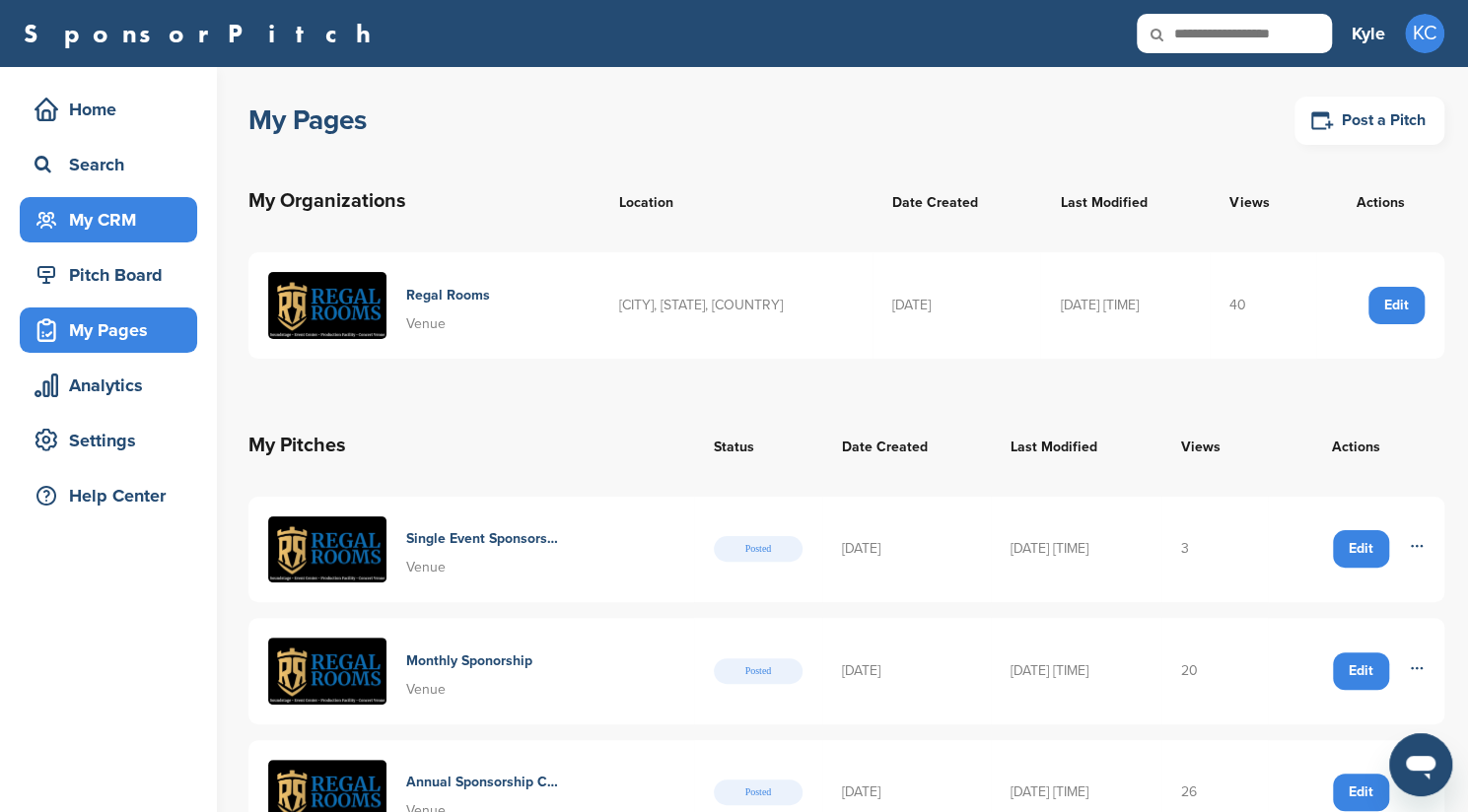 click on "My CRM" at bounding box center [113, 220] 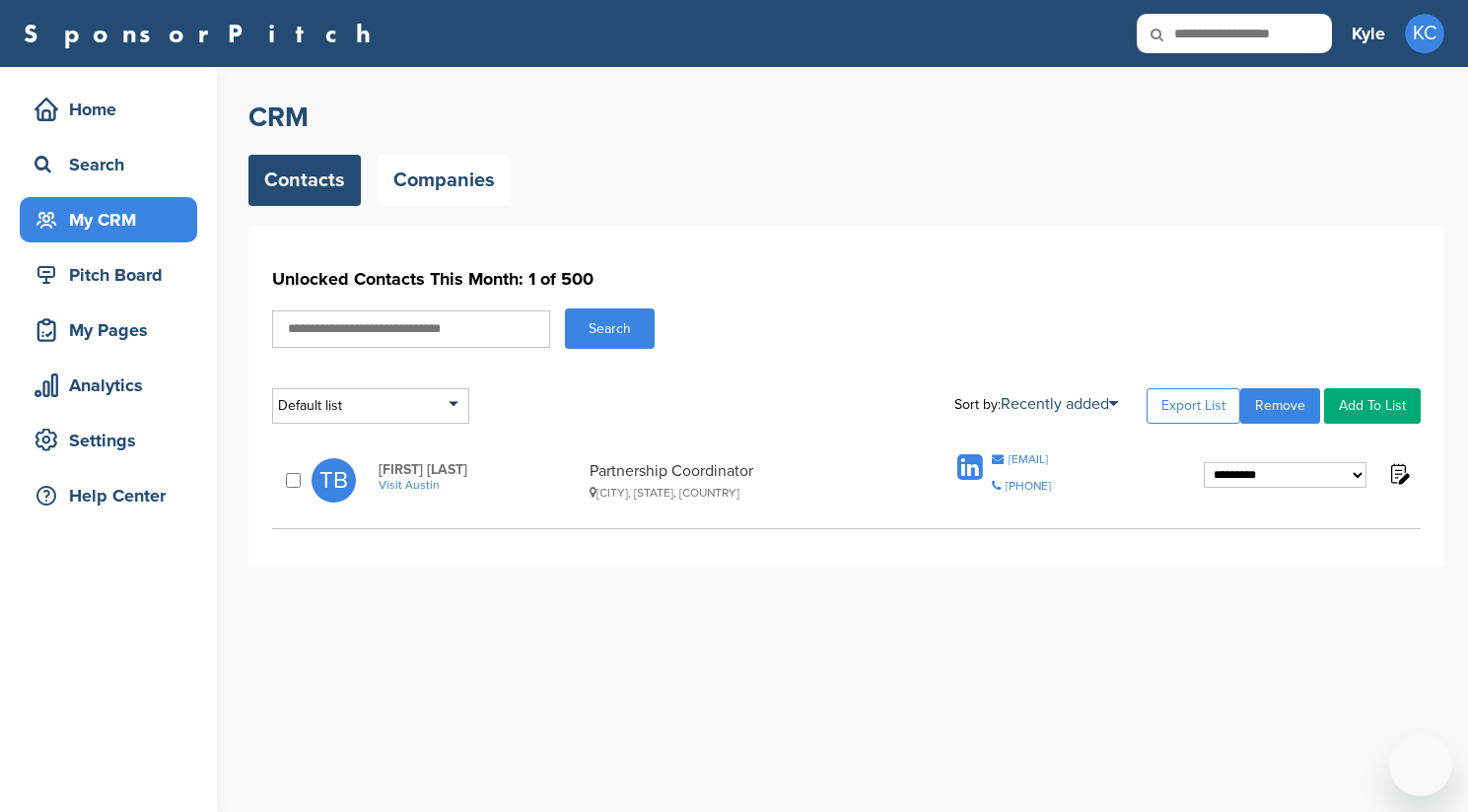 scroll, scrollTop: 0, scrollLeft: 0, axis: both 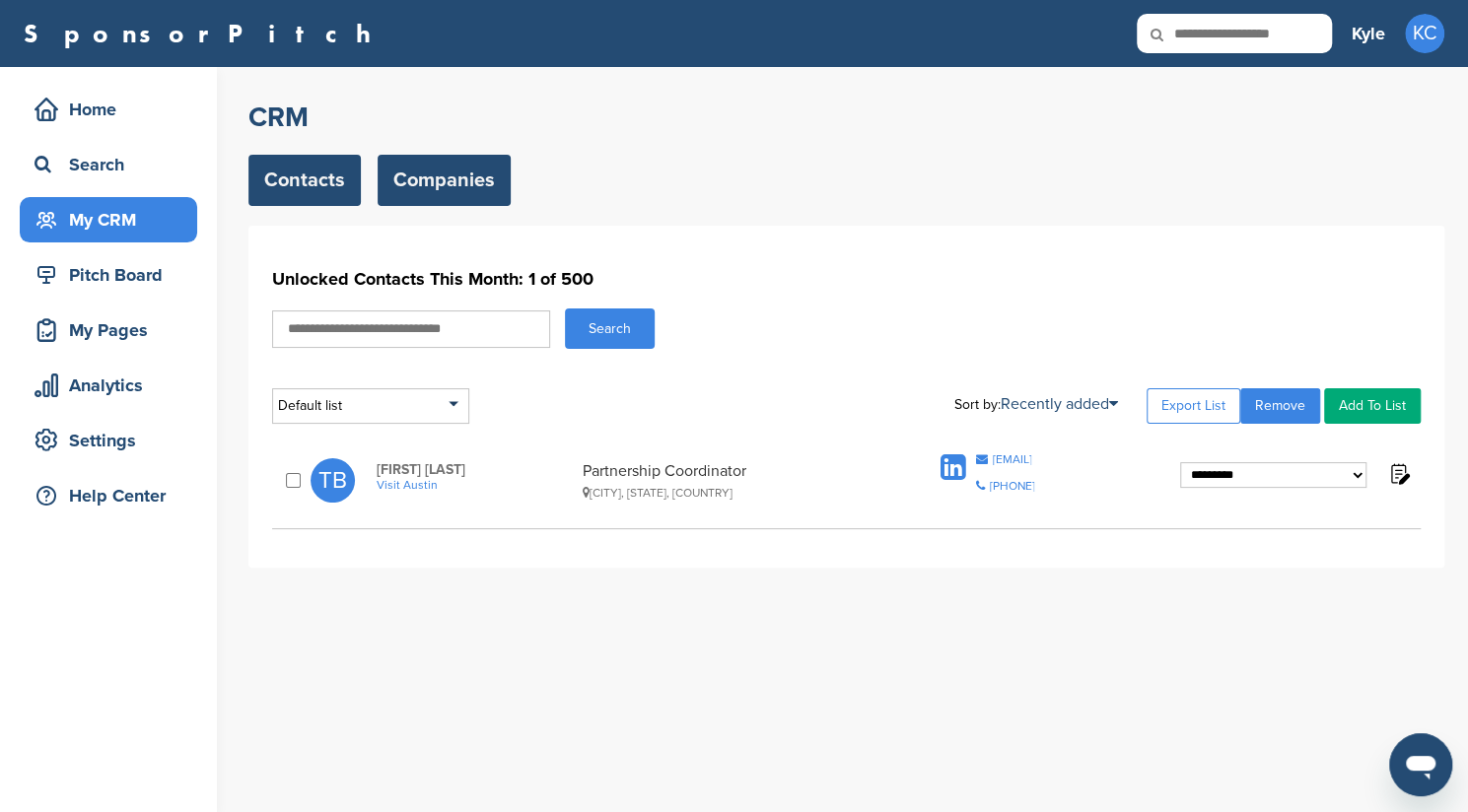 click on "Companies" at bounding box center [444, 180] 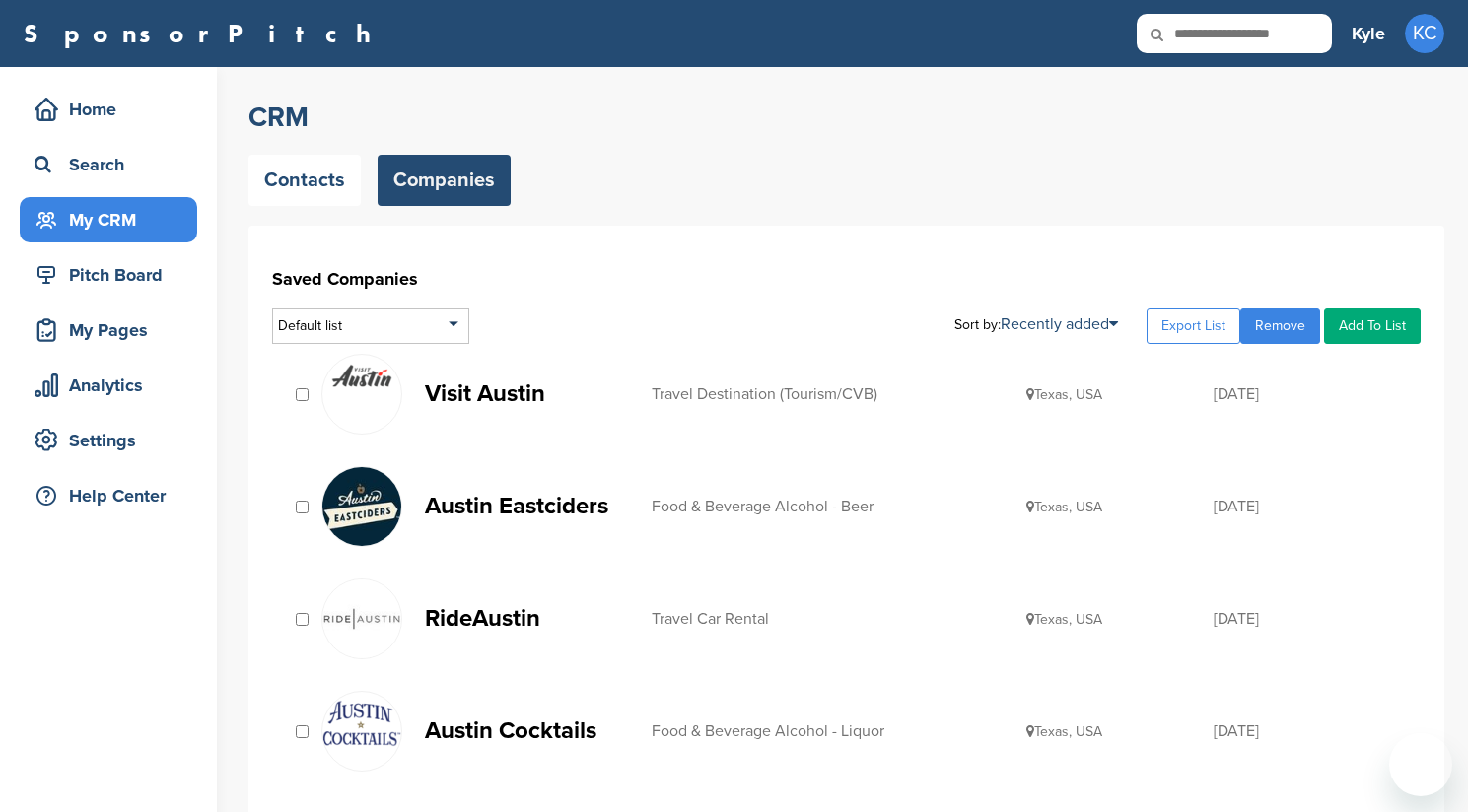 scroll, scrollTop: 0, scrollLeft: 0, axis: both 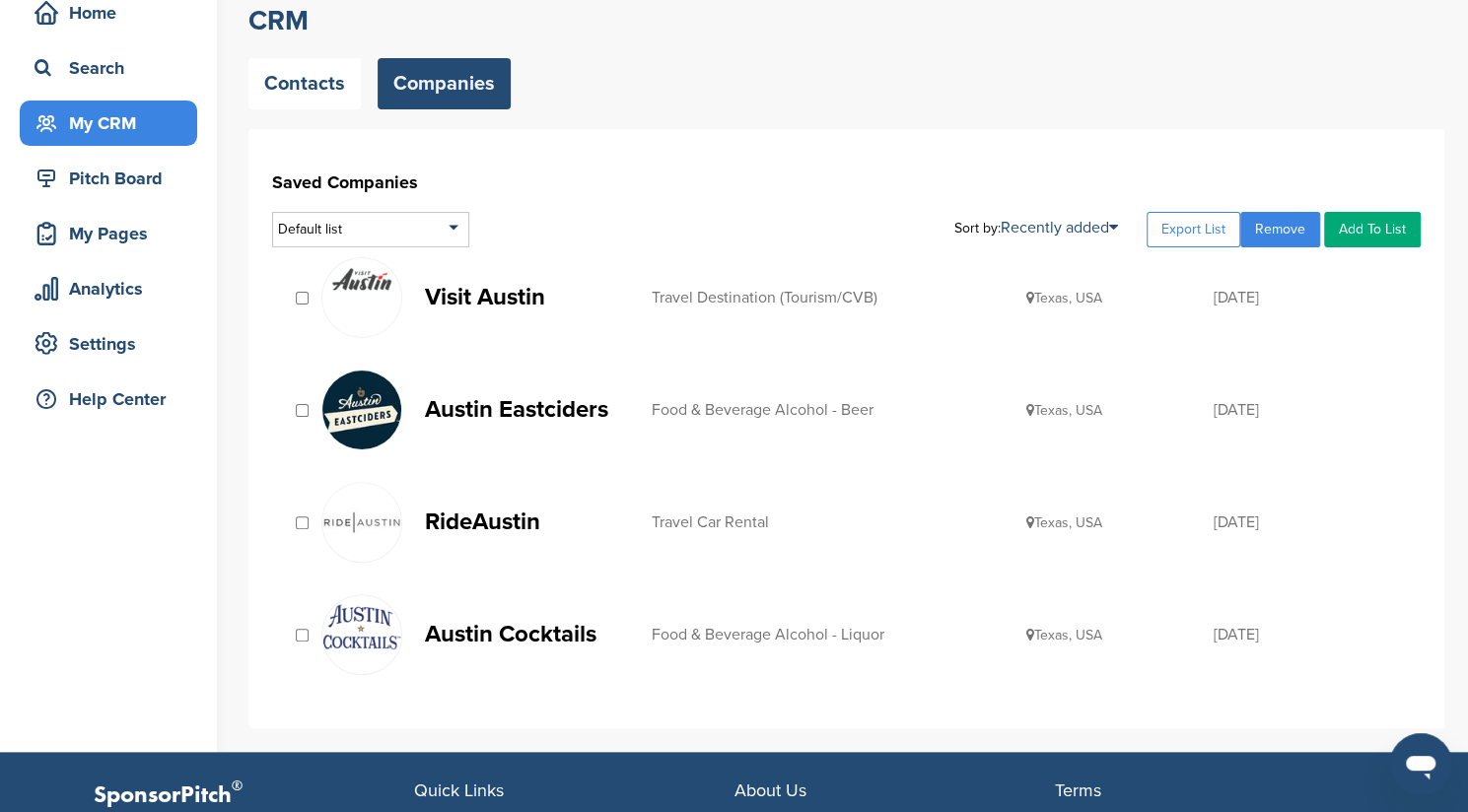 click on "Austin Cocktails" at bounding box center [528, 634] 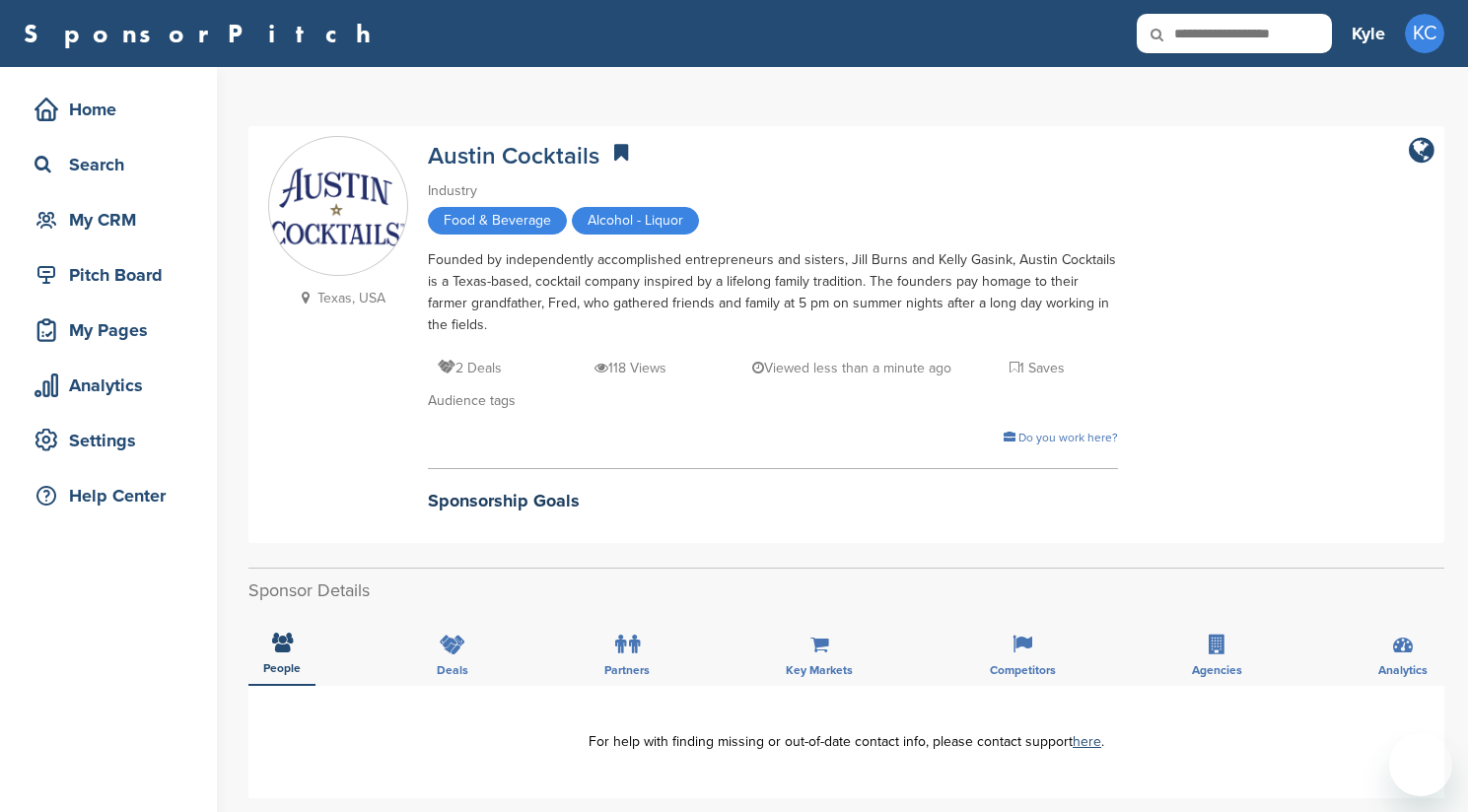 scroll, scrollTop: 0, scrollLeft: 0, axis: both 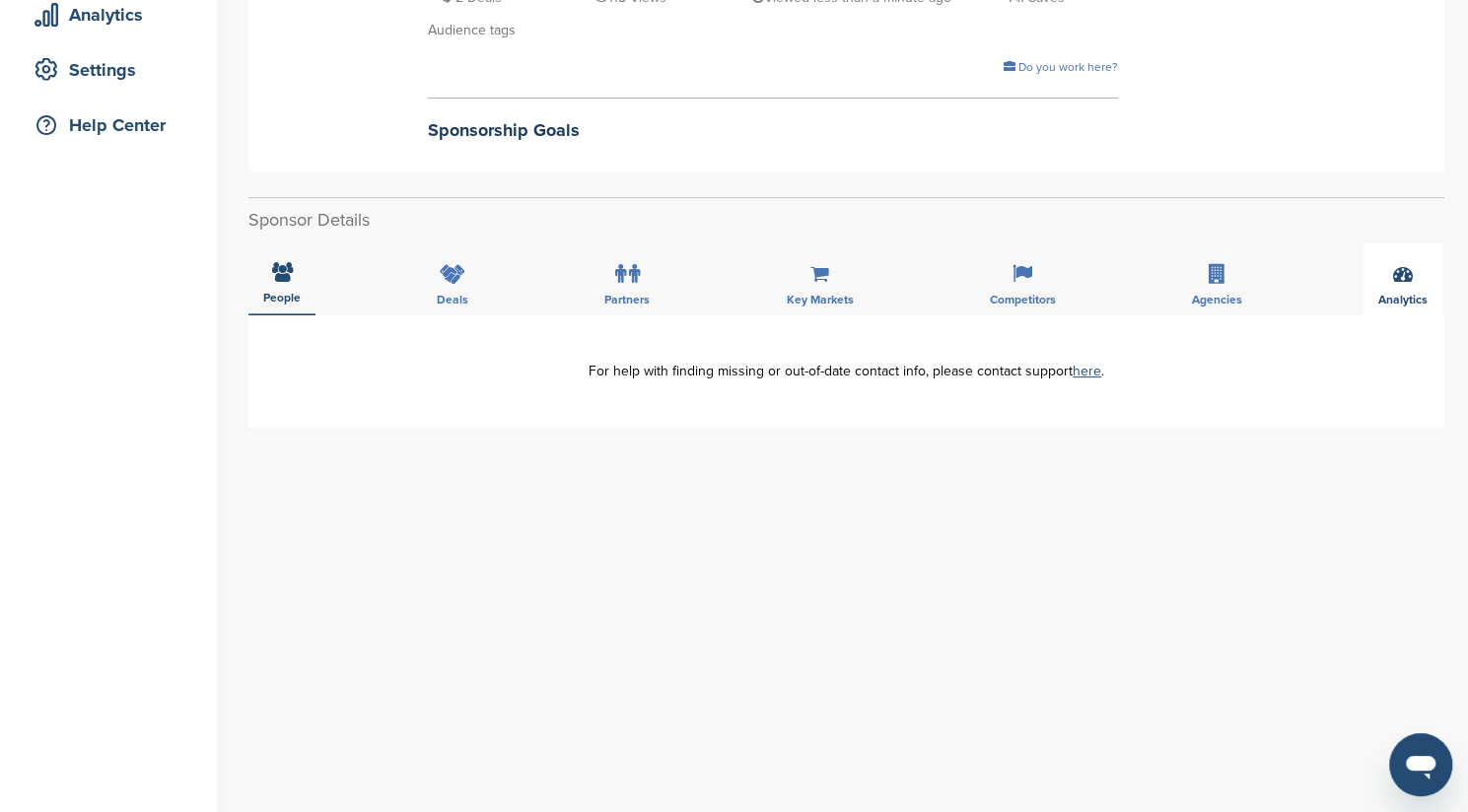 click on "Analytics" at bounding box center [1403, 279] 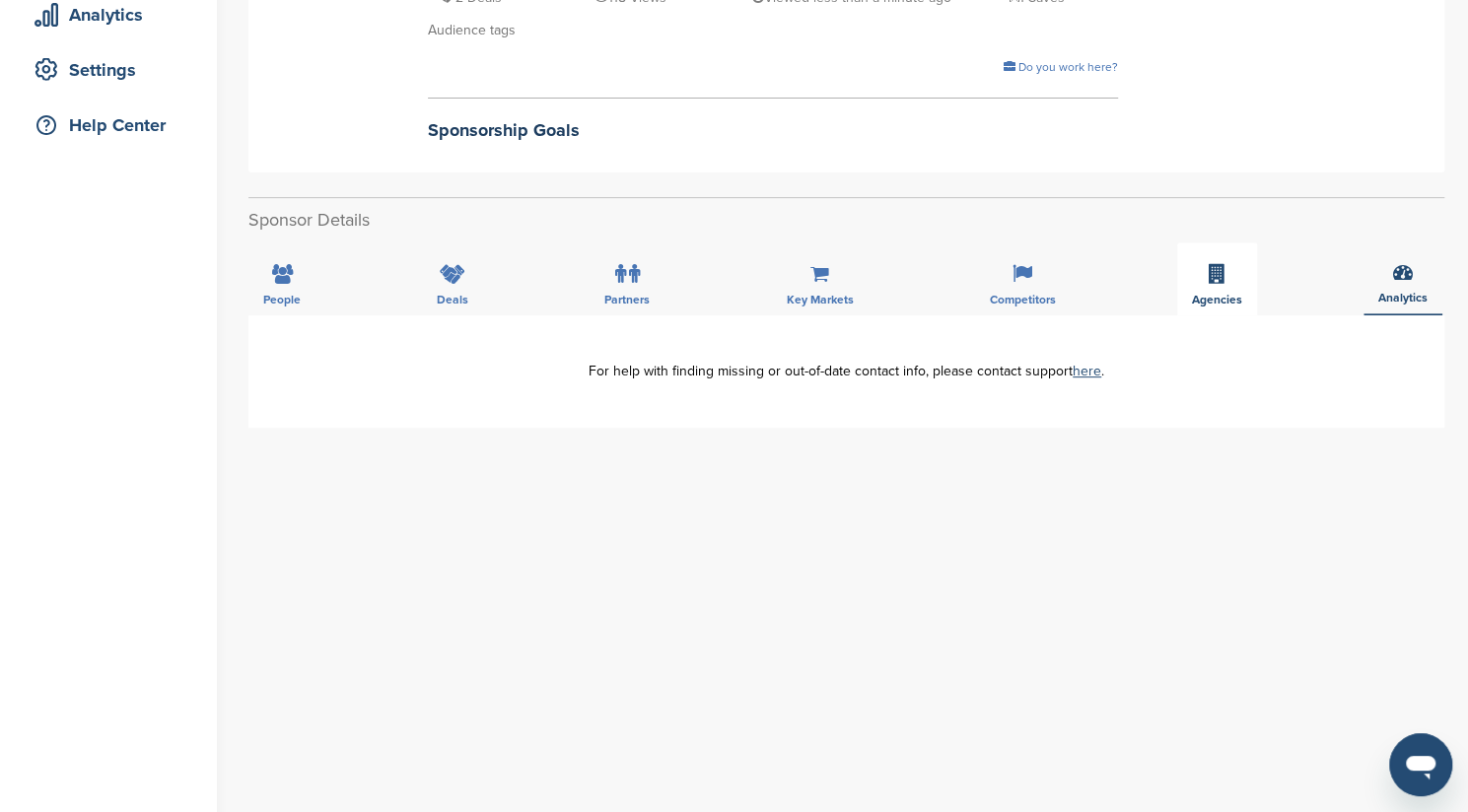click on "Agencies" at bounding box center (1217, 279) 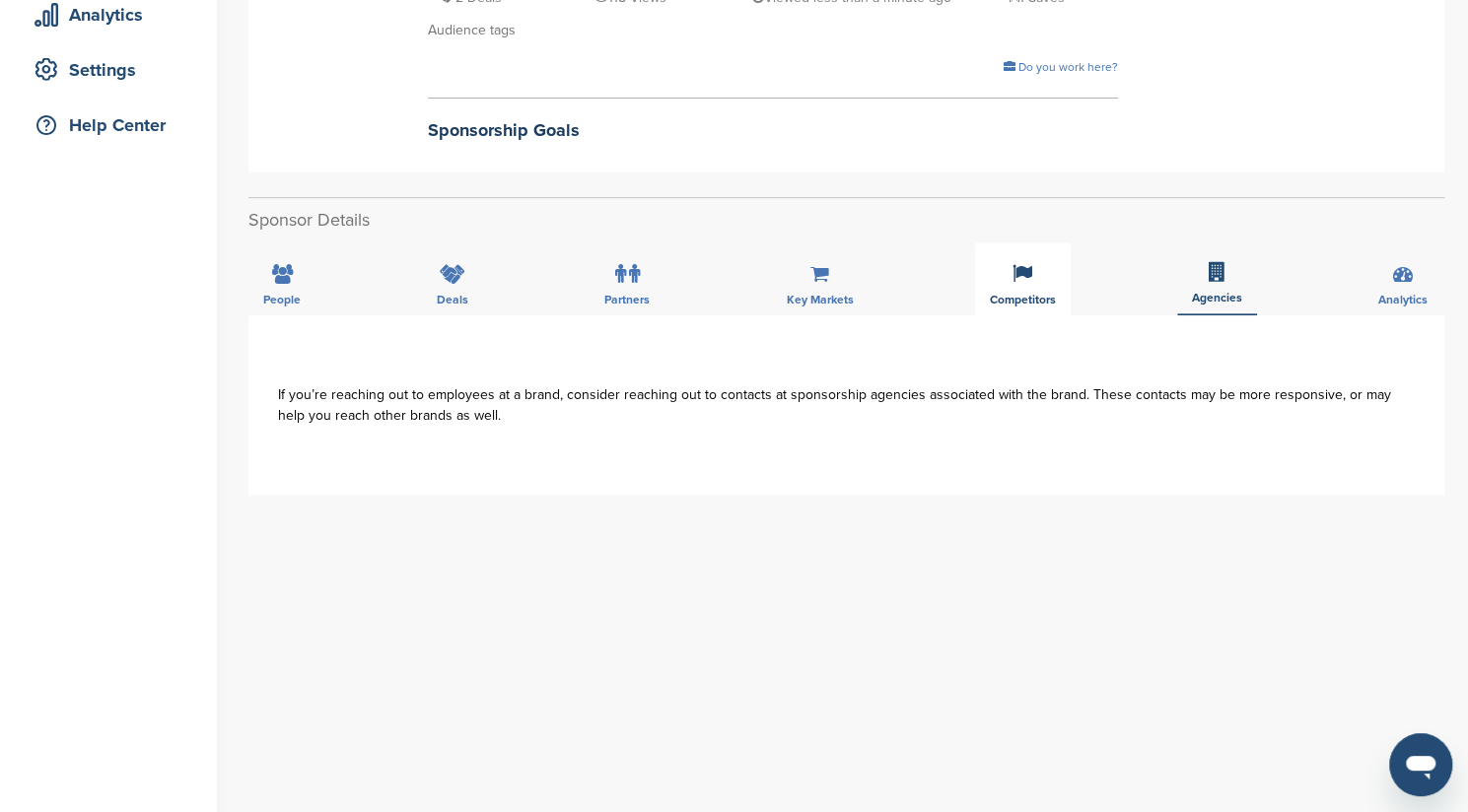 click on "Competitors" at bounding box center (282, 300) 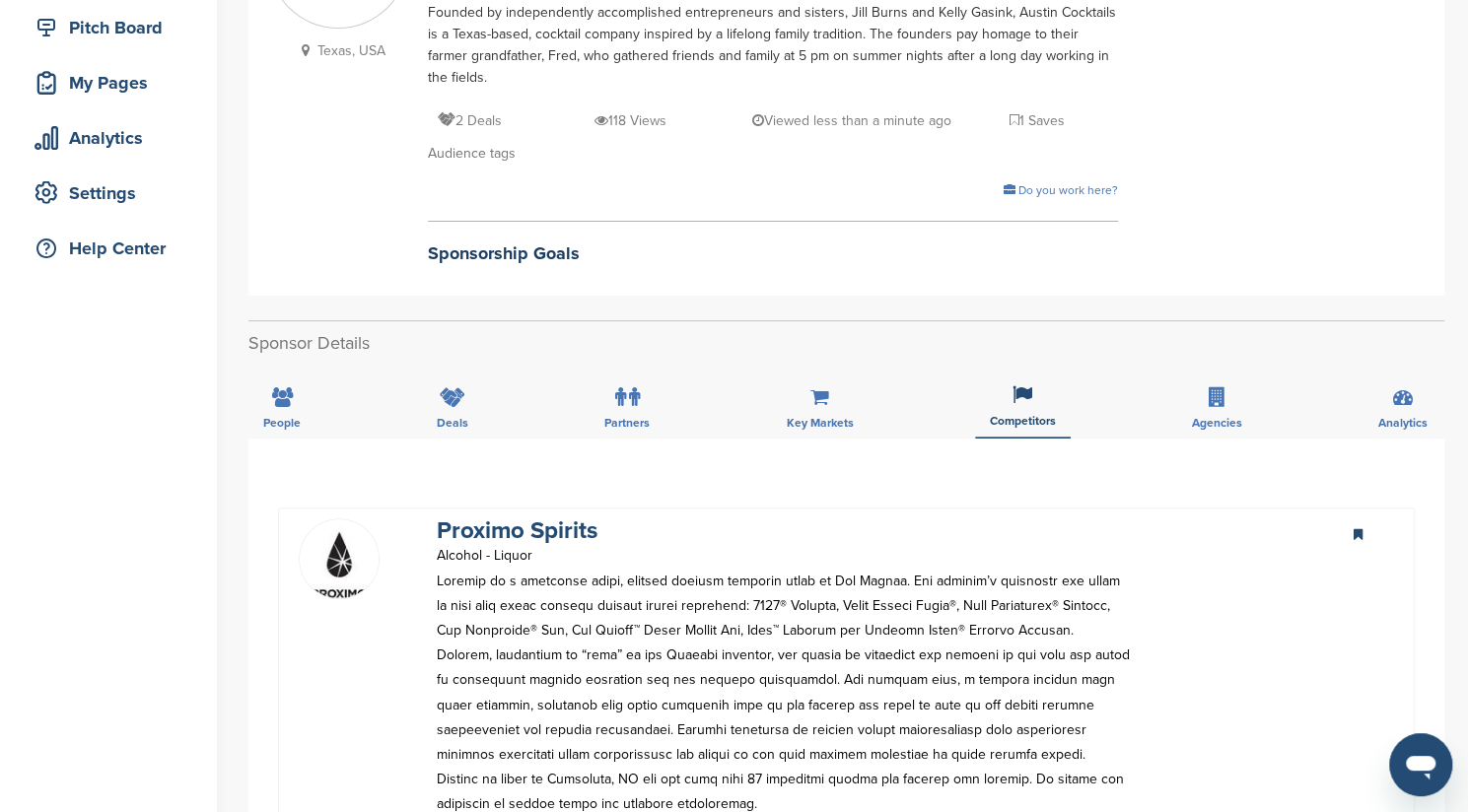 scroll, scrollTop: 34, scrollLeft: 0, axis: vertical 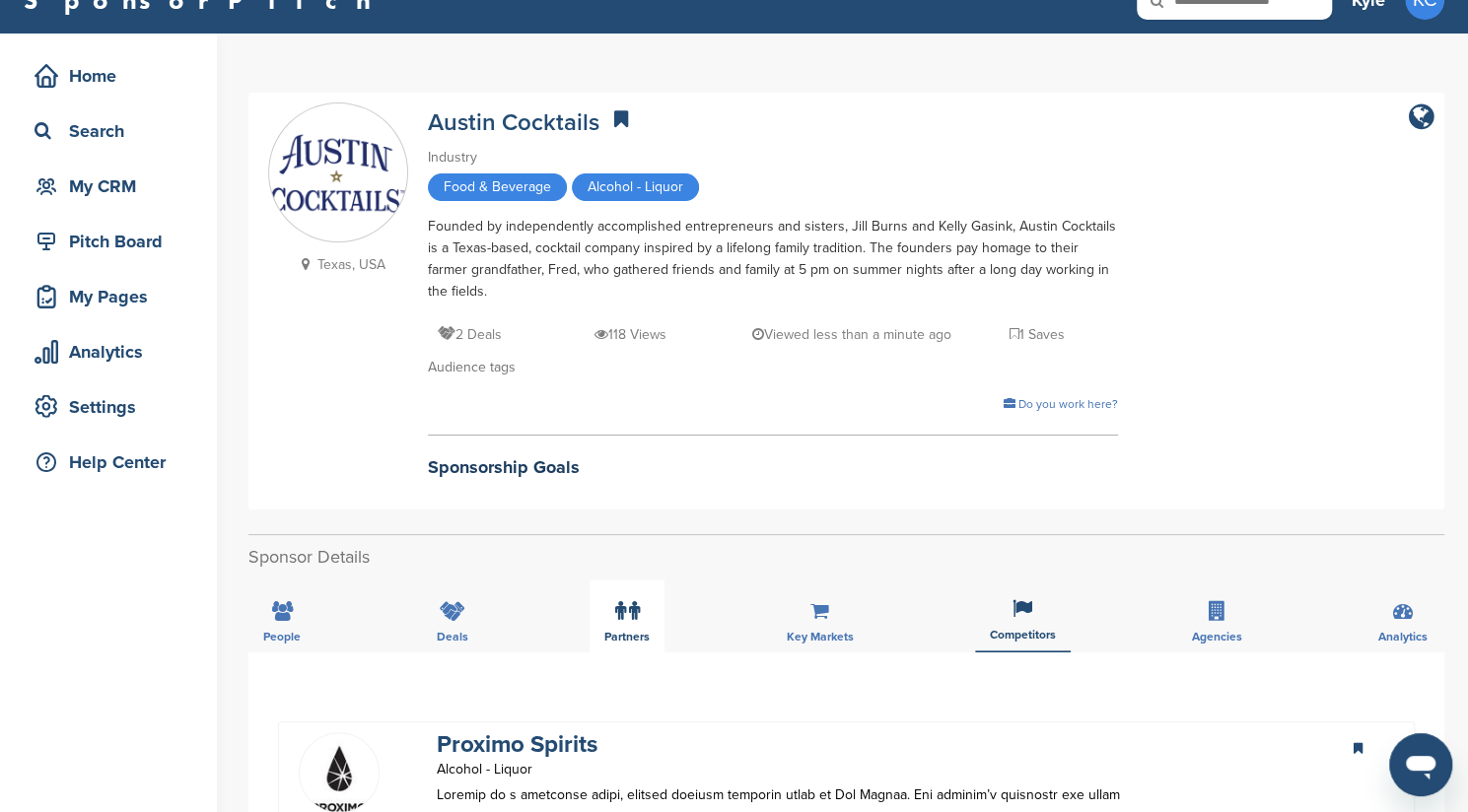 click on "Partners" at bounding box center (627, 616) 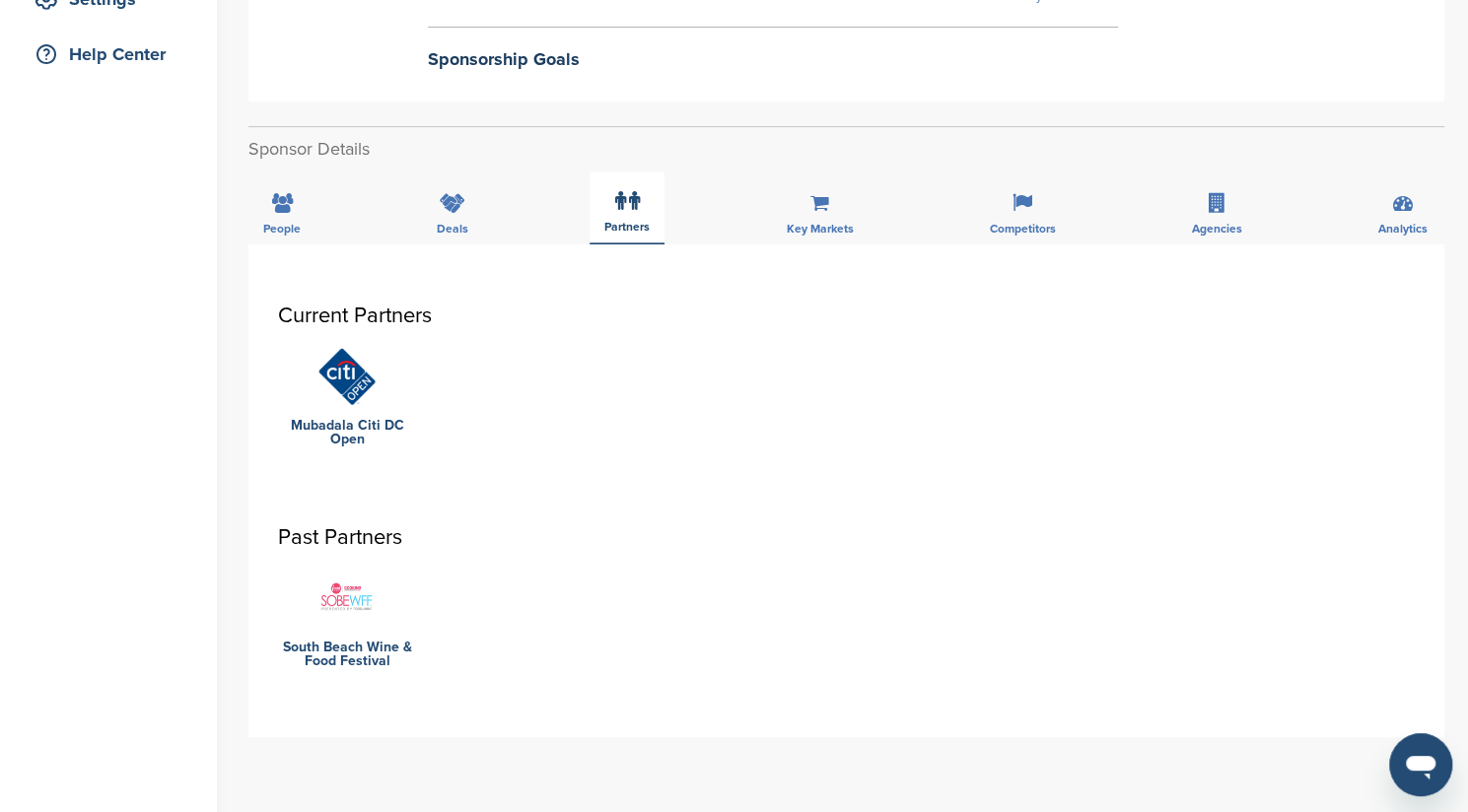 scroll, scrollTop: 443, scrollLeft: 0, axis: vertical 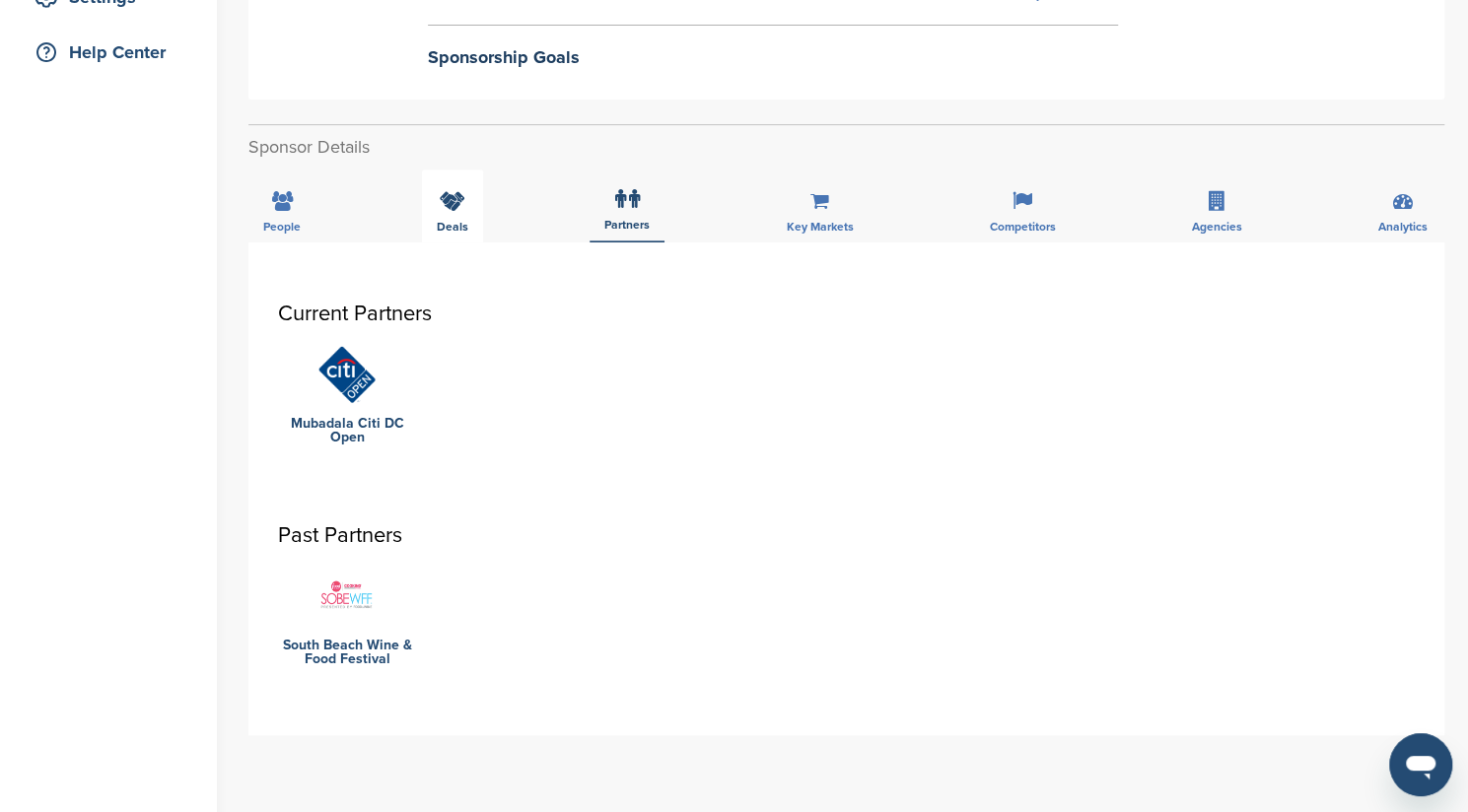 click on "Deals" at bounding box center [453, 206] 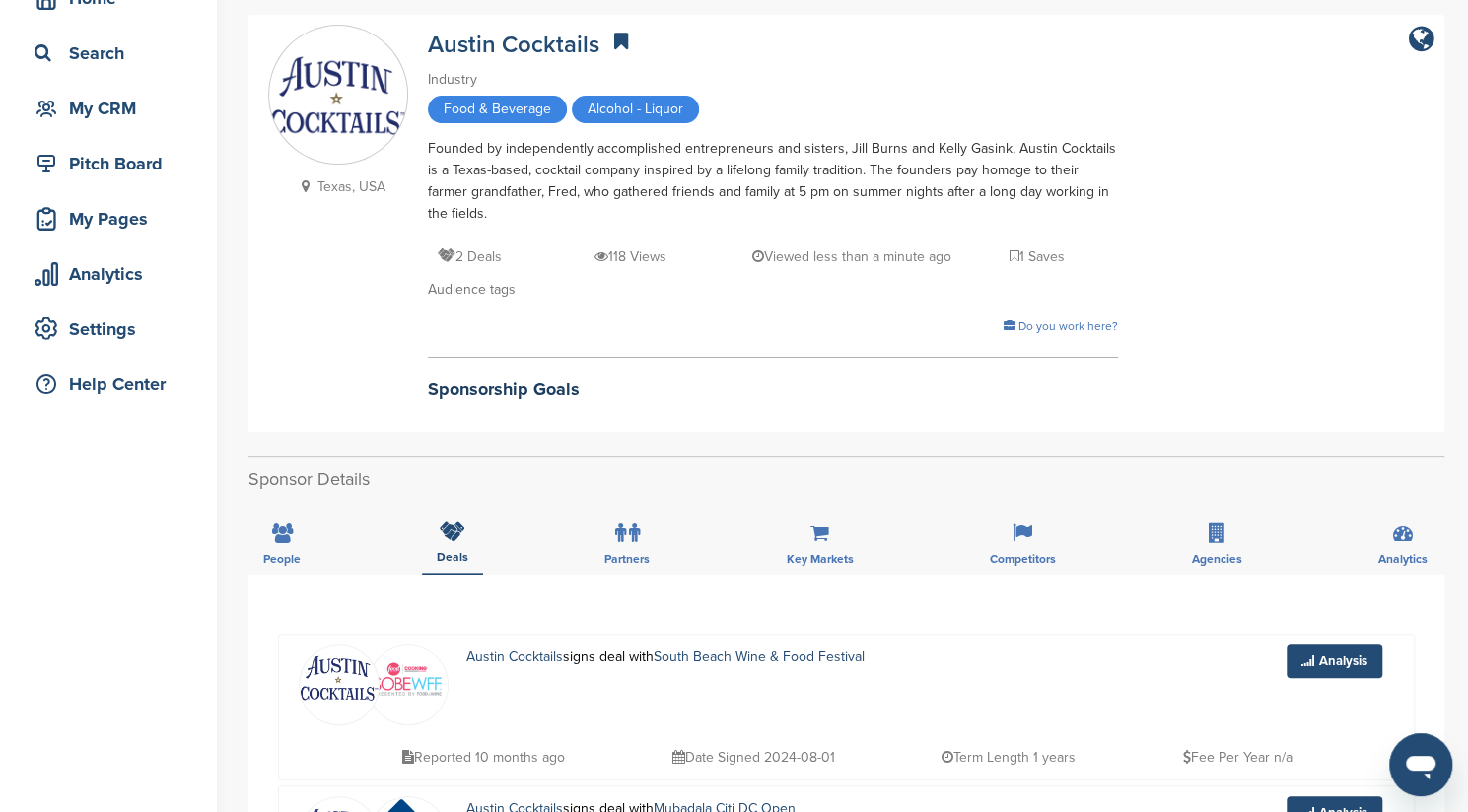 scroll, scrollTop: 0, scrollLeft: 0, axis: both 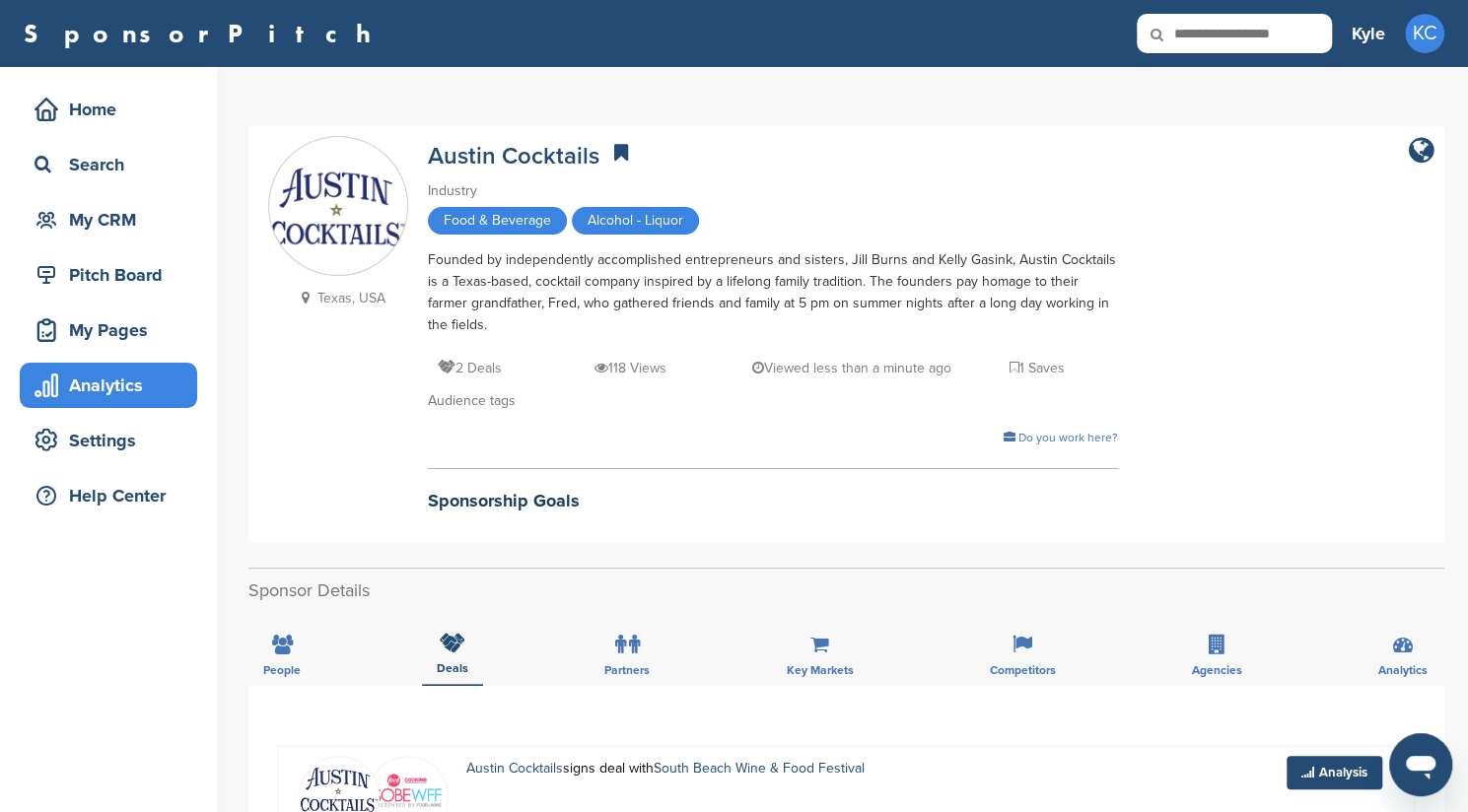 click on "Analytics" at bounding box center [113, 385] 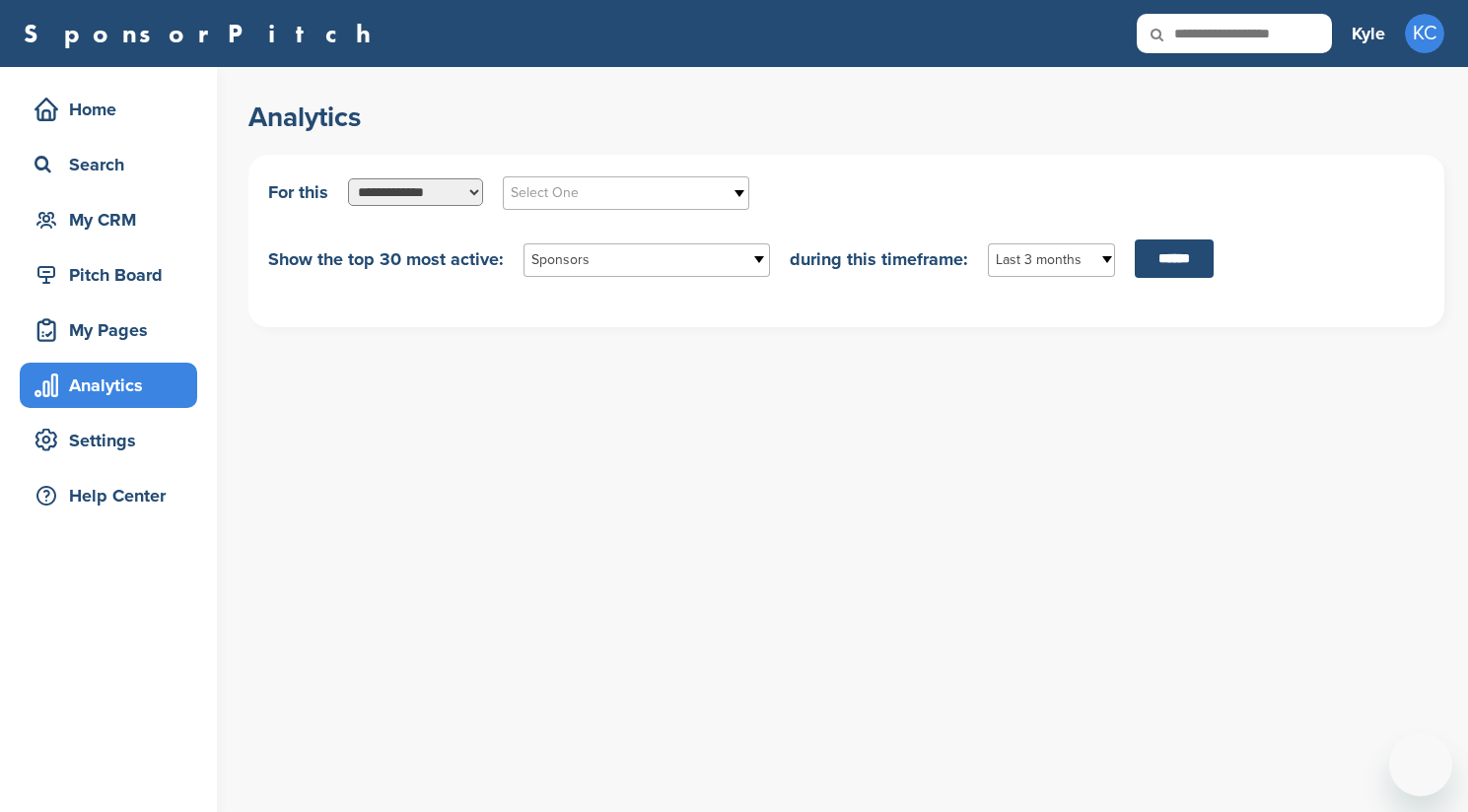 scroll, scrollTop: 0, scrollLeft: 0, axis: both 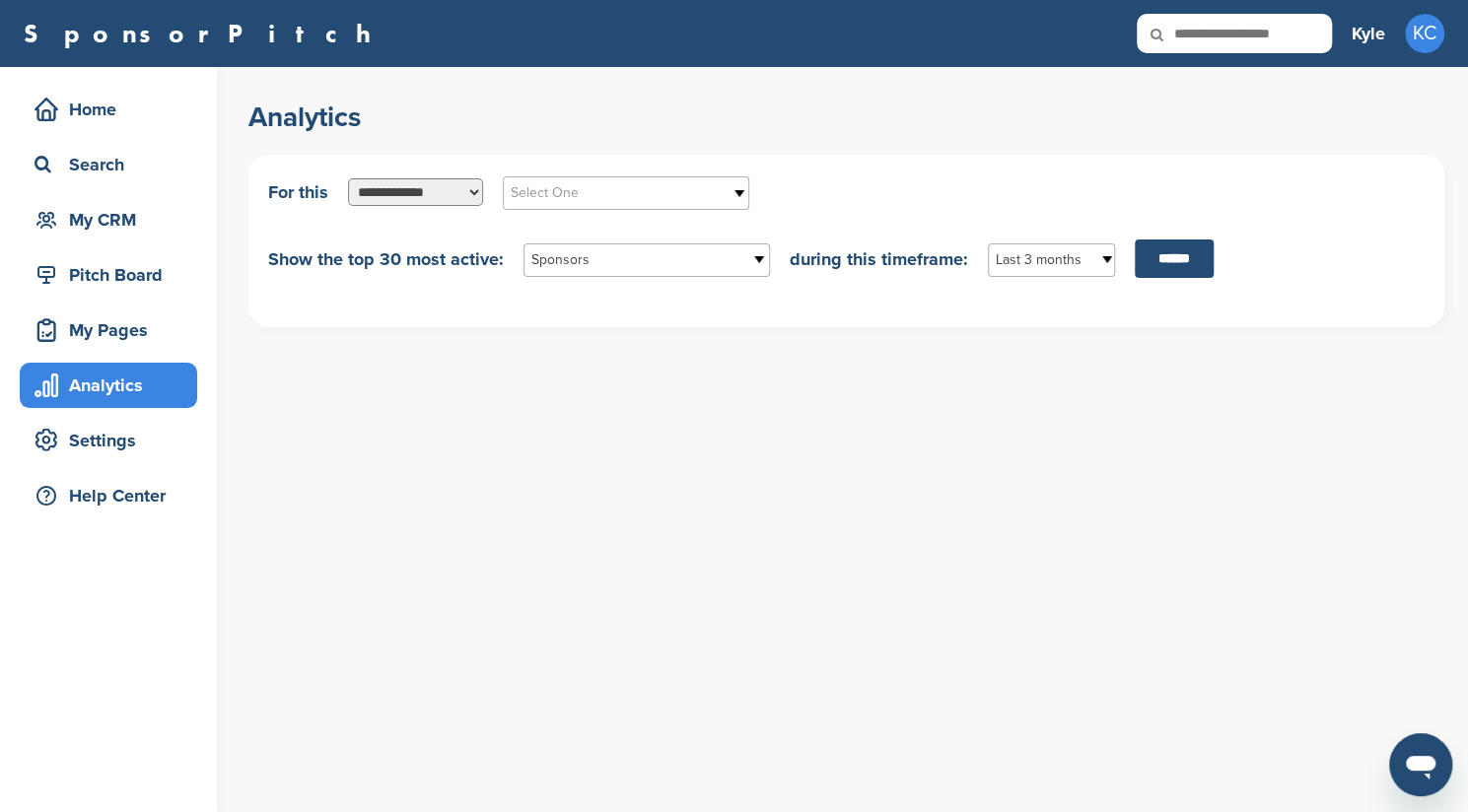 click on "**********" at bounding box center (415, 192) 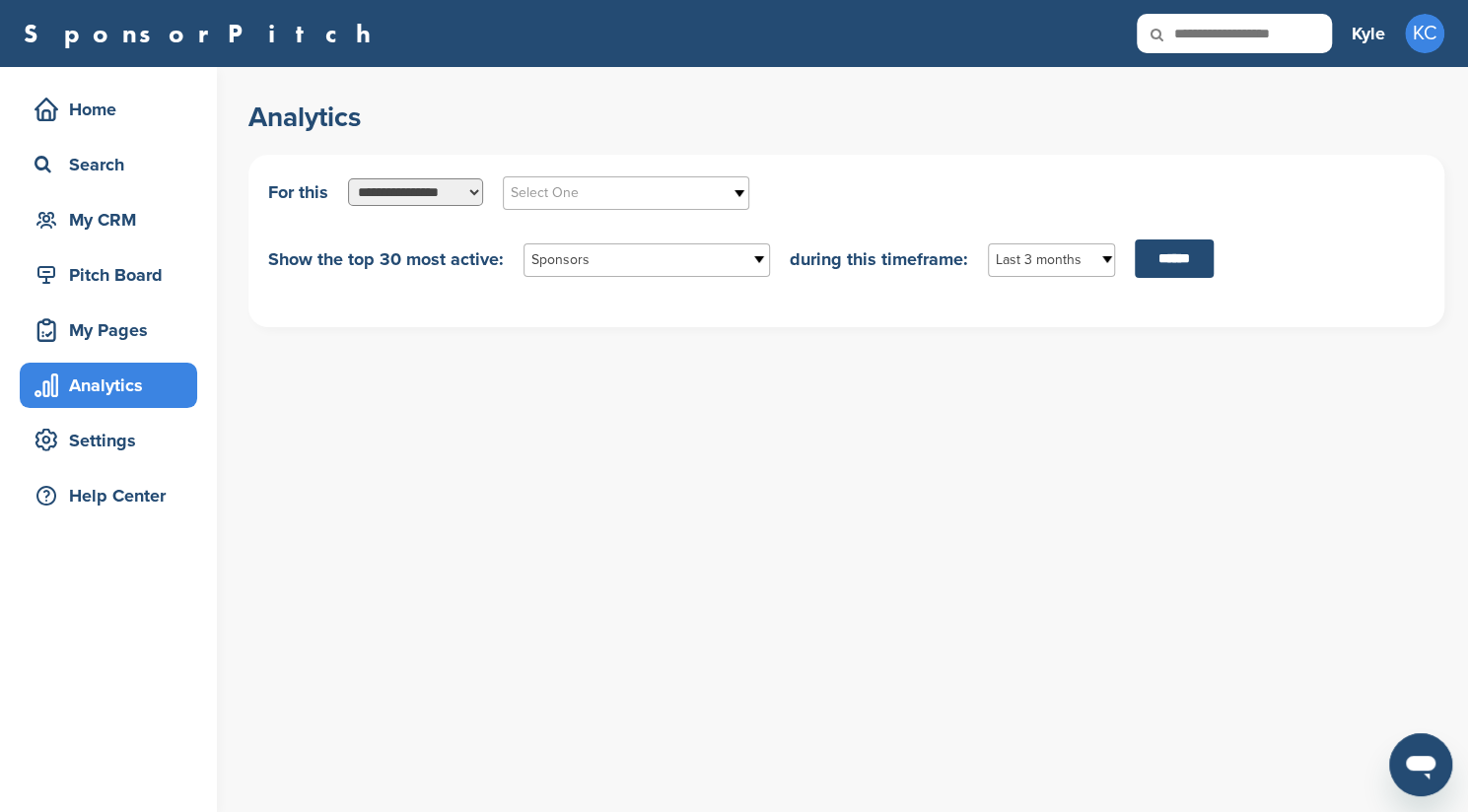 click on "**********" at bounding box center [415, 192] 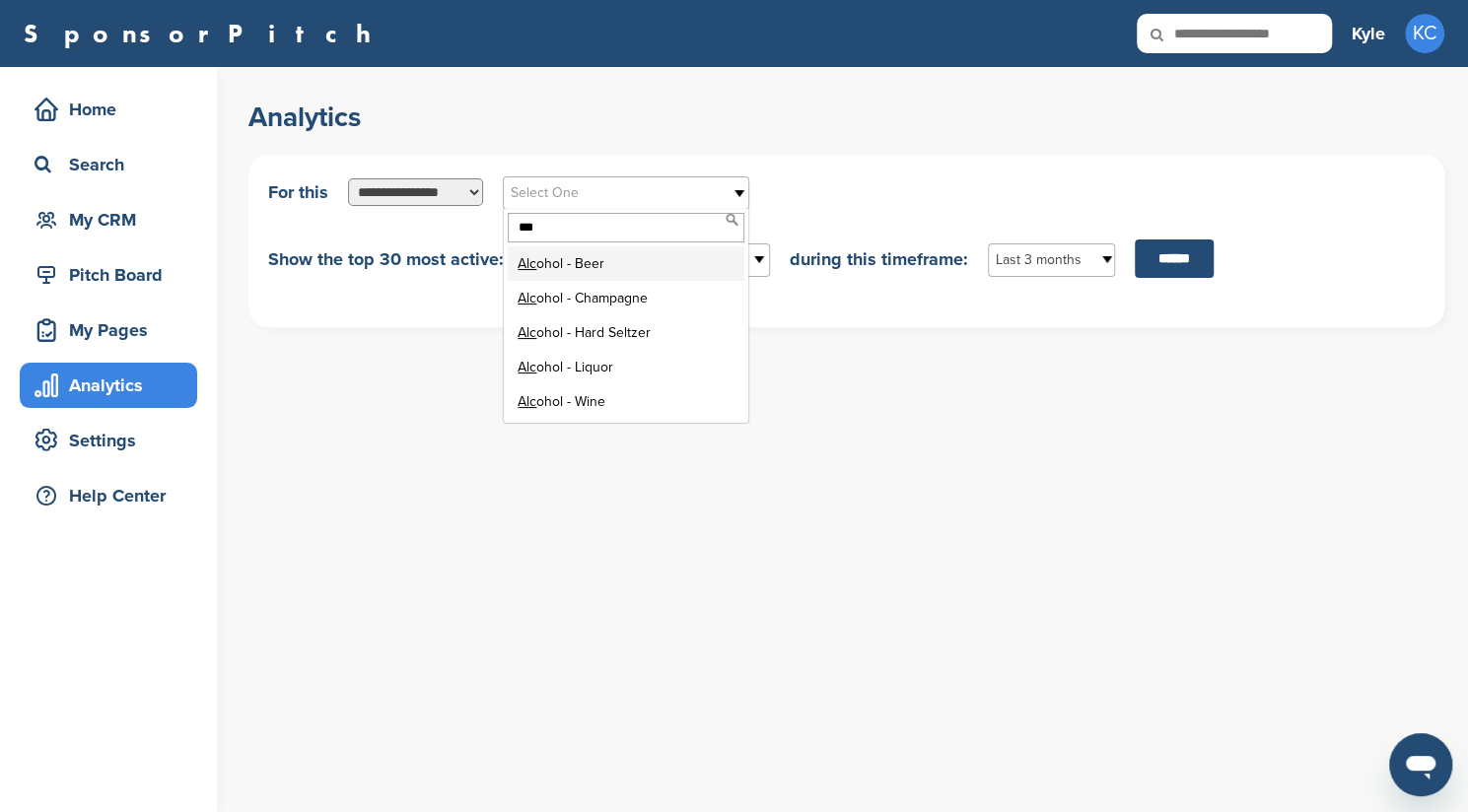 type on "***" 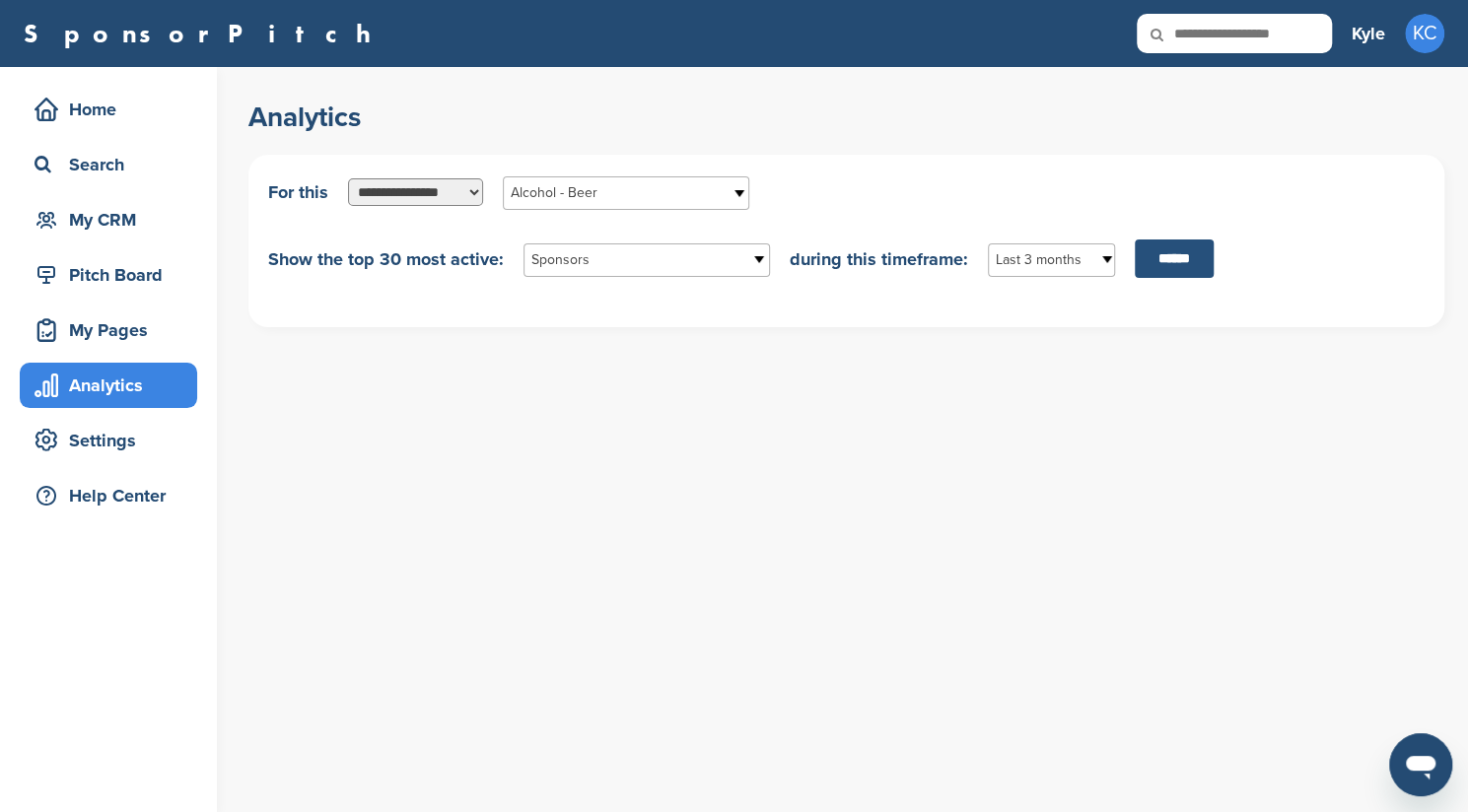 click on "******" at bounding box center (1174, 258) 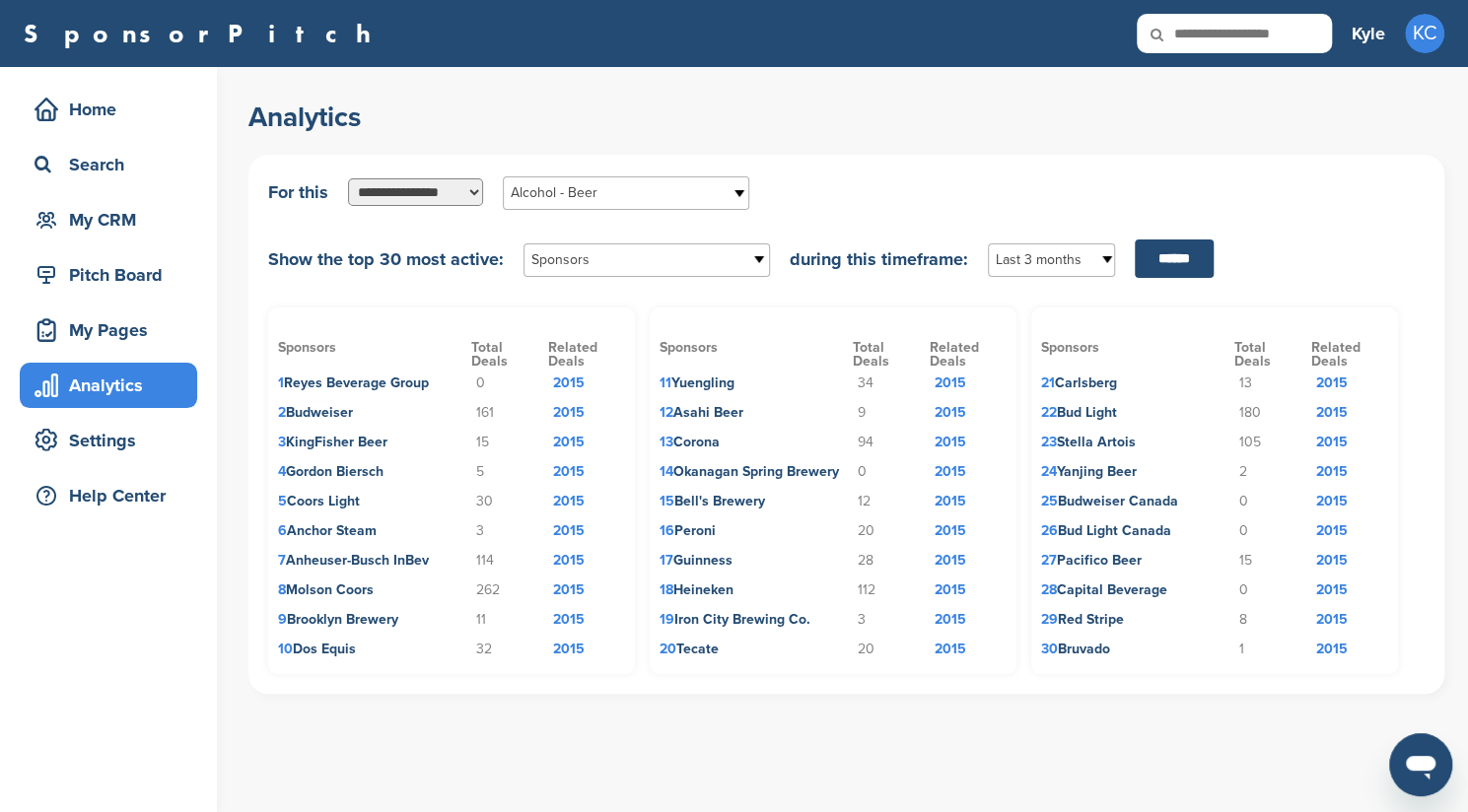 click on "2015" at bounding box center [587, 383] 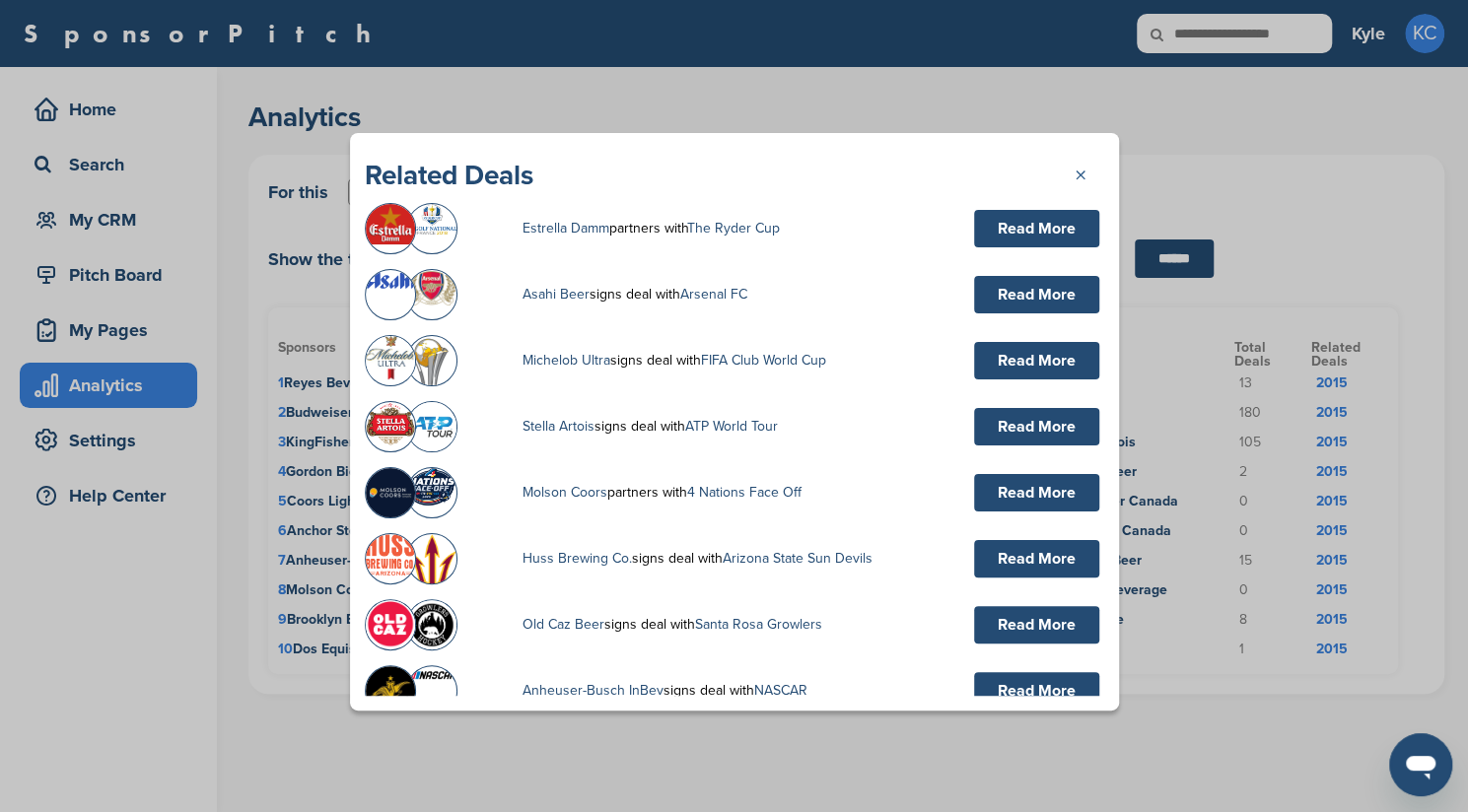 click on "×" at bounding box center (1089, 172) 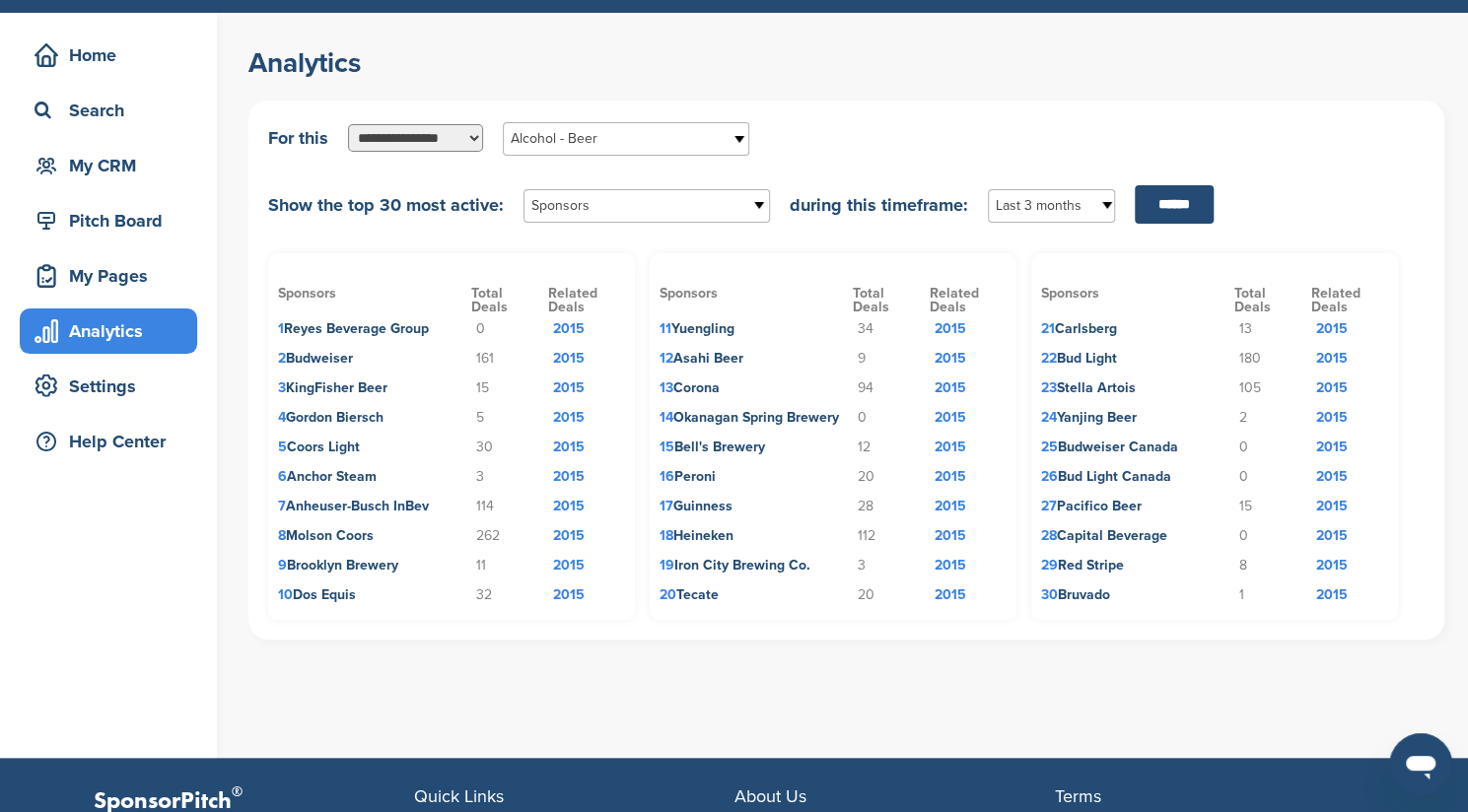 scroll, scrollTop: 0, scrollLeft: 0, axis: both 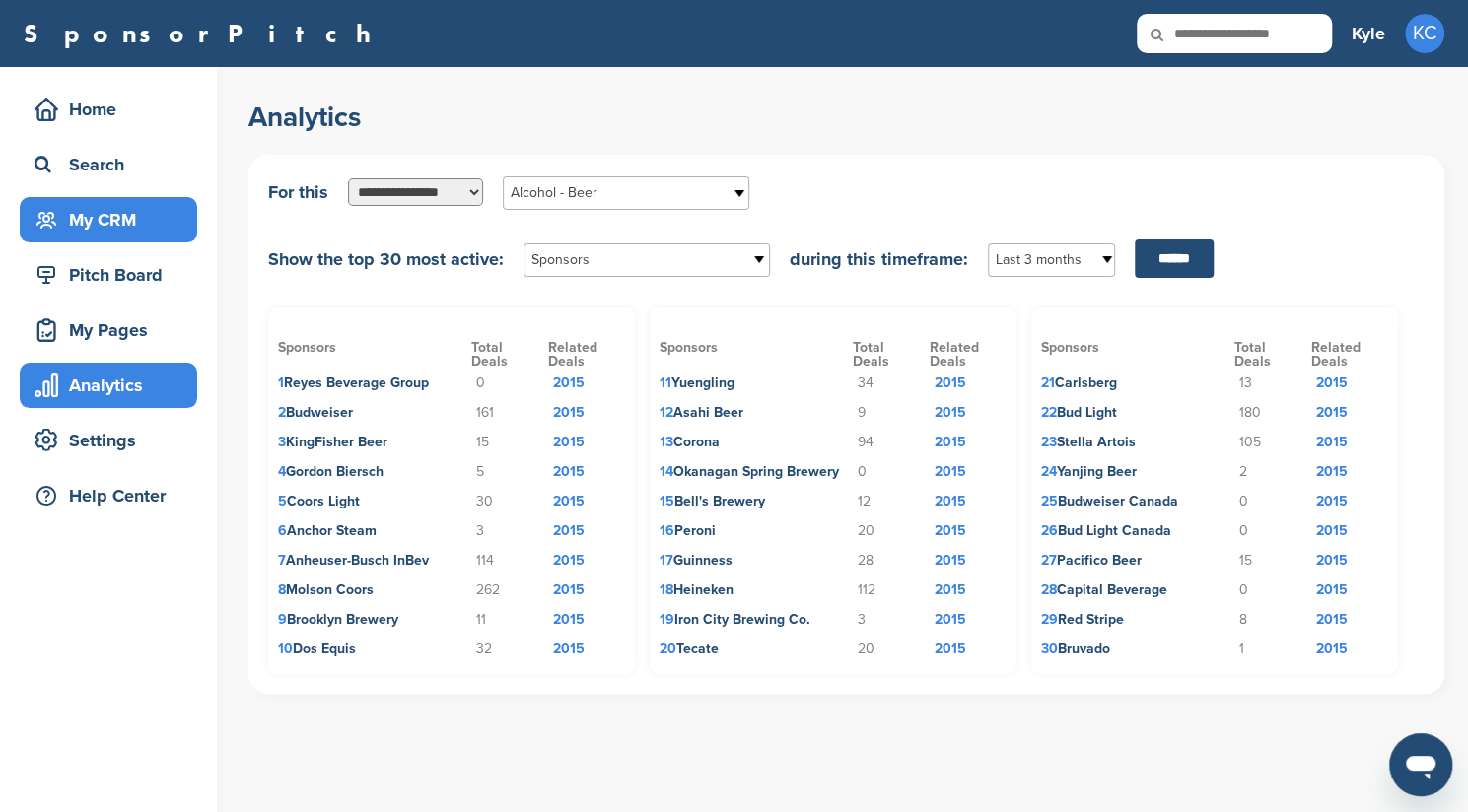 click on "My CRM" at bounding box center (113, 220) 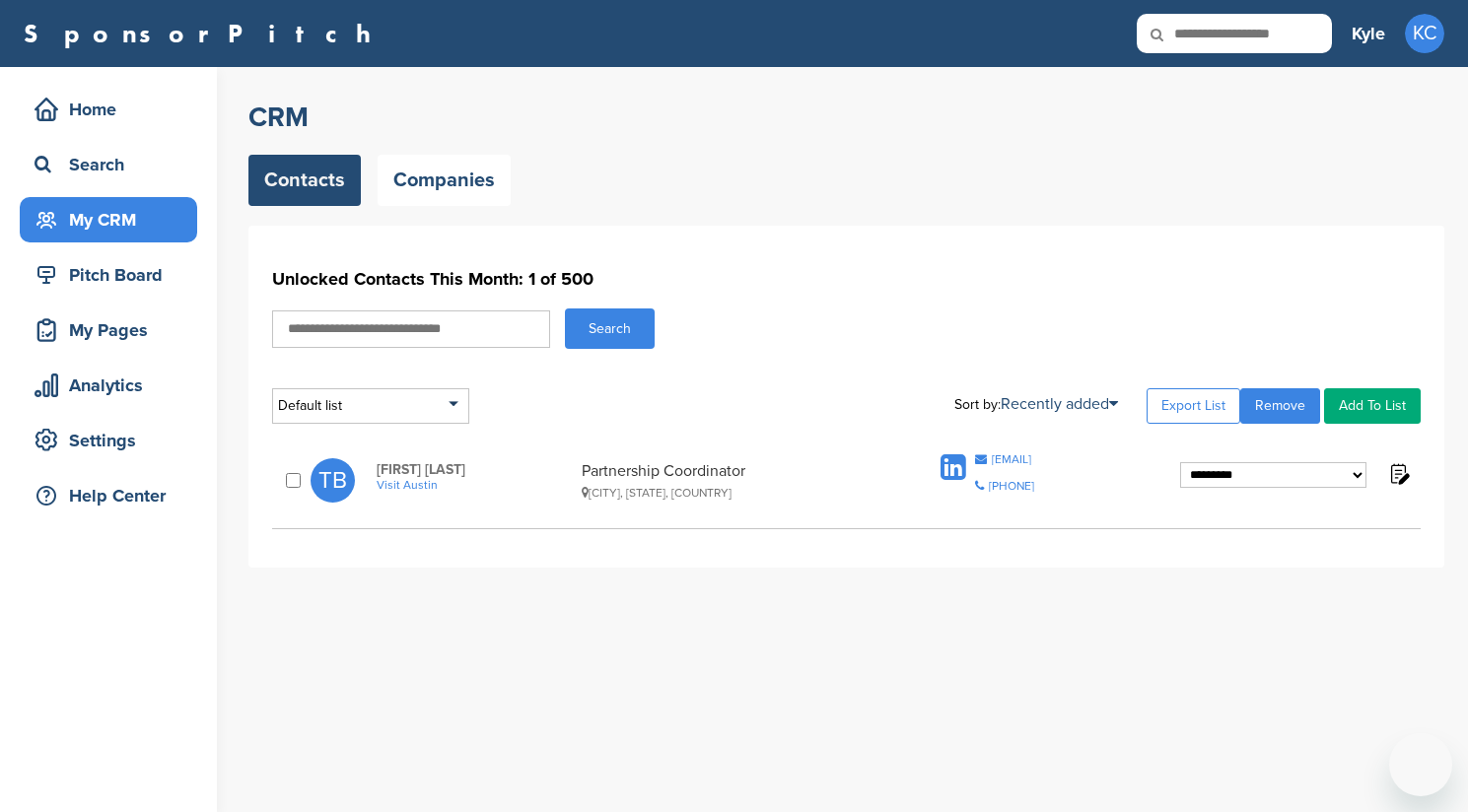 scroll, scrollTop: 0, scrollLeft: 0, axis: both 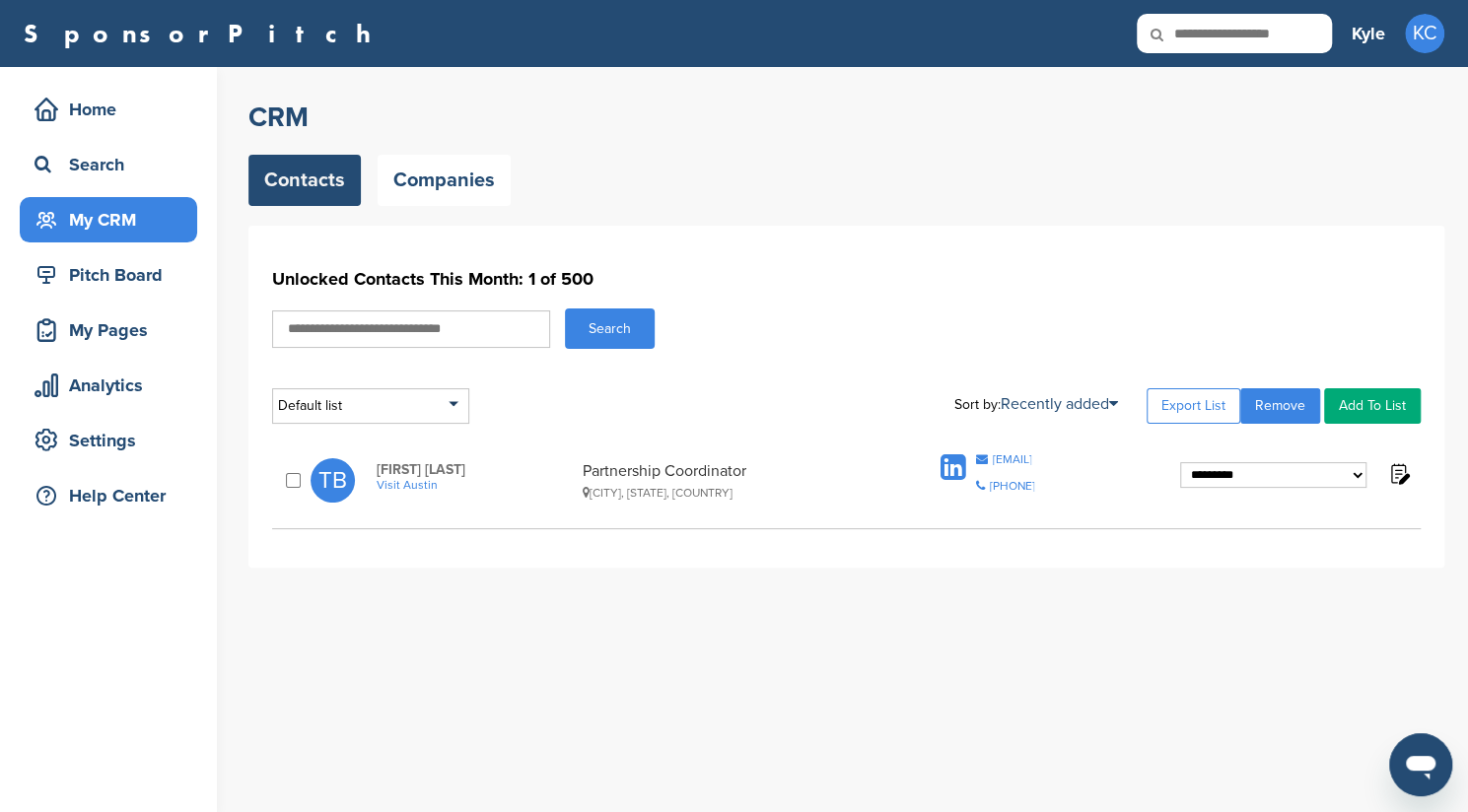 click on "**********" at bounding box center [1273, 475] 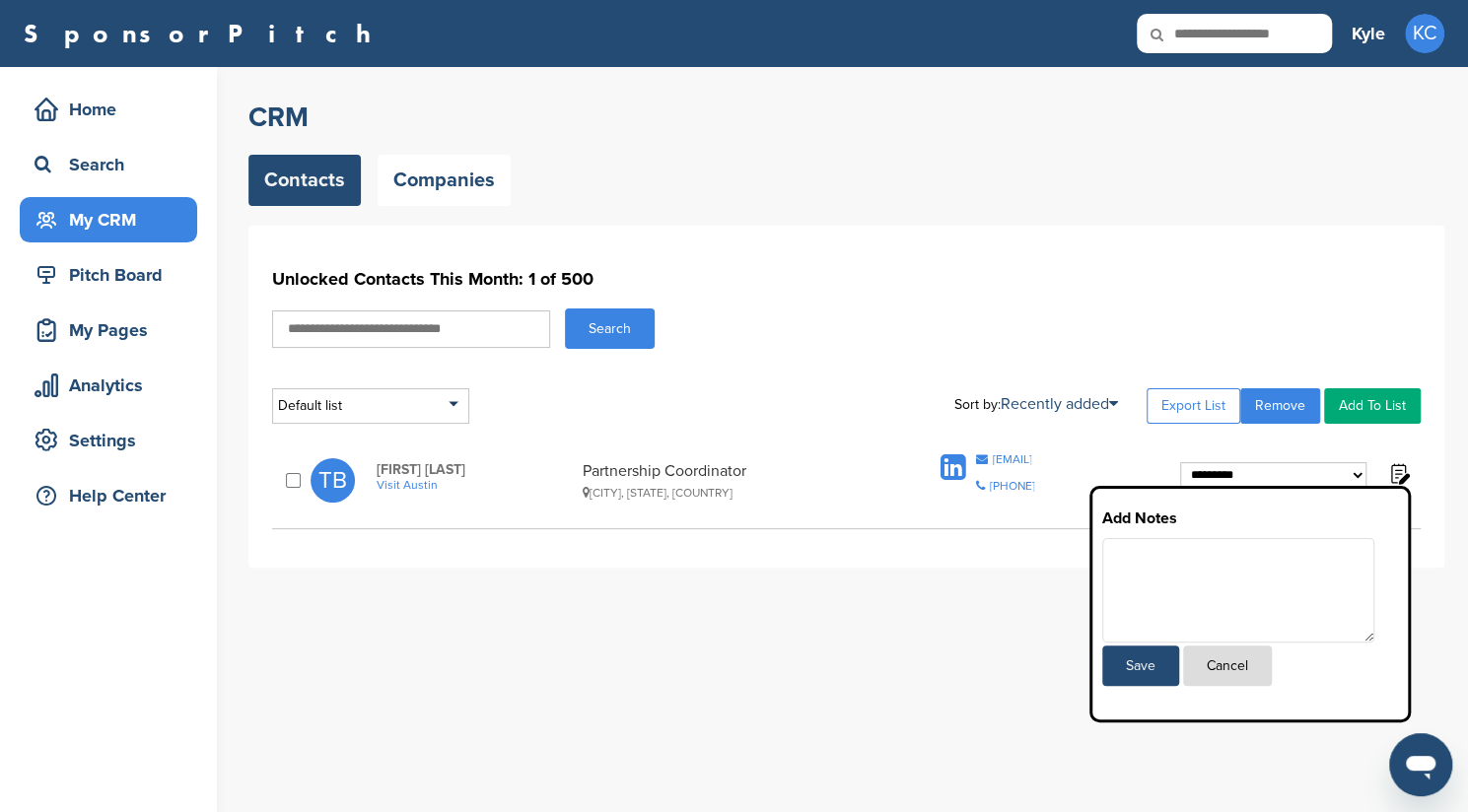 click at bounding box center [1398, 473] 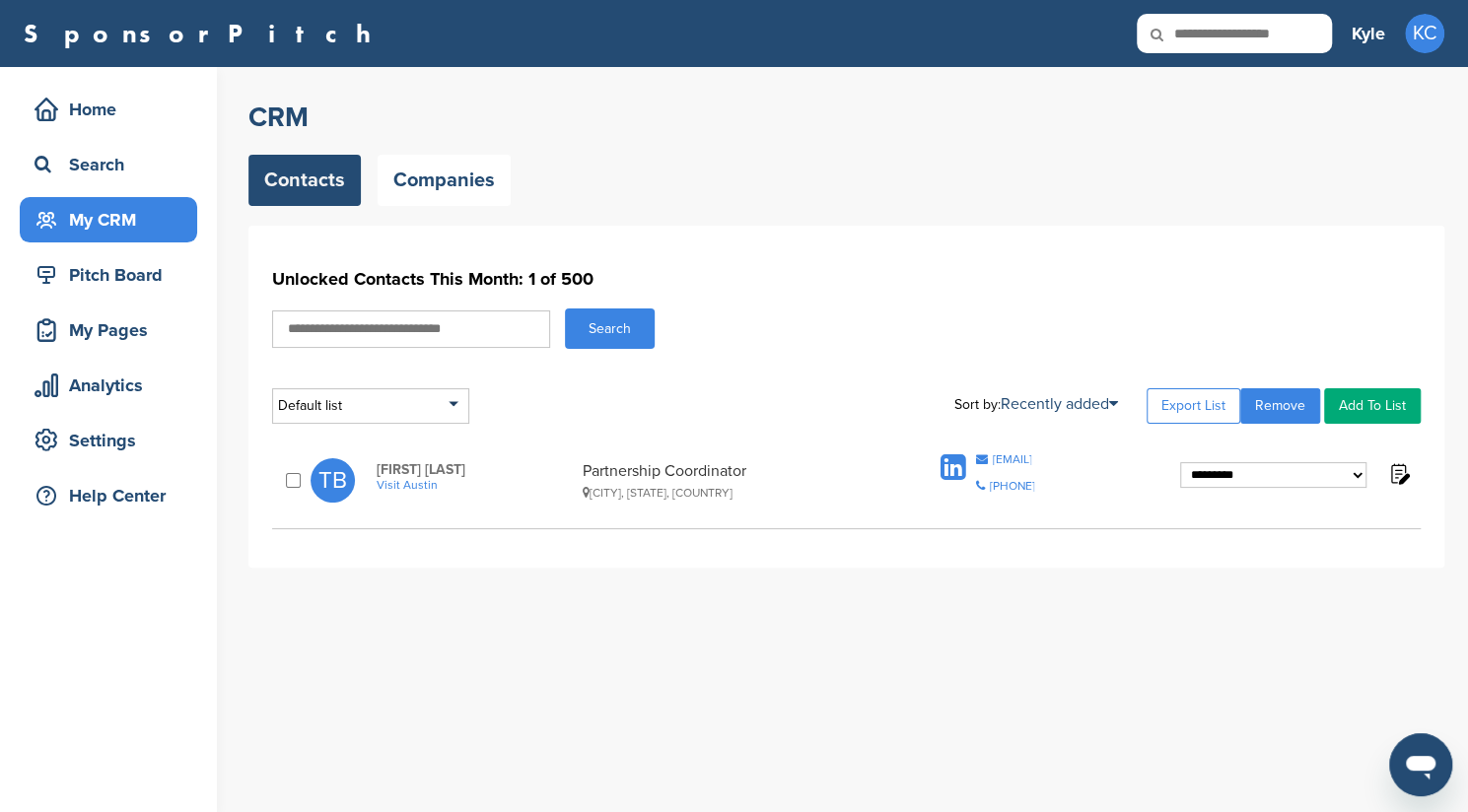 click on "**********" at bounding box center [858, 440] 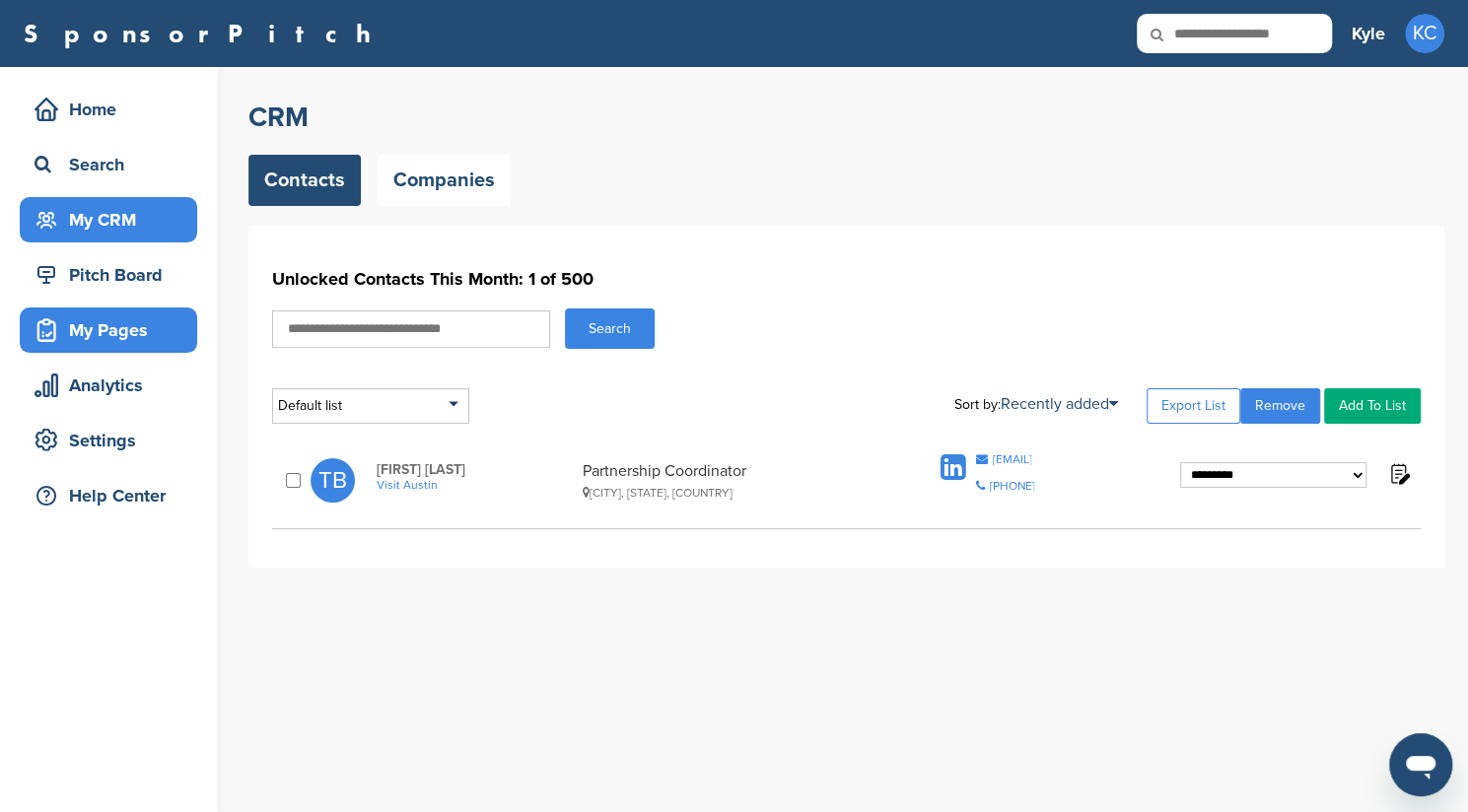 click on "My Pages" at bounding box center [113, 330] 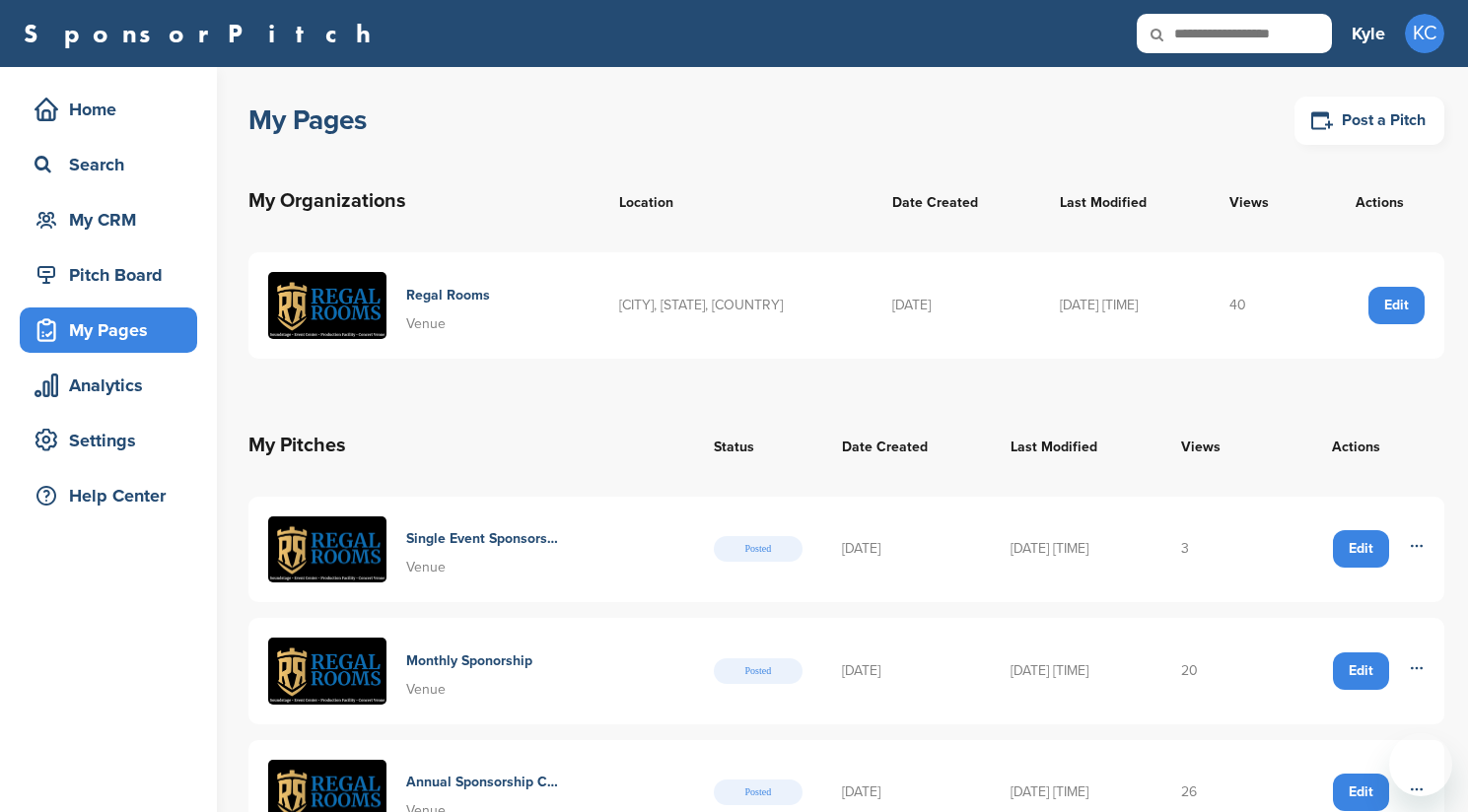 scroll, scrollTop: 0, scrollLeft: 0, axis: both 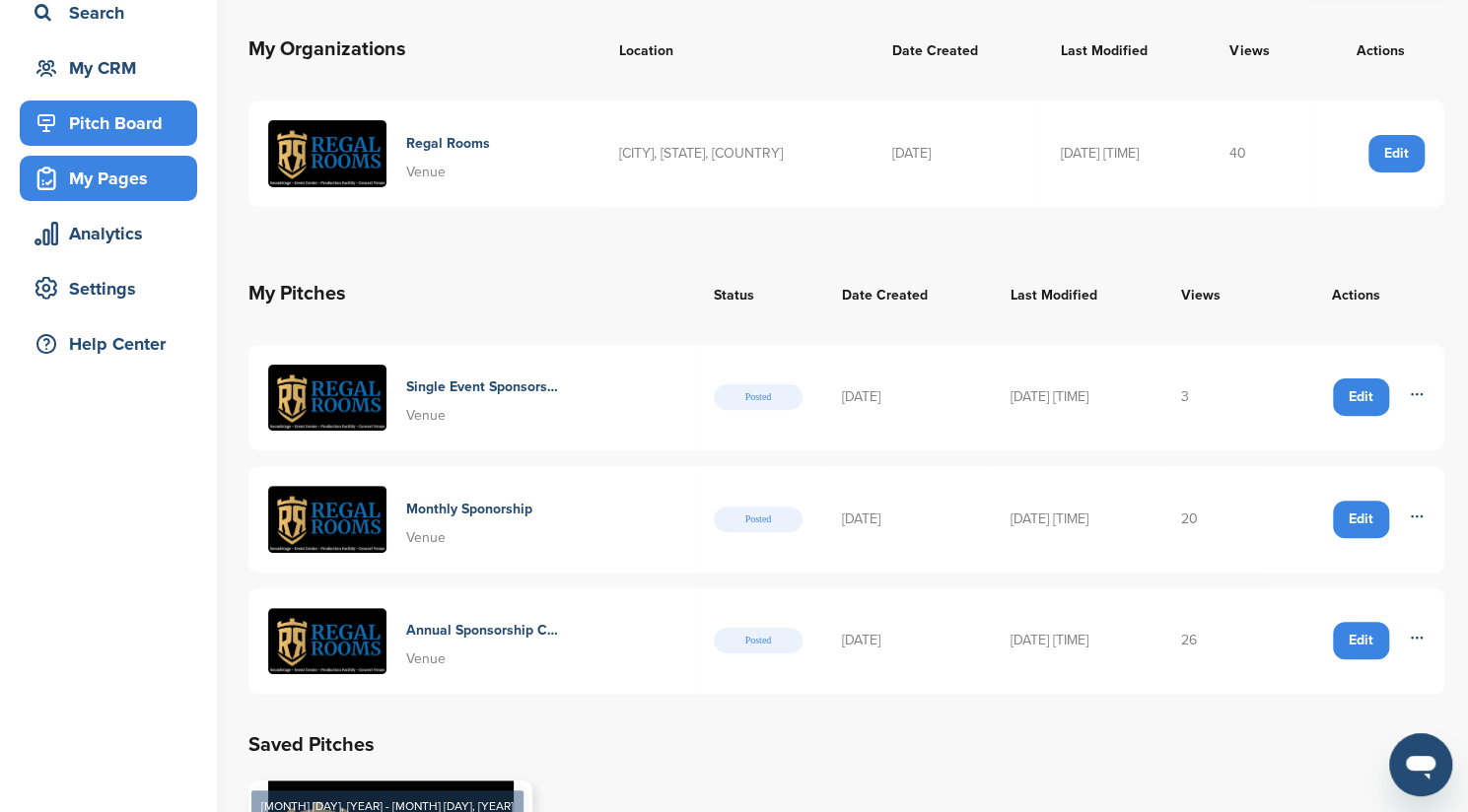 click on "Pitch Board" at bounding box center [113, 123] 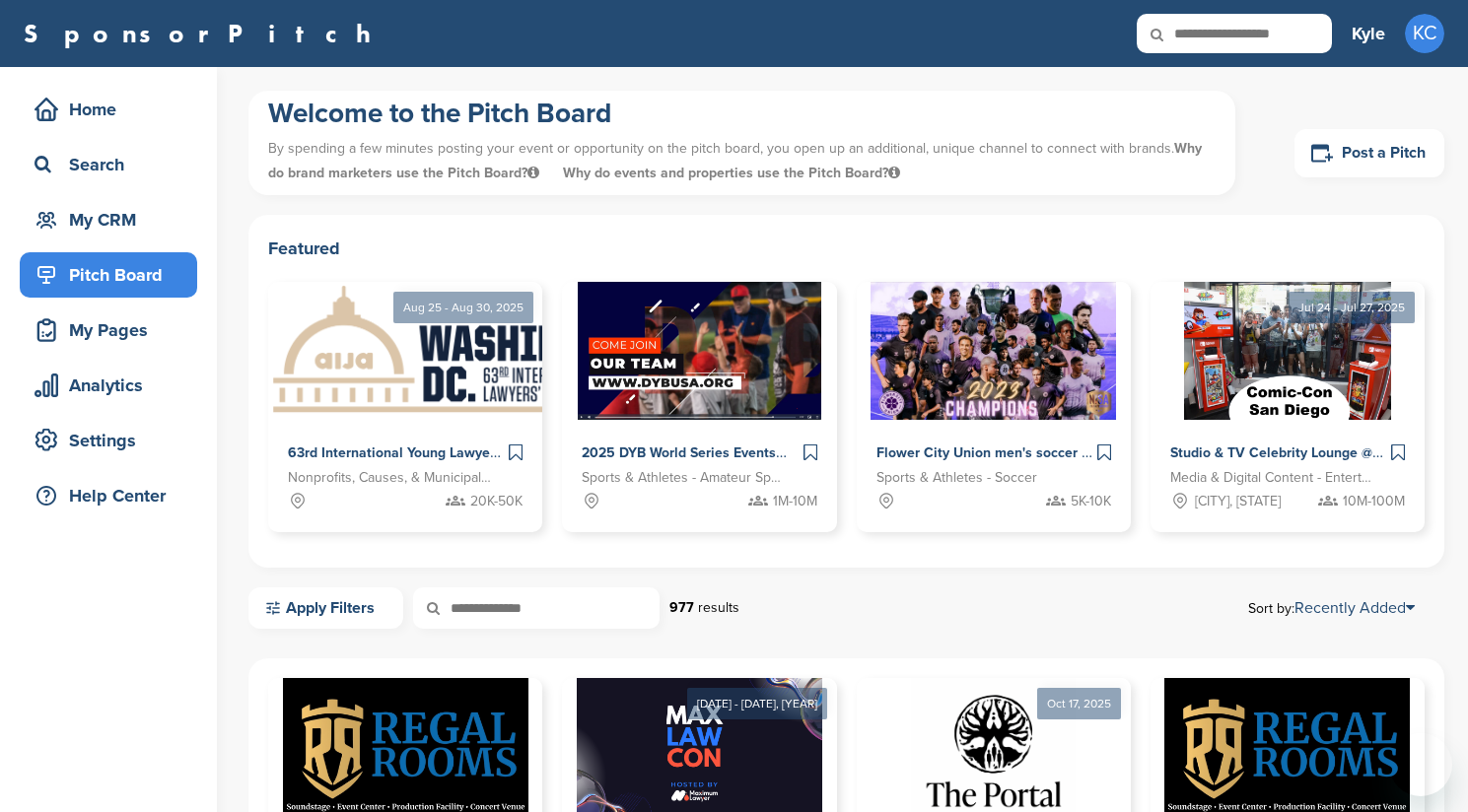 scroll, scrollTop: 0, scrollLeft: 0, axis: both 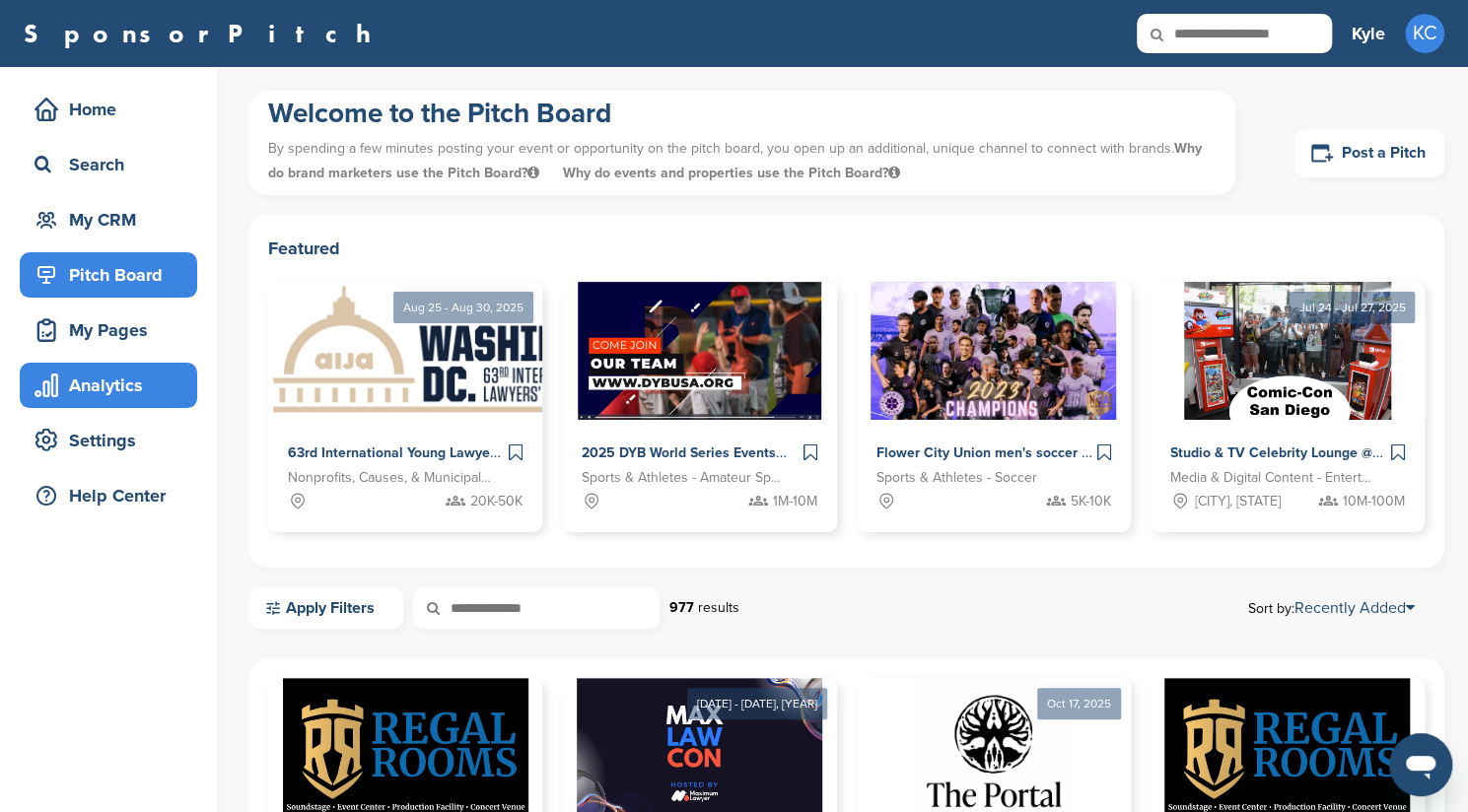click on "Analytics" at bounding box center [113, 385] 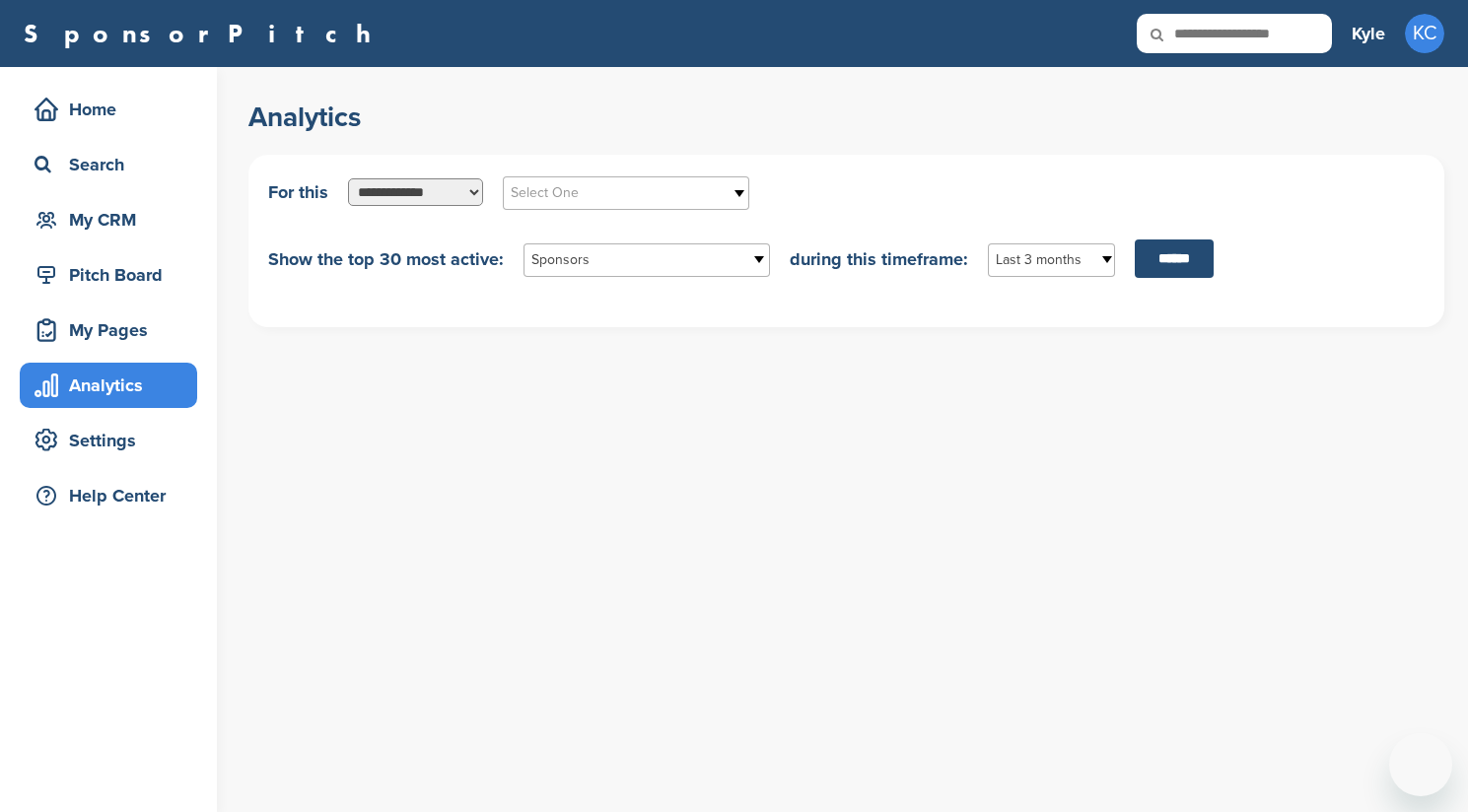 scroll, scrollTop: 0, scrollLeft: 0, axis: both 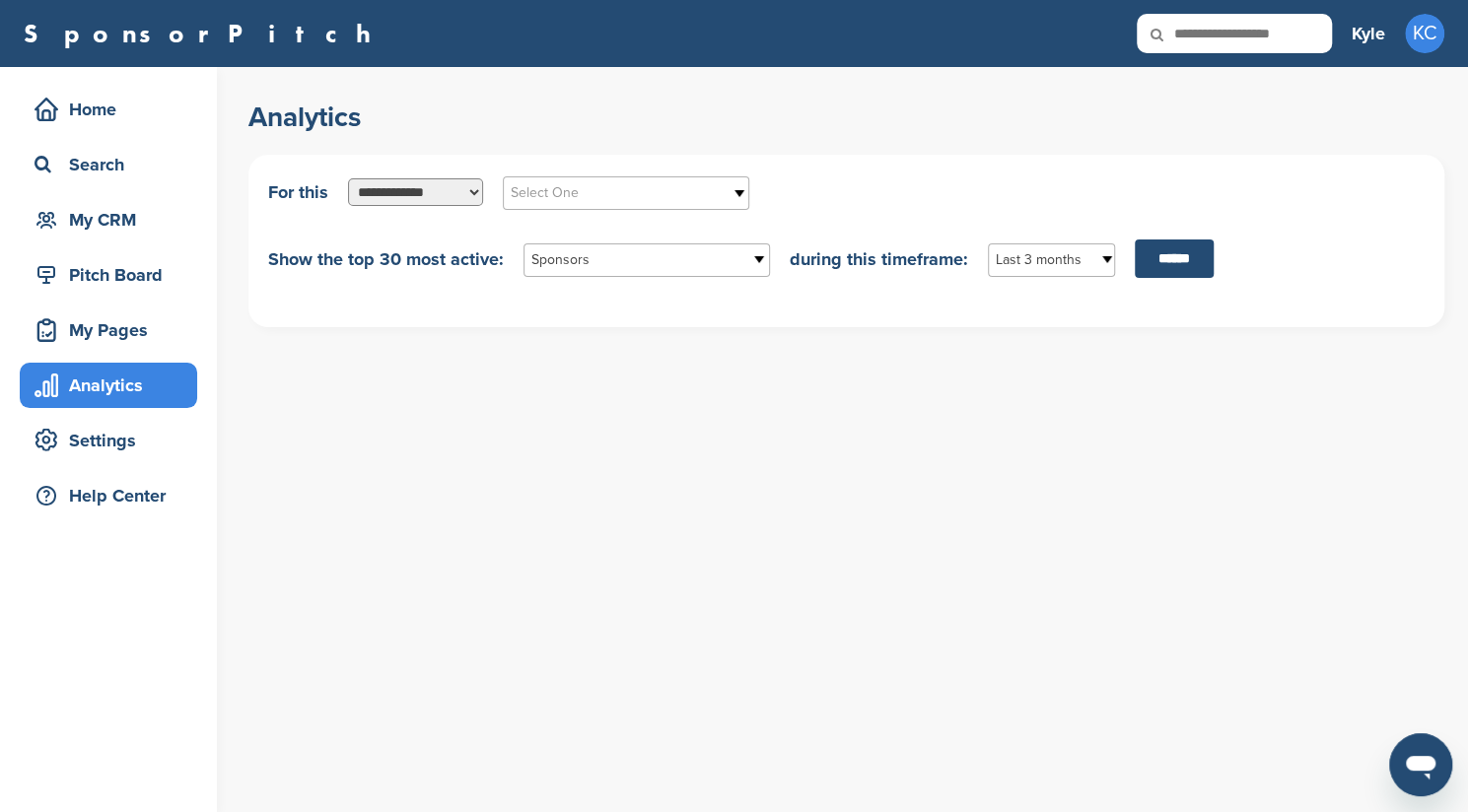 click on "**********" at bounding box center [415, 192] 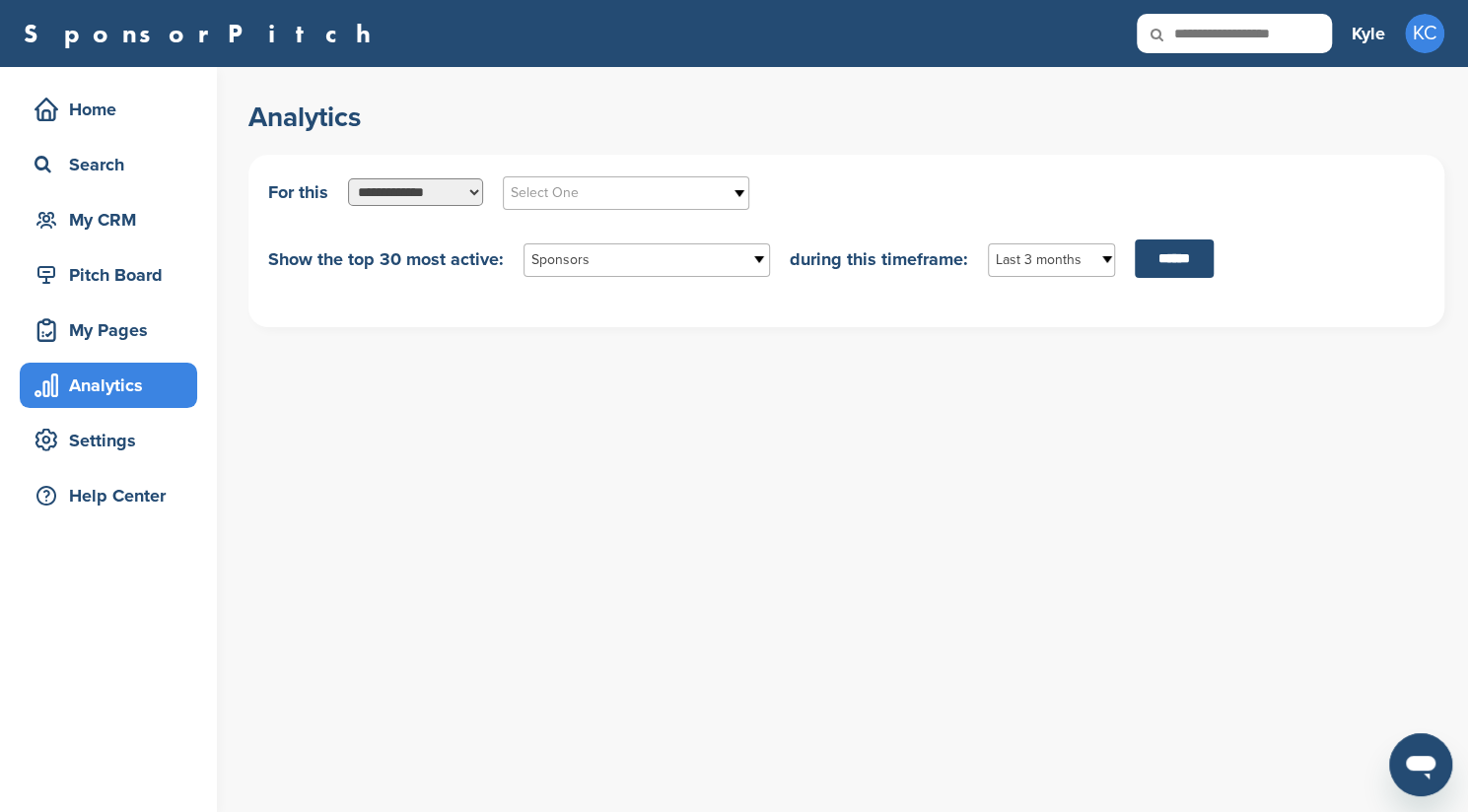 select on "**********" 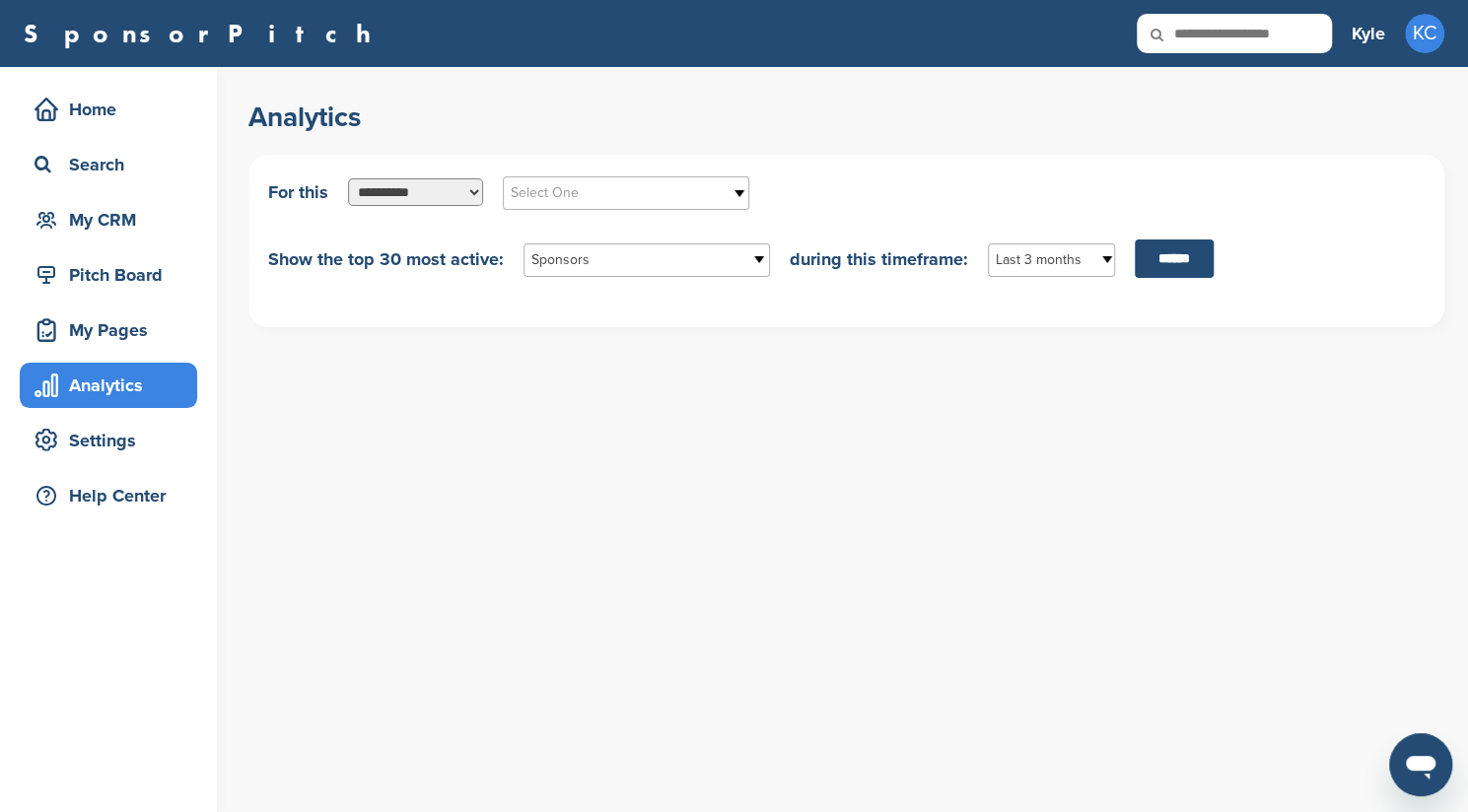 click on "**********" at bounding box center (415, 192) 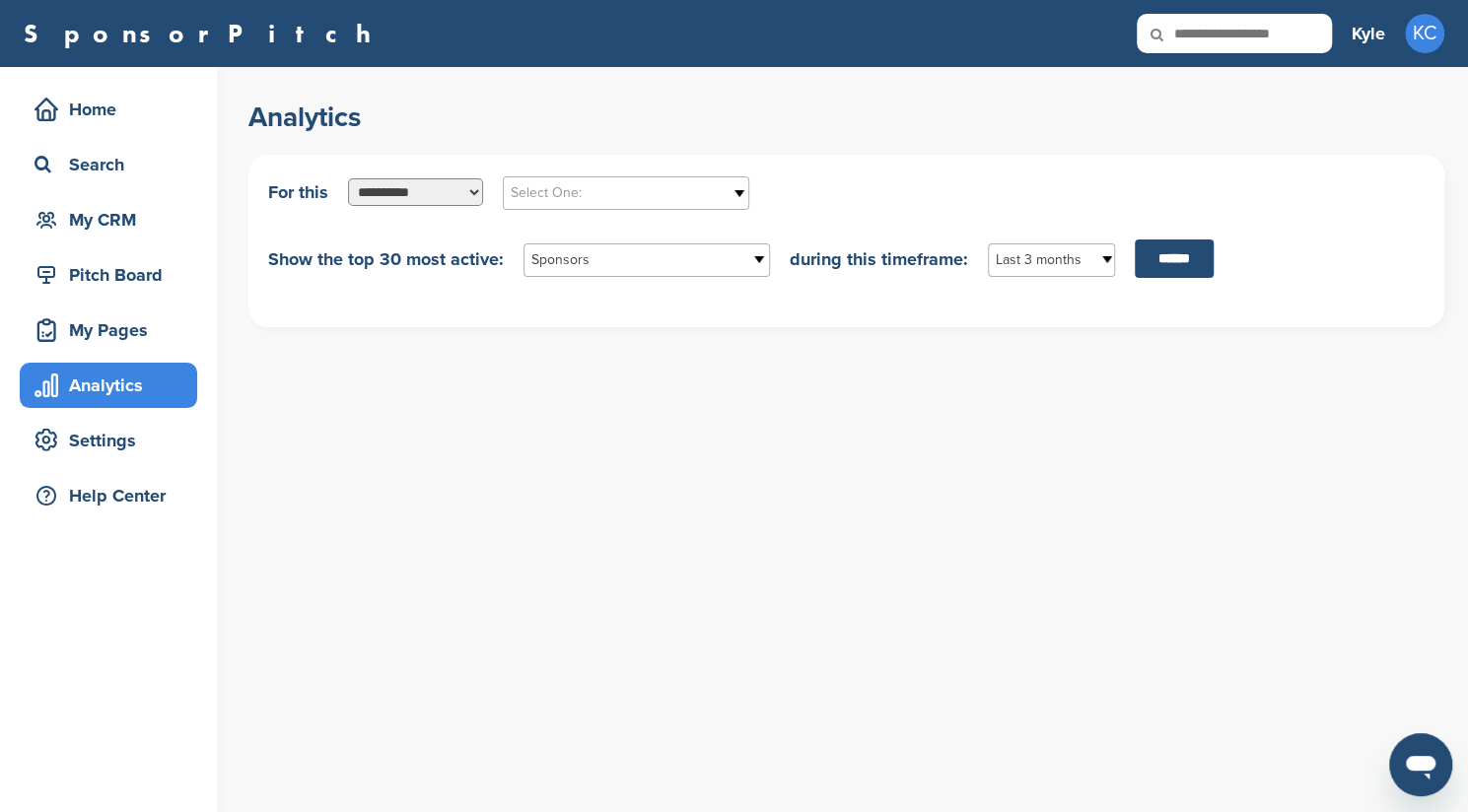 click on "Select One:" at bounding box center [613, 193] 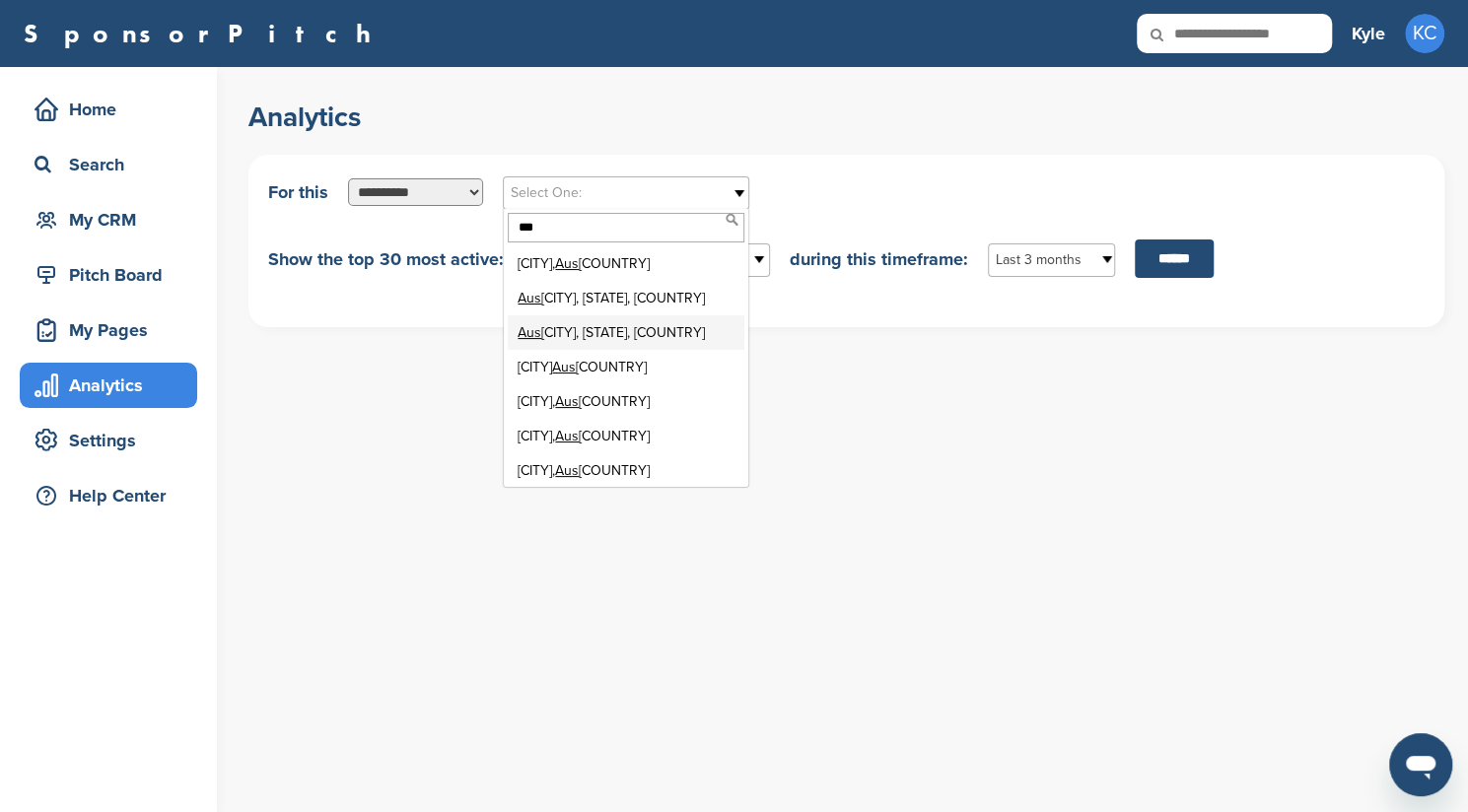 type on "***" 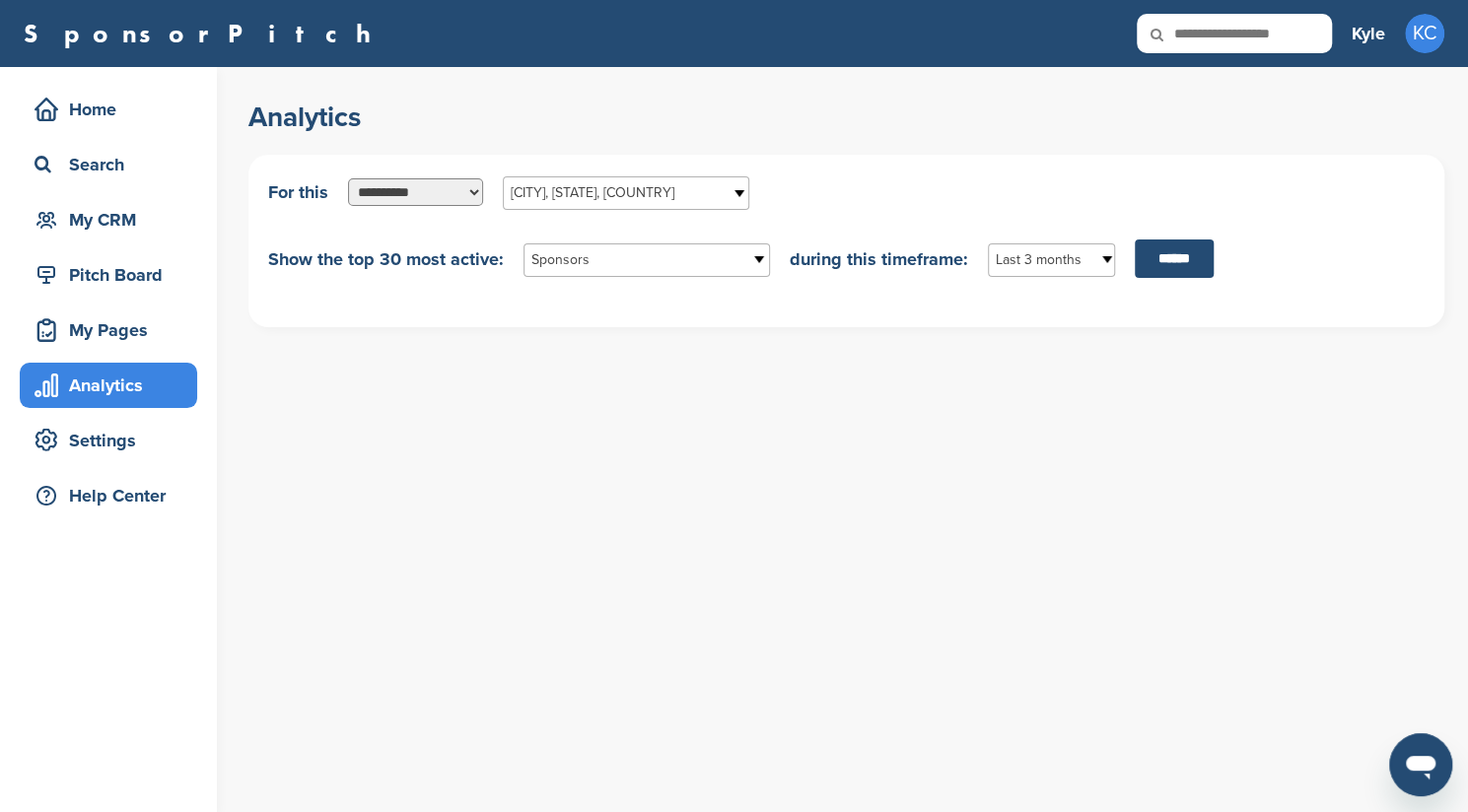 click on "Sponsors" at bounding box center (634, 260) 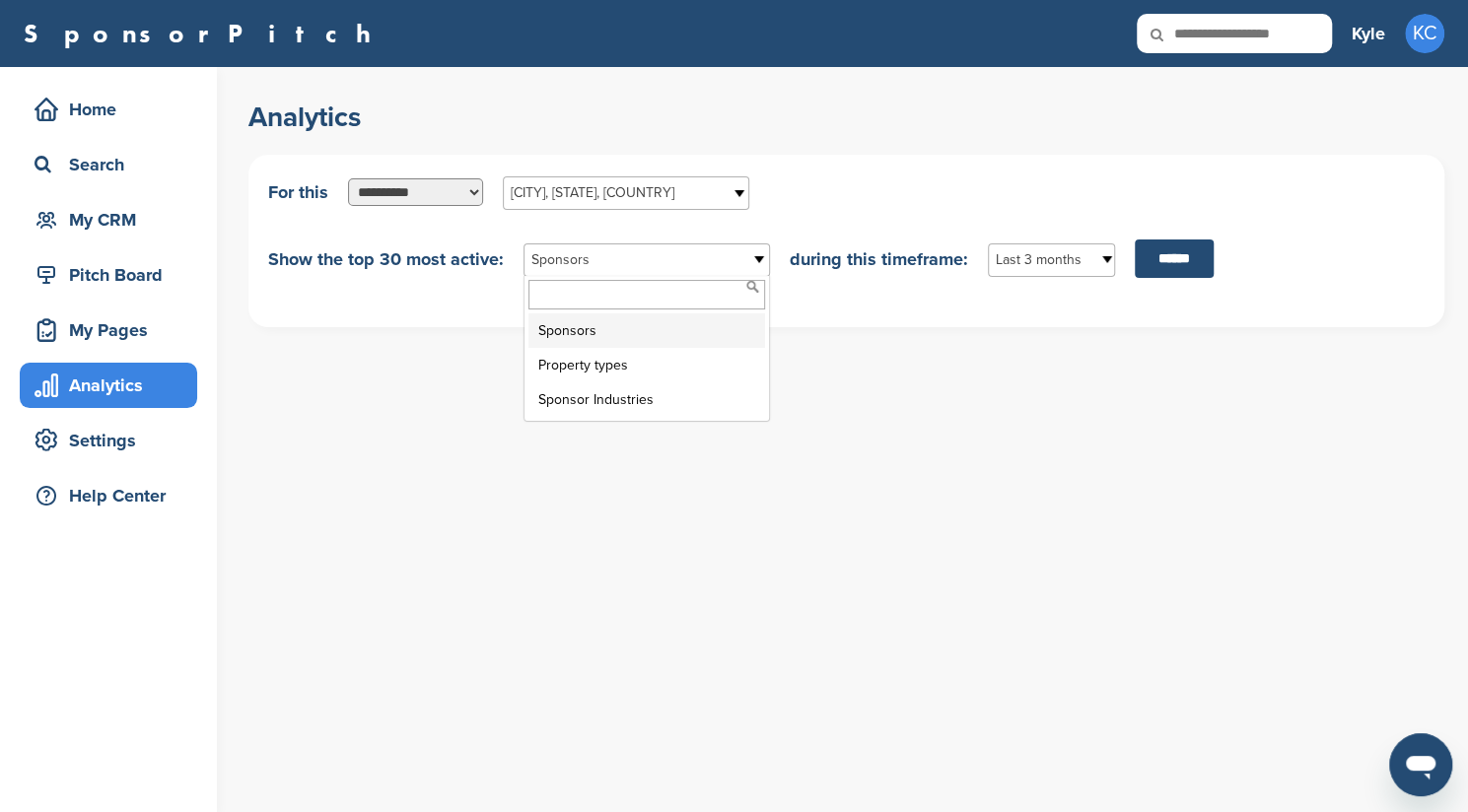 click on "Sponsors" at bounding box center (647, 330) 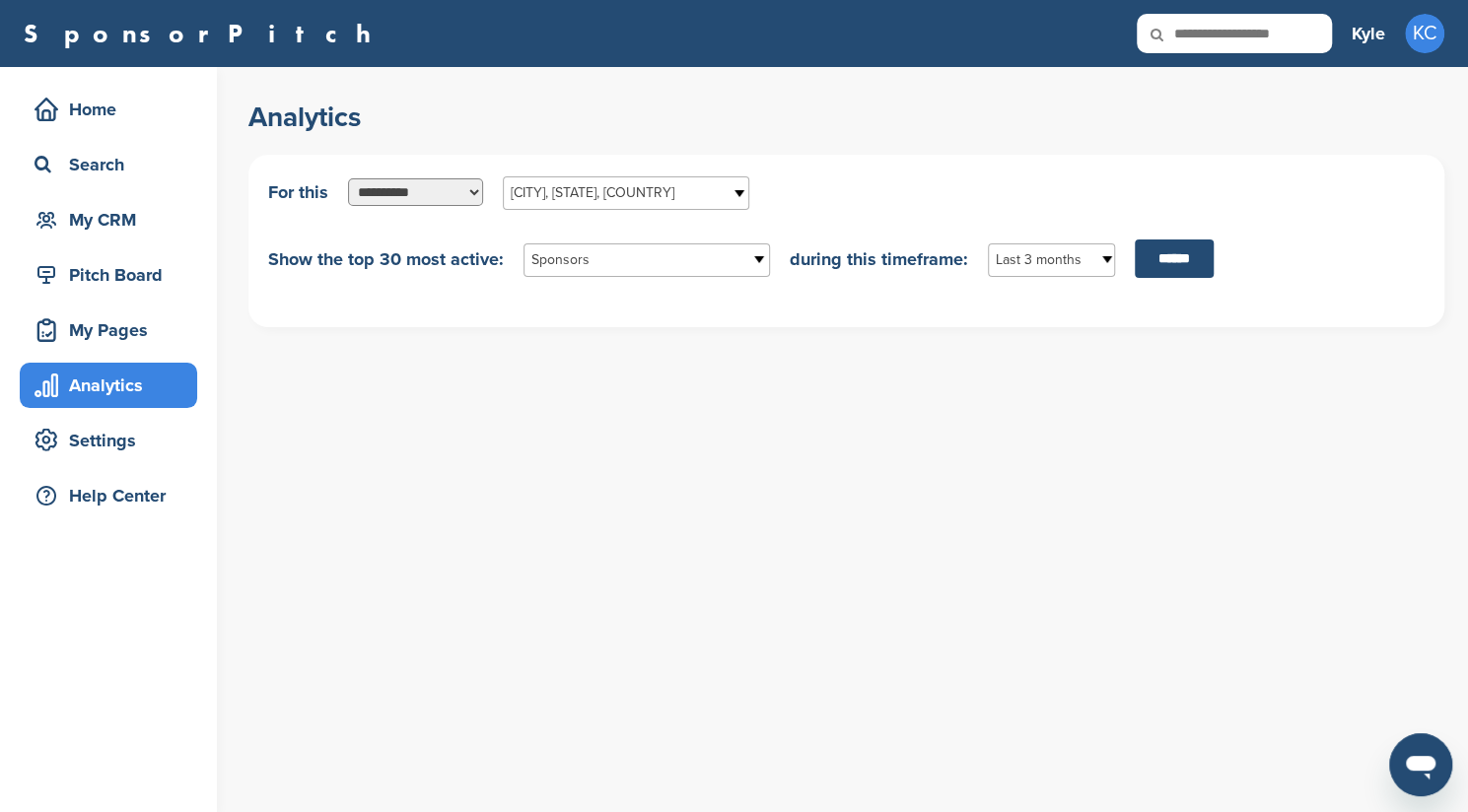 click on "Last 3 months" at bounding box center (1038, 260) 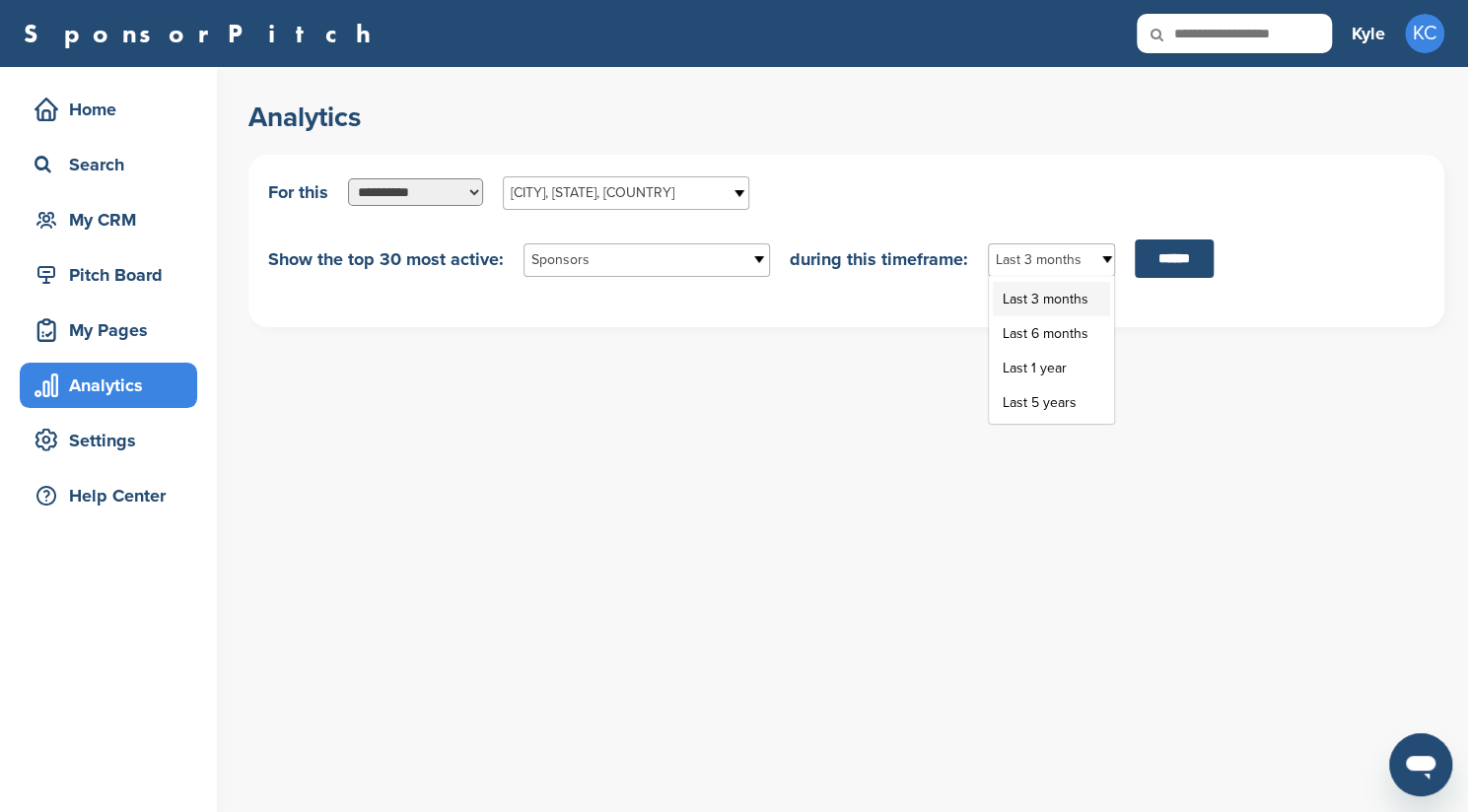 click on "Last 3 months" at bounding box center [1051, 299] 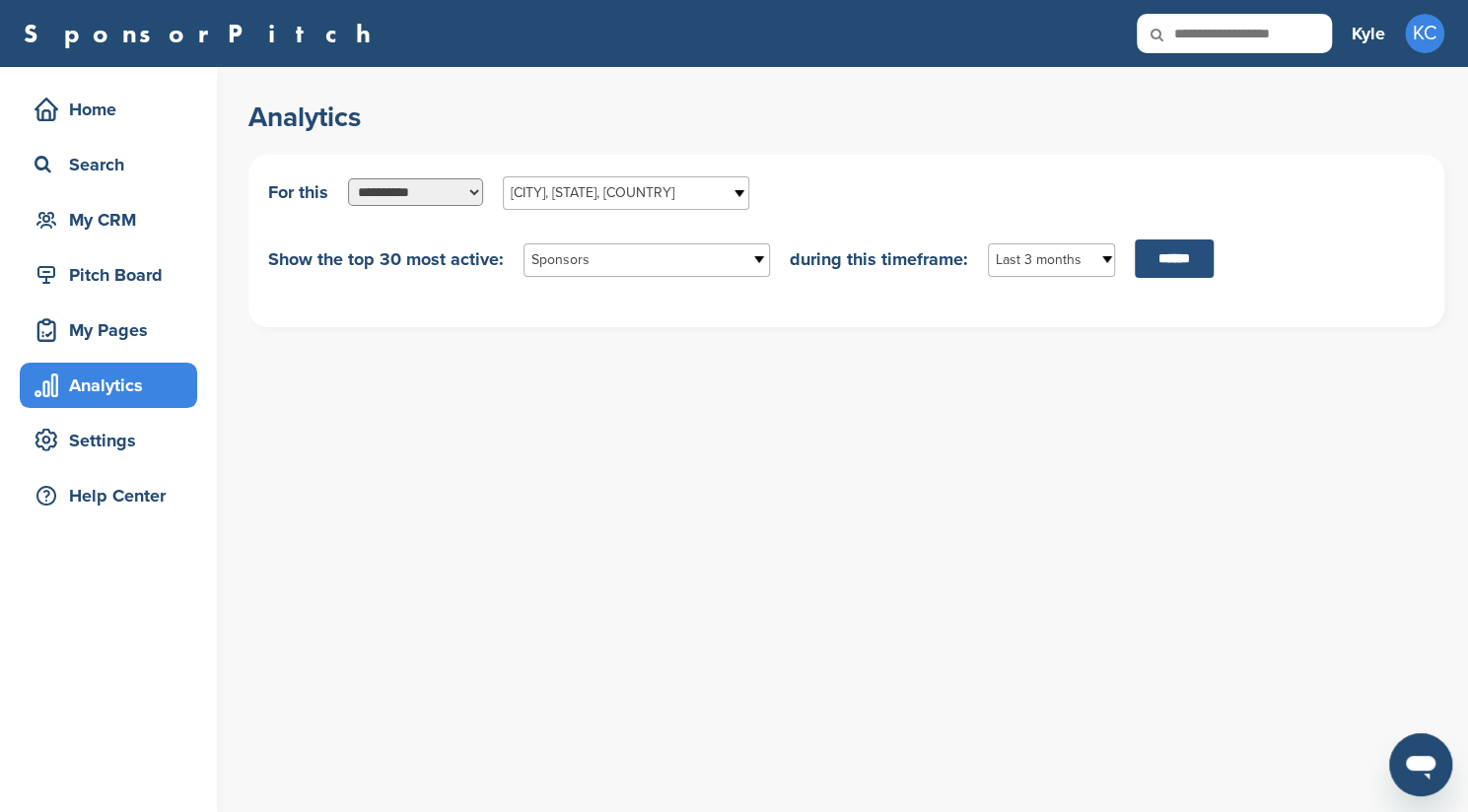 click on "******" at bounding box center (1174, 258) 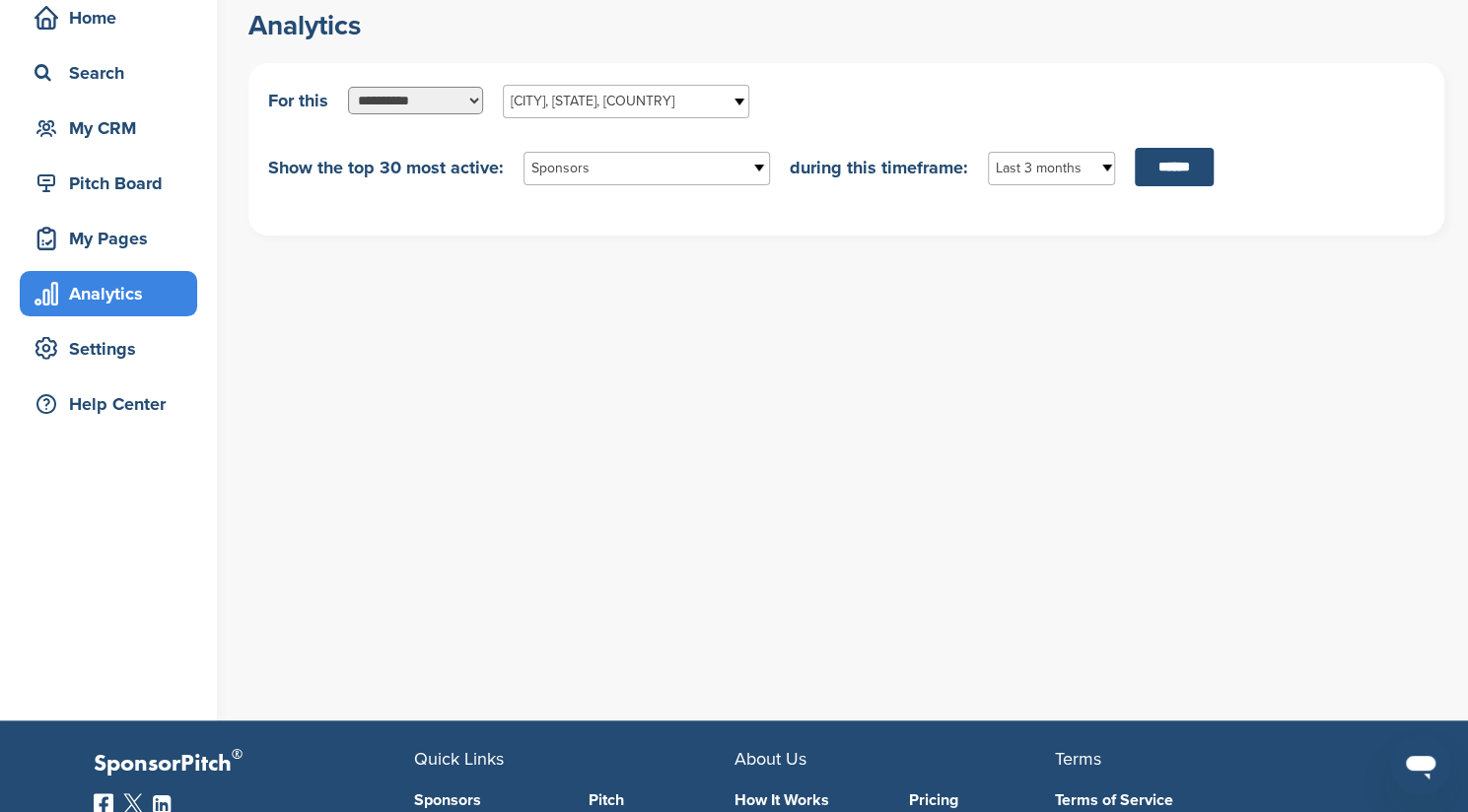 scroll, scrollTop: 0, scrollLeft: 0, axis: both 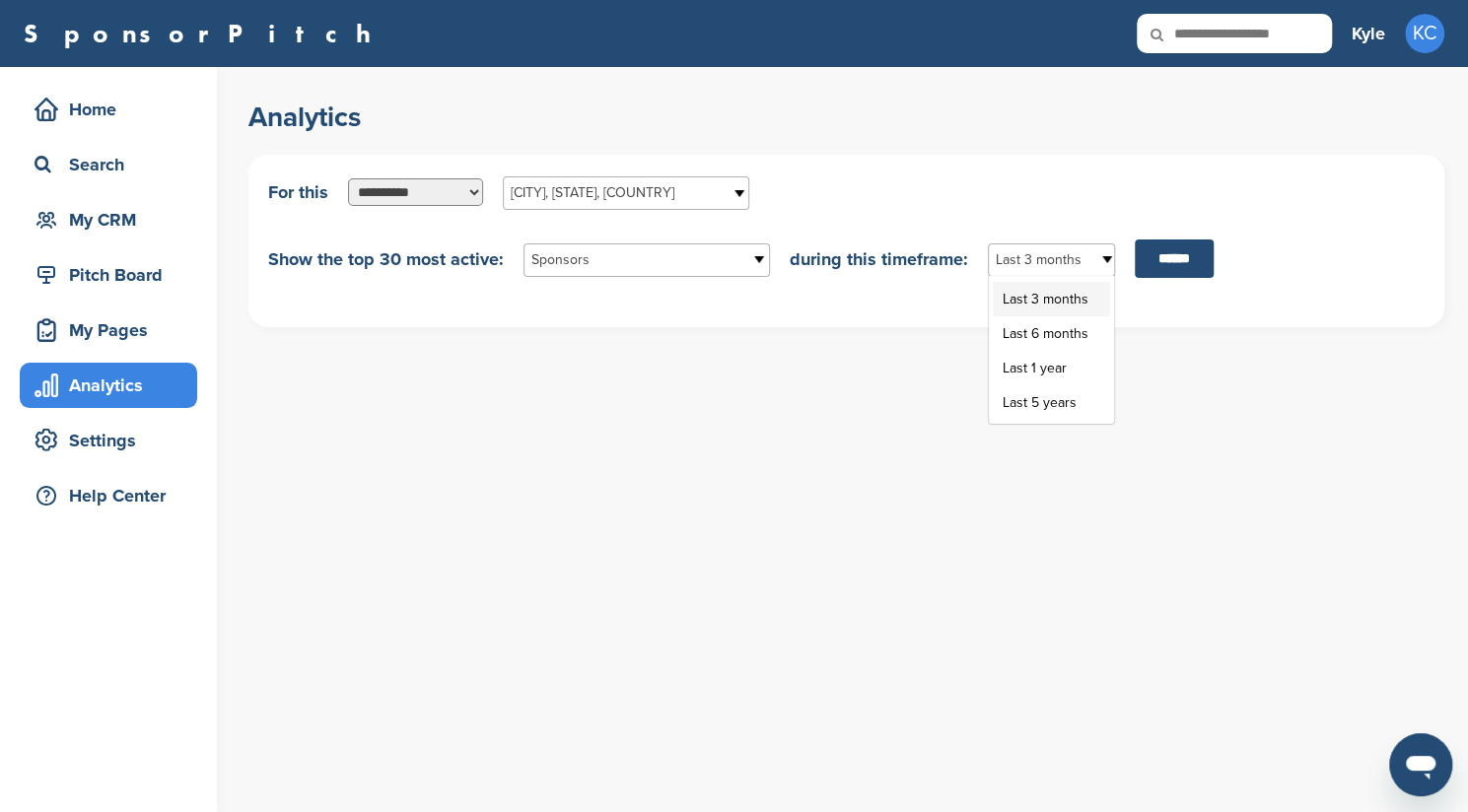 click on "Last 3 months" at bounding box center [1038, 260] 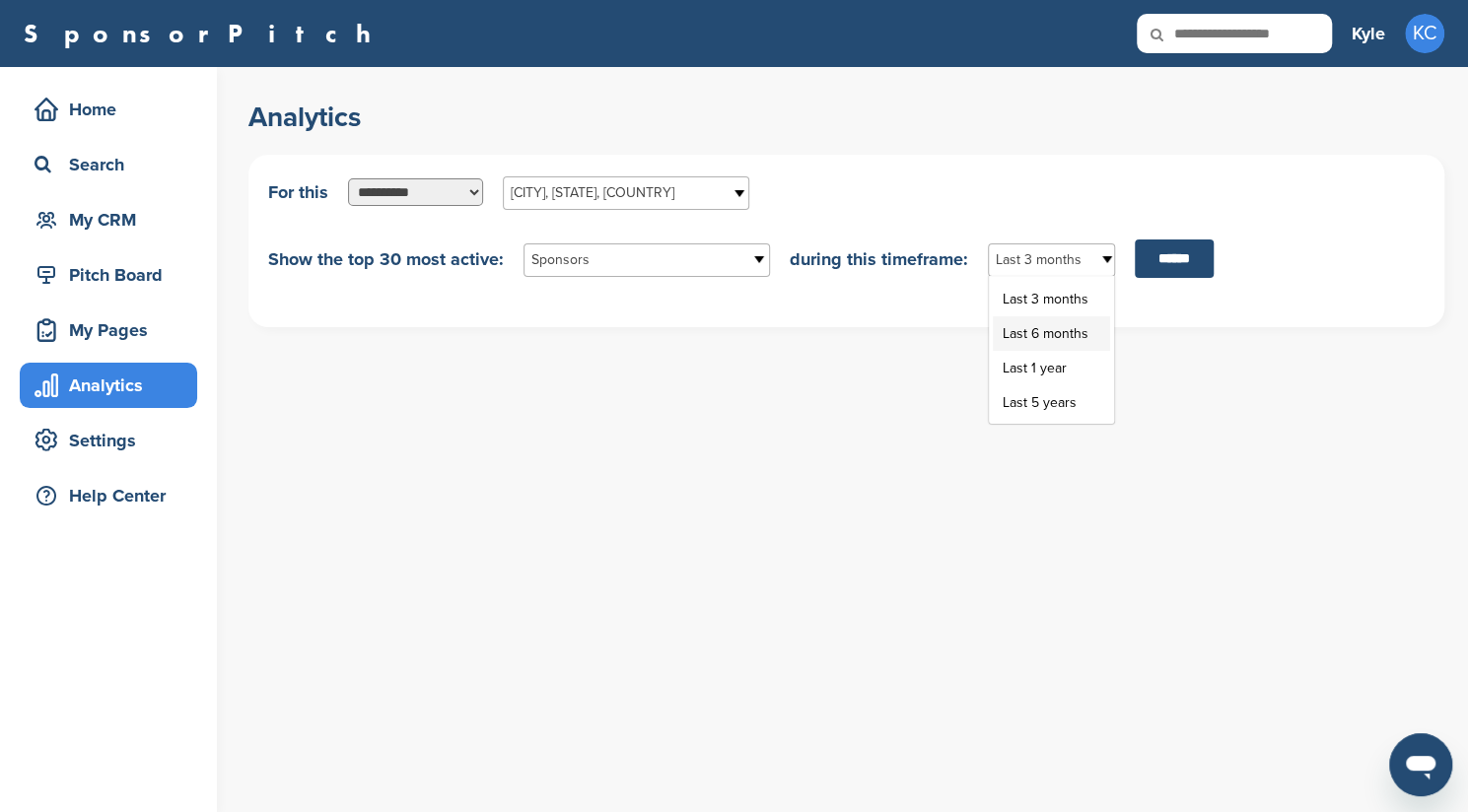 click on "Last 6 months" at bounding box center [1051, 333] 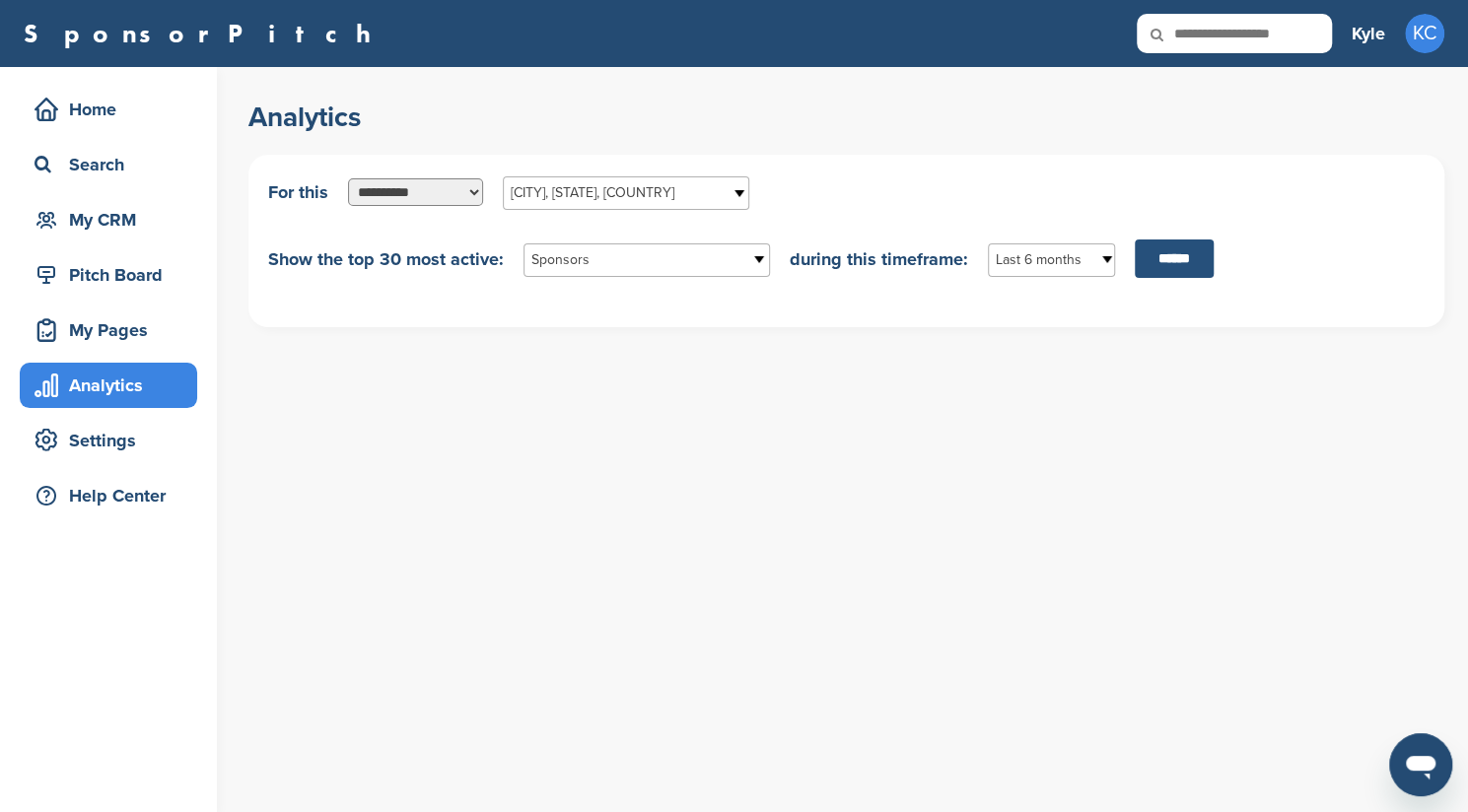 click on "******" at bounding box center [1174, 258] 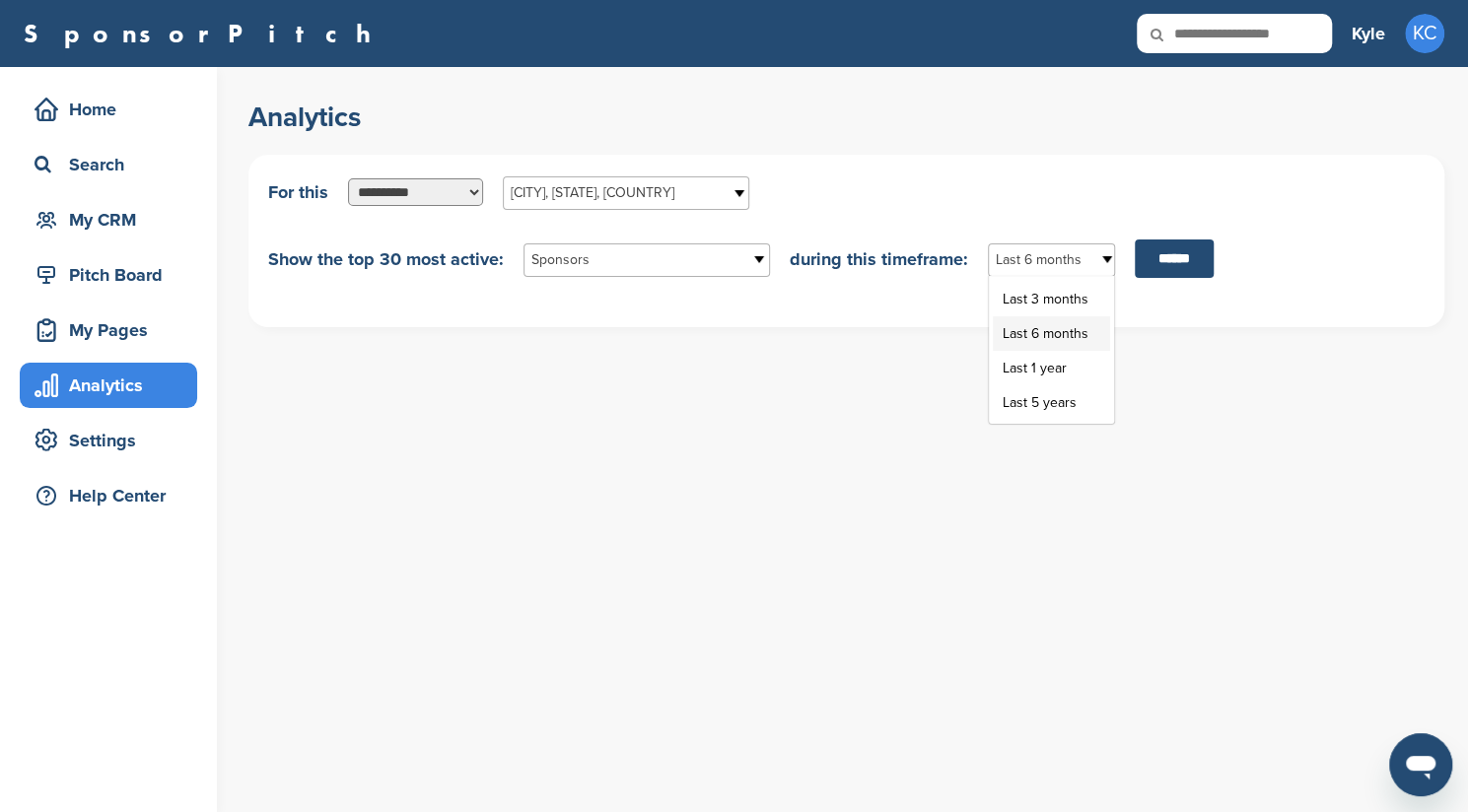 click on "Last 6 months" at bounding box center [1038, 260] 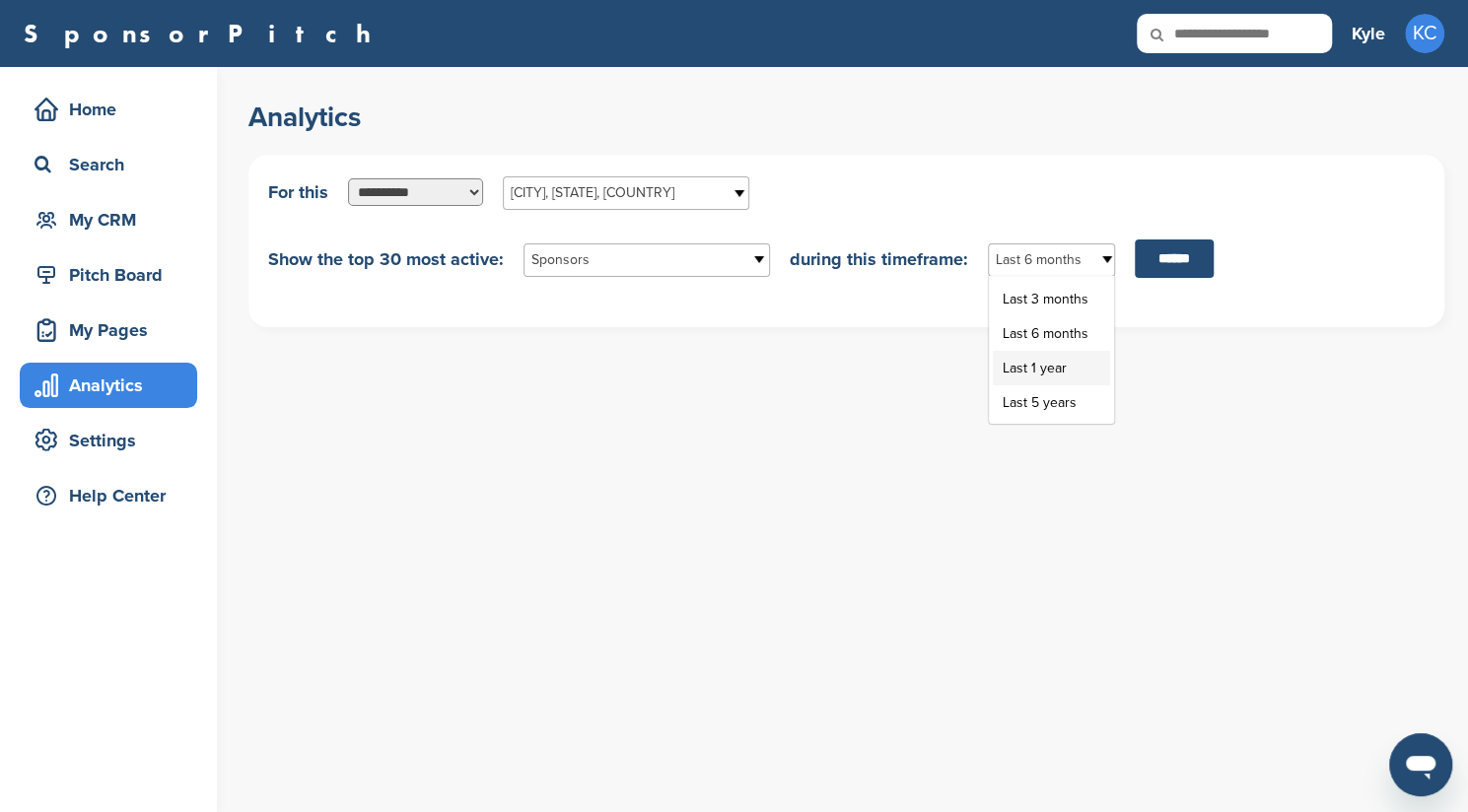 click on "Last 1 year" at bounding box center [1051, 368] 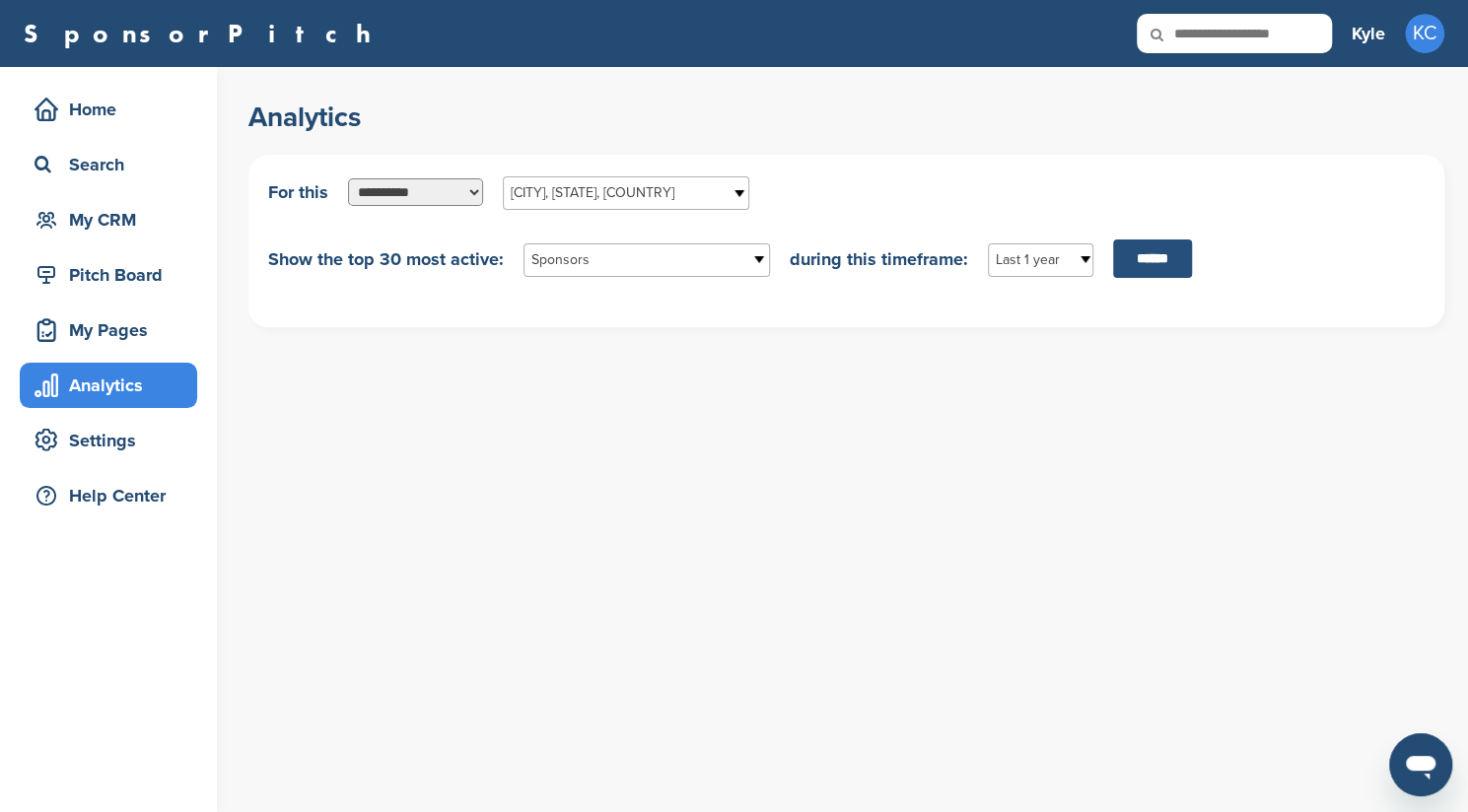 click on "******" at bounding box center [1153, 258] 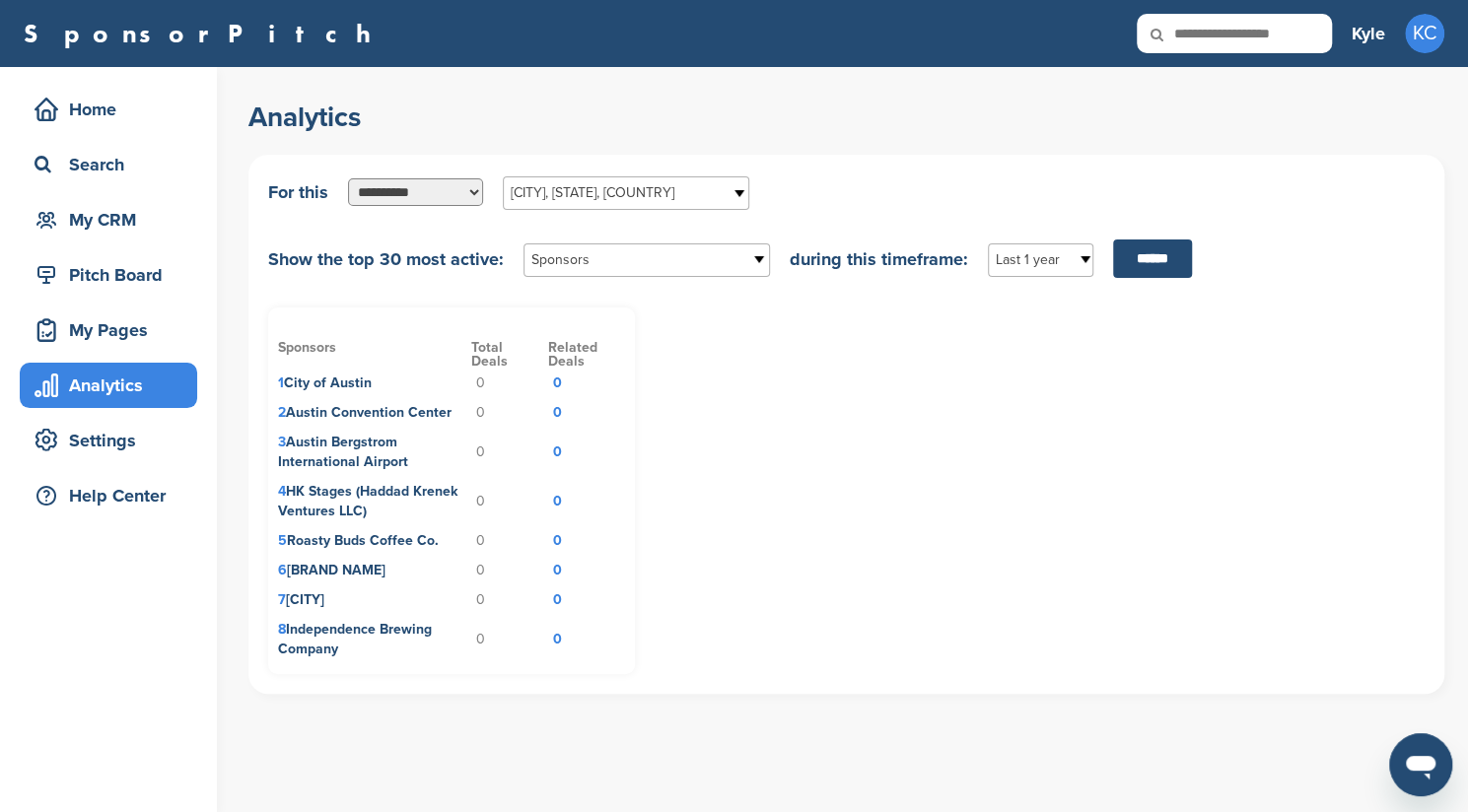 click on "Last 1 year" at bounding box center (1040, 260) 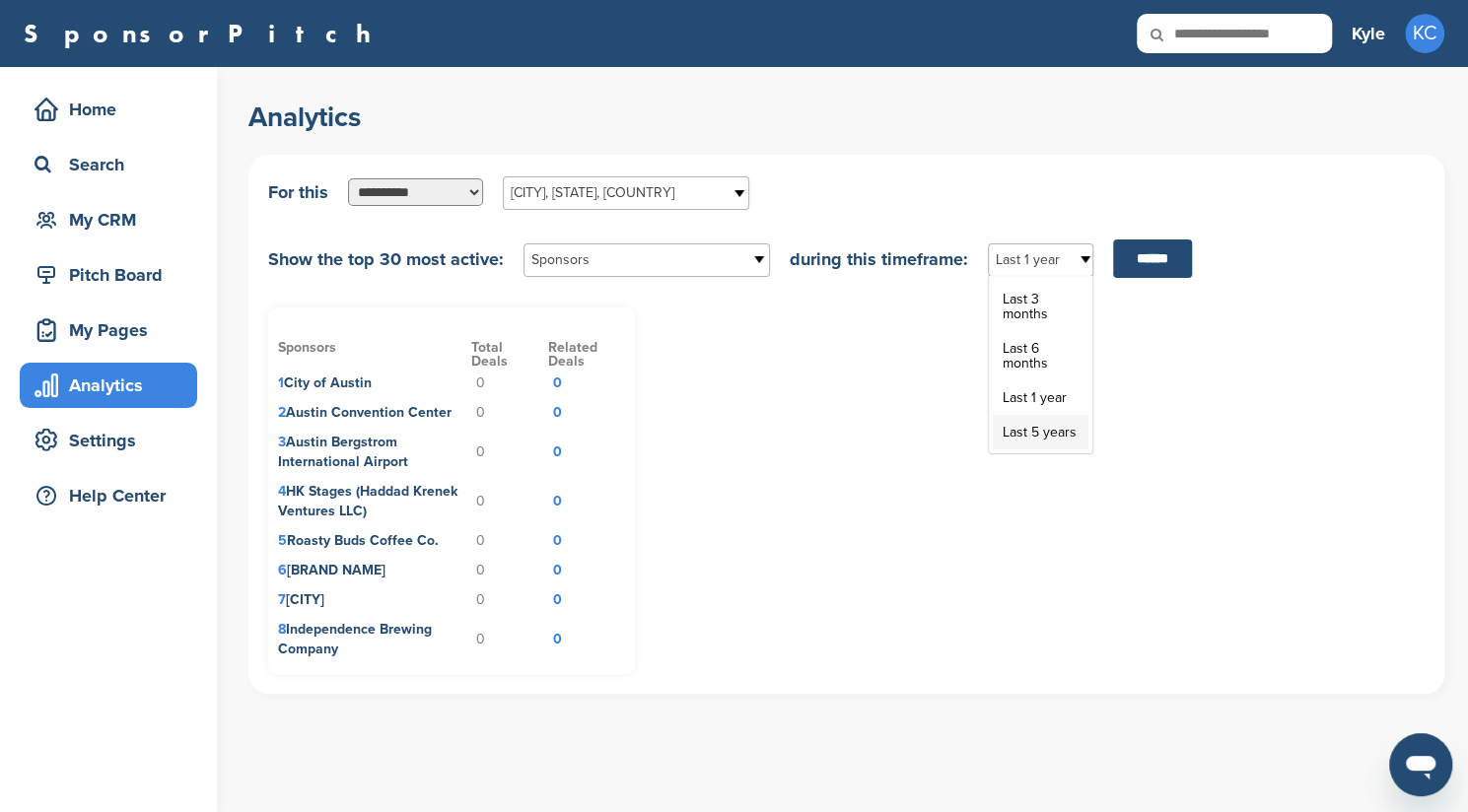 click on "Last 5 years" at bounding box center [1040, 432] 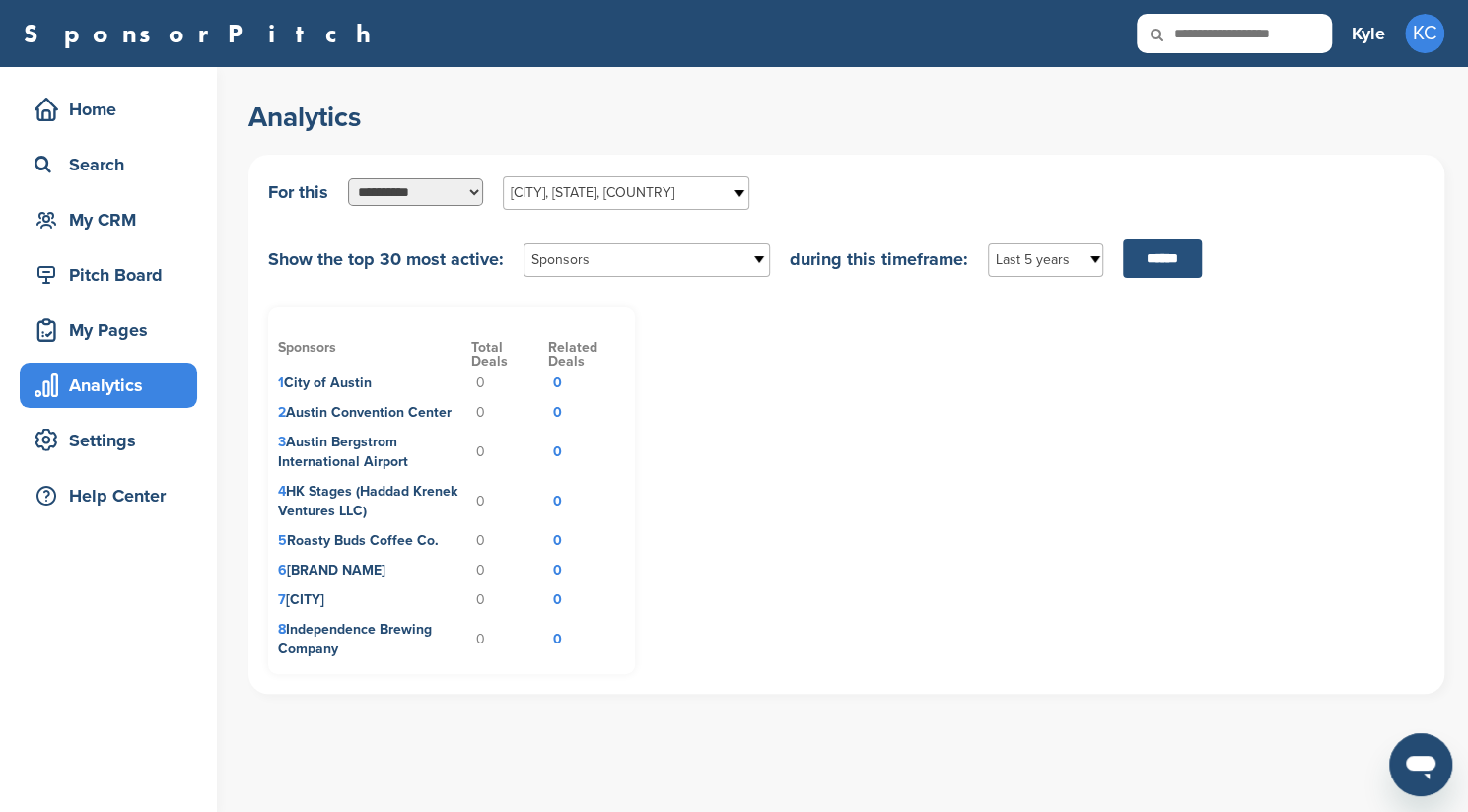 click on "******" at bounding box center [1162, 258] 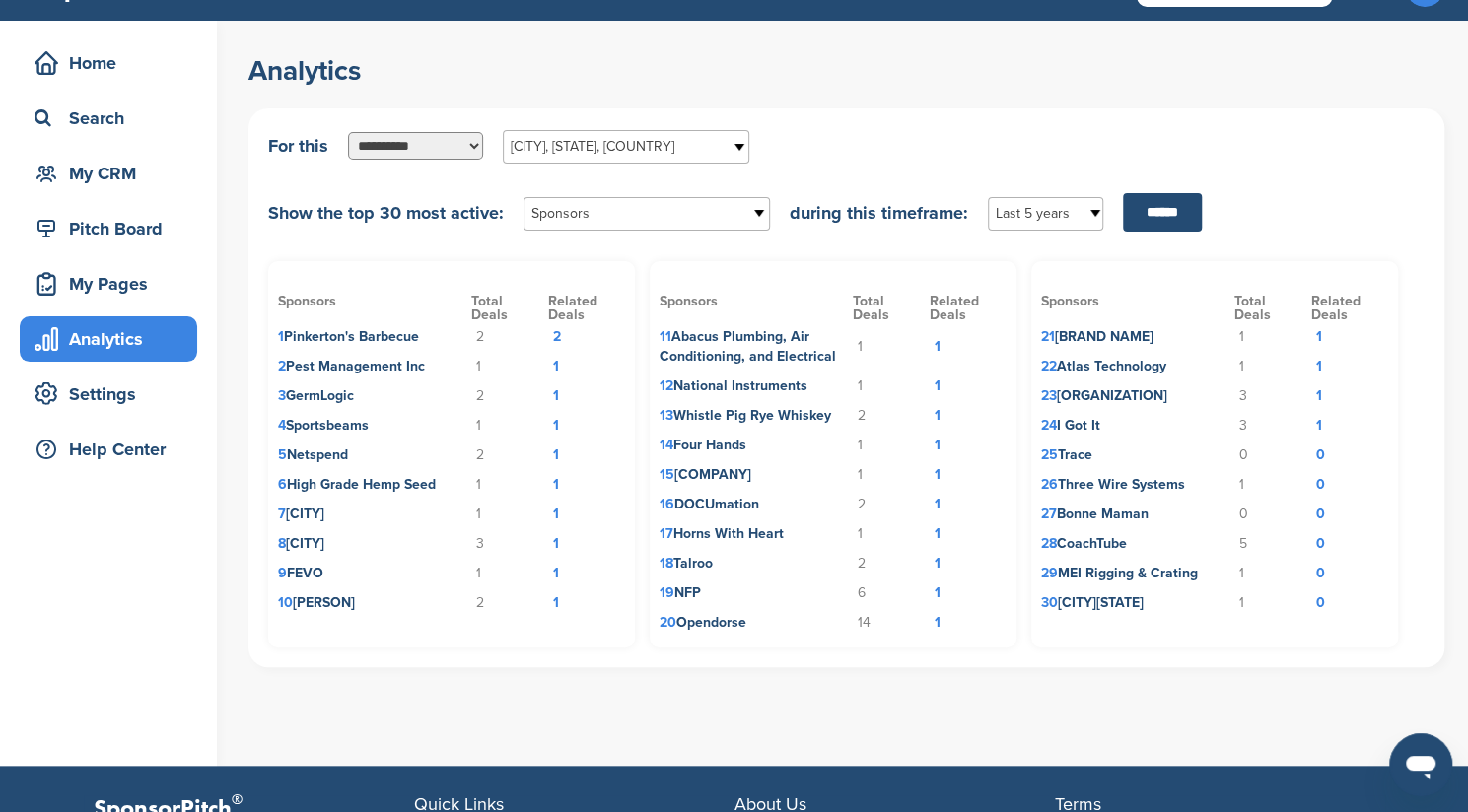 scroll, scrollTop: 45, scrollLeft: 0, axis: vertical 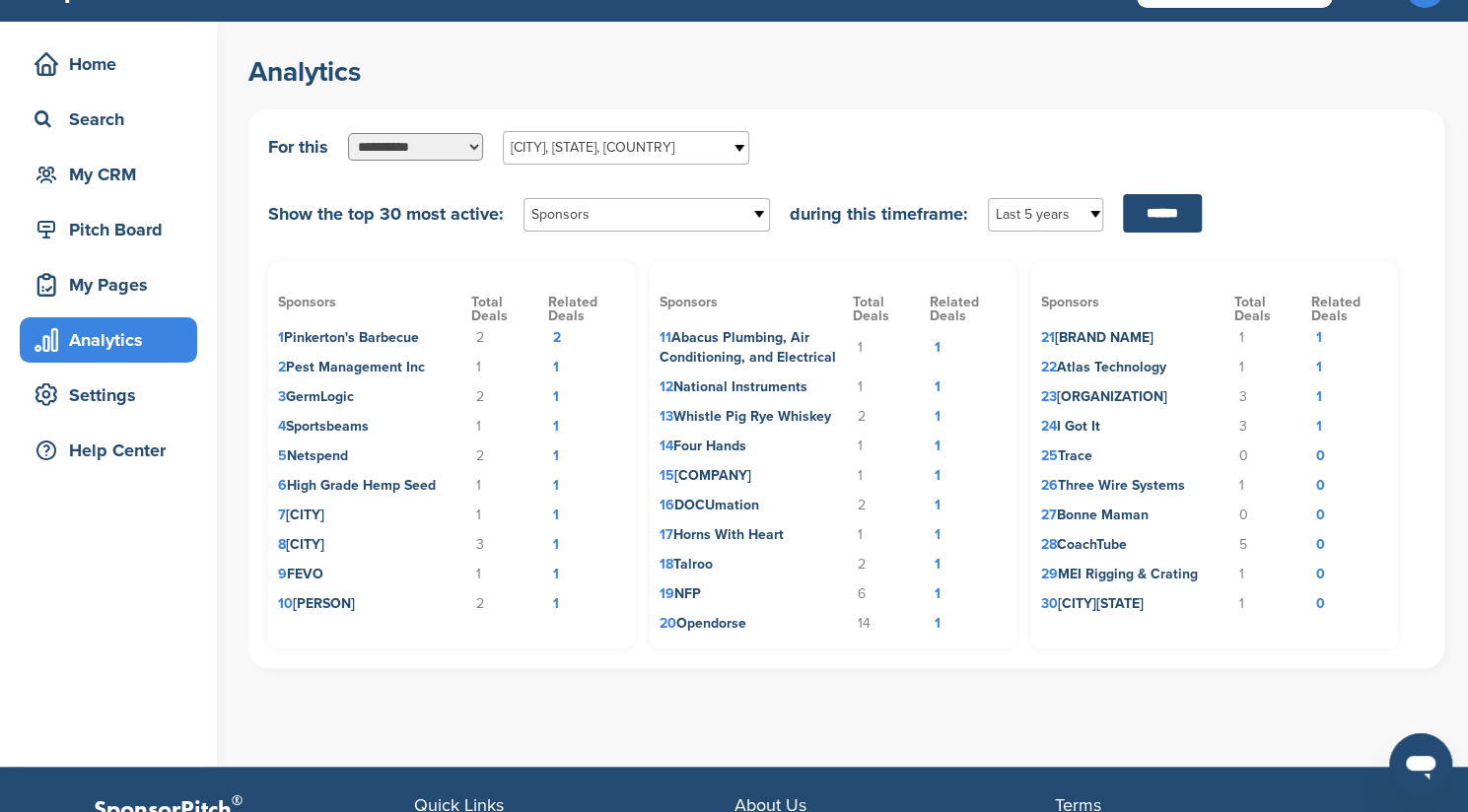 click on "**********" at bounding box center [846, 388] 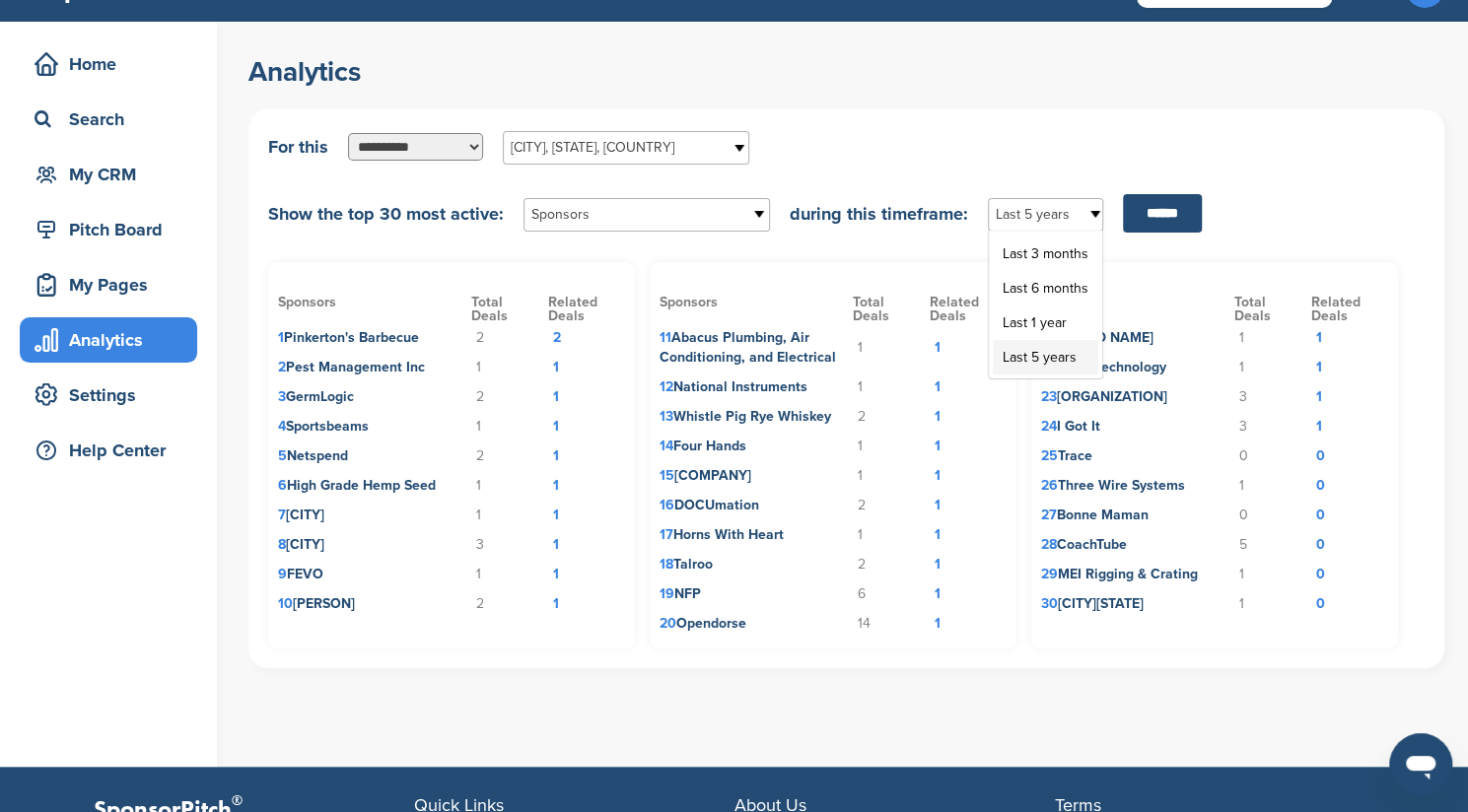 click on "Last 5 years" at bounding box center (1032, 215) 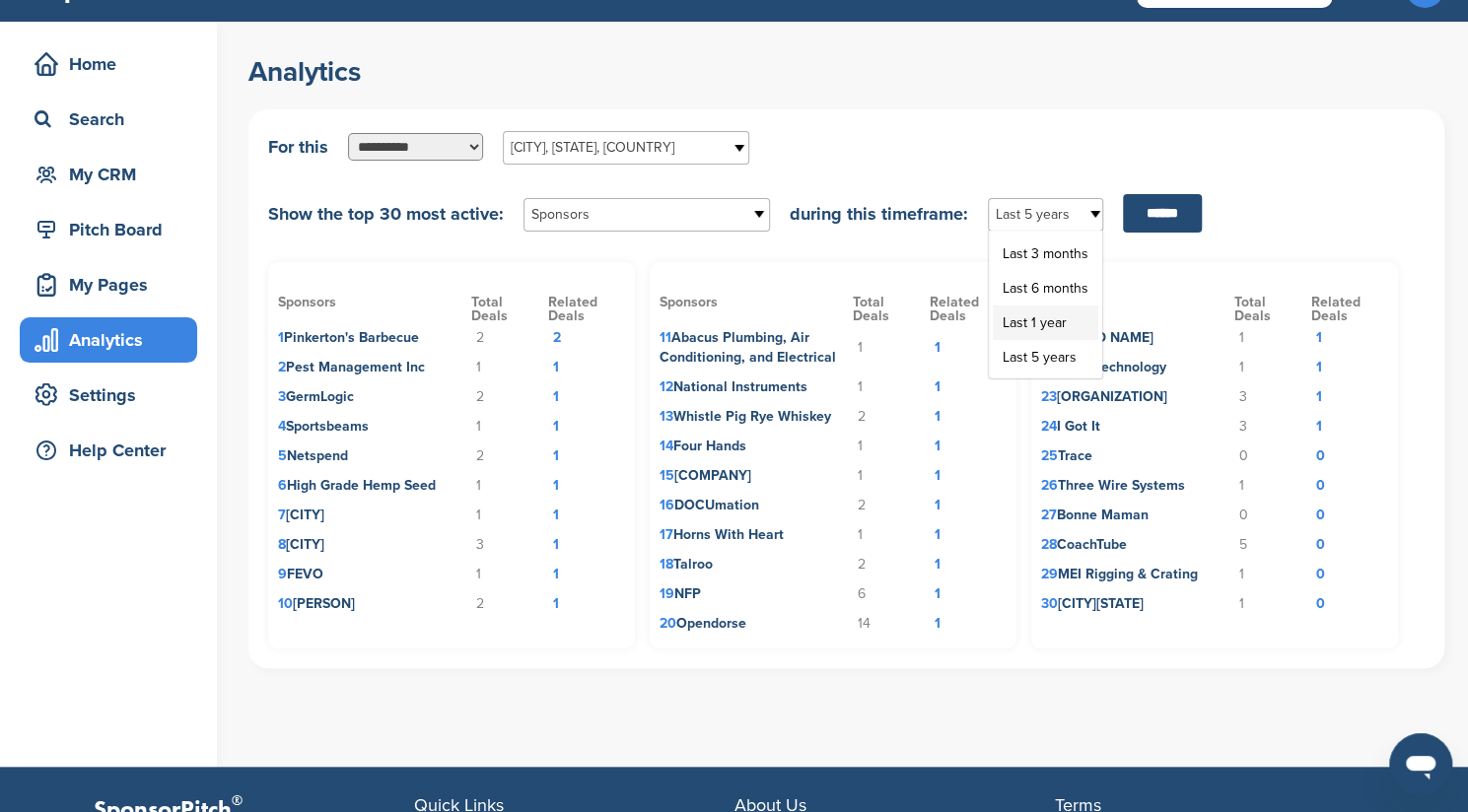 click on "Last 1 year" at bounding box center [1045, 322] 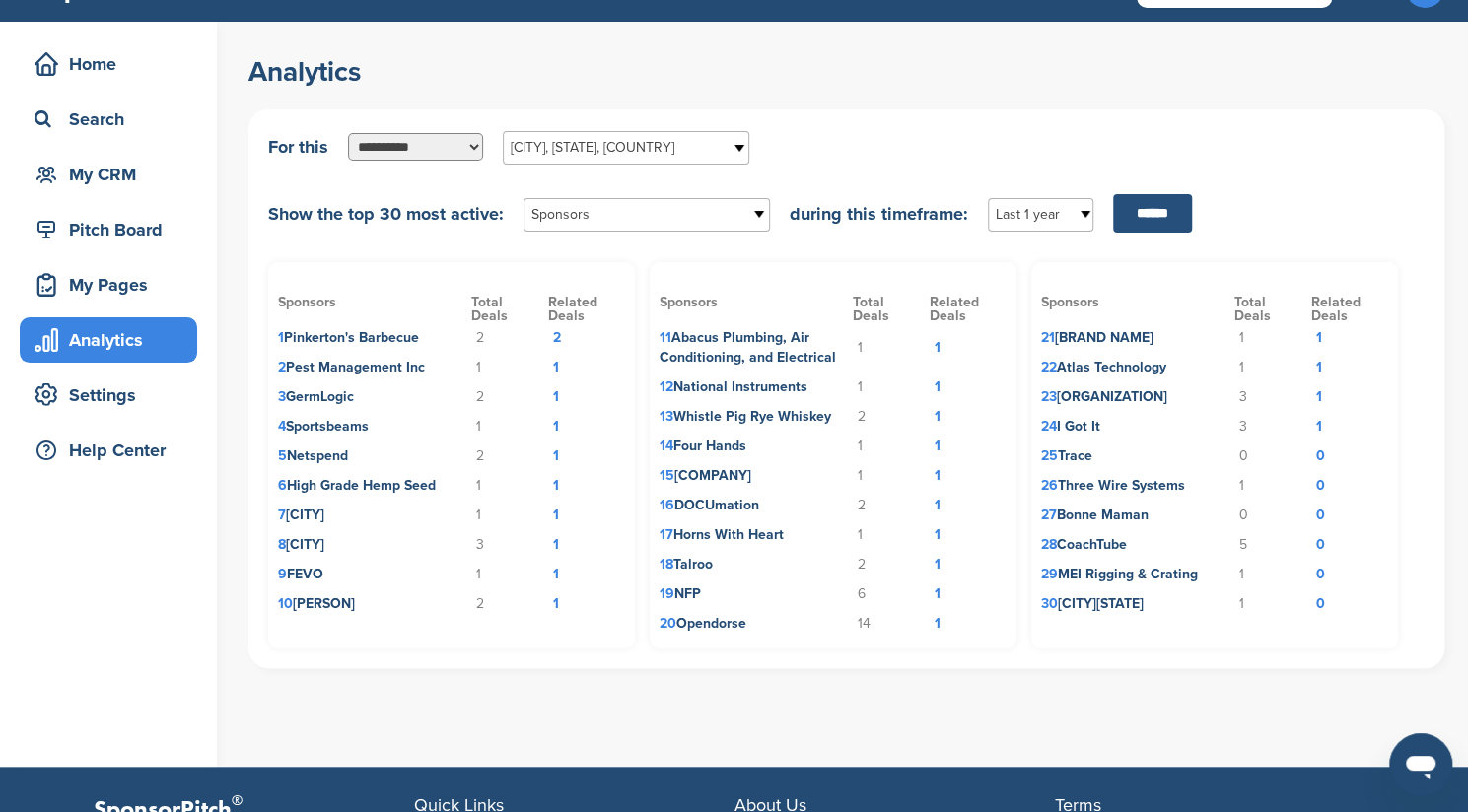 click on "******" at bounding box center [1153, 213] 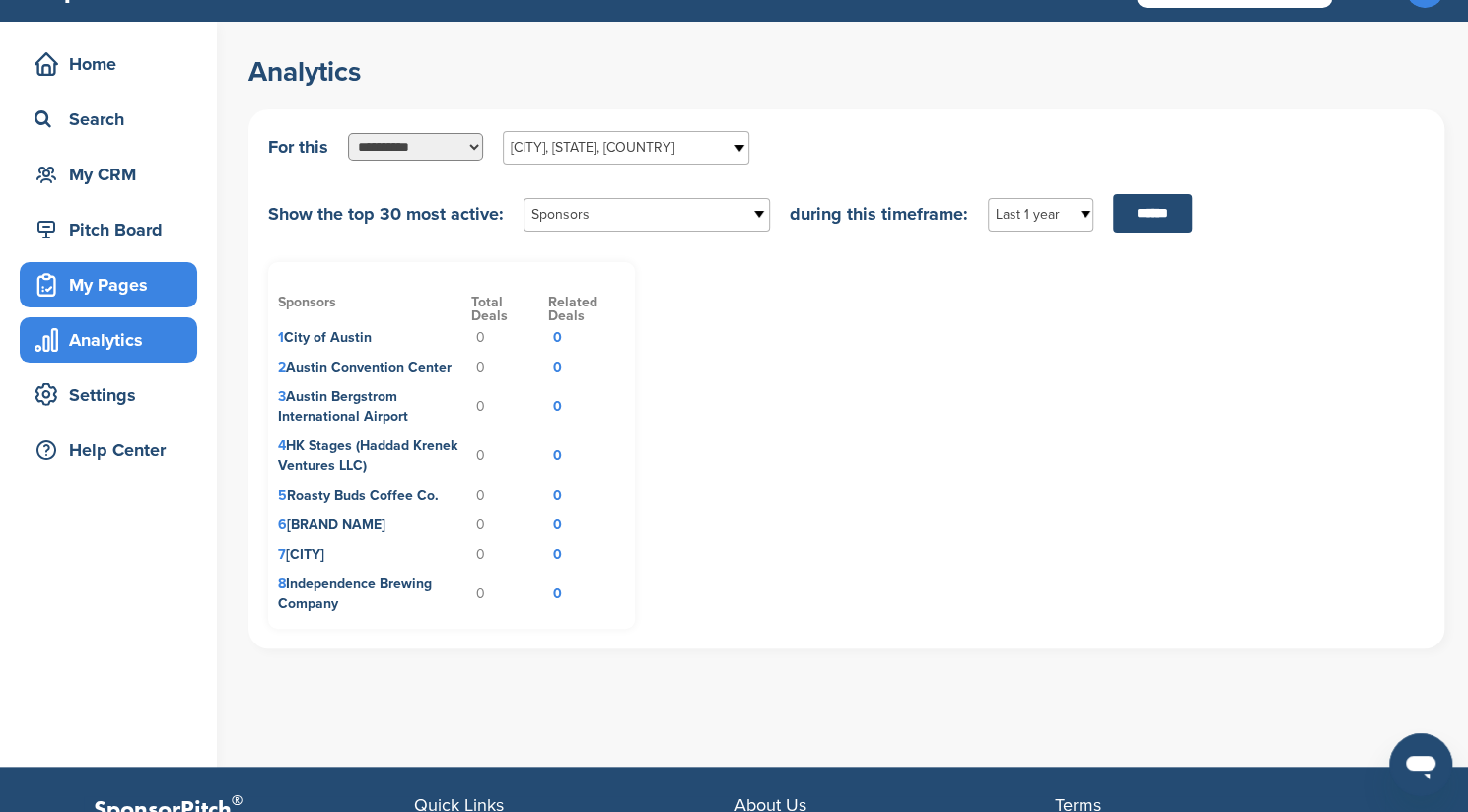 click on "My Pages" at bounding box center [113, 285] 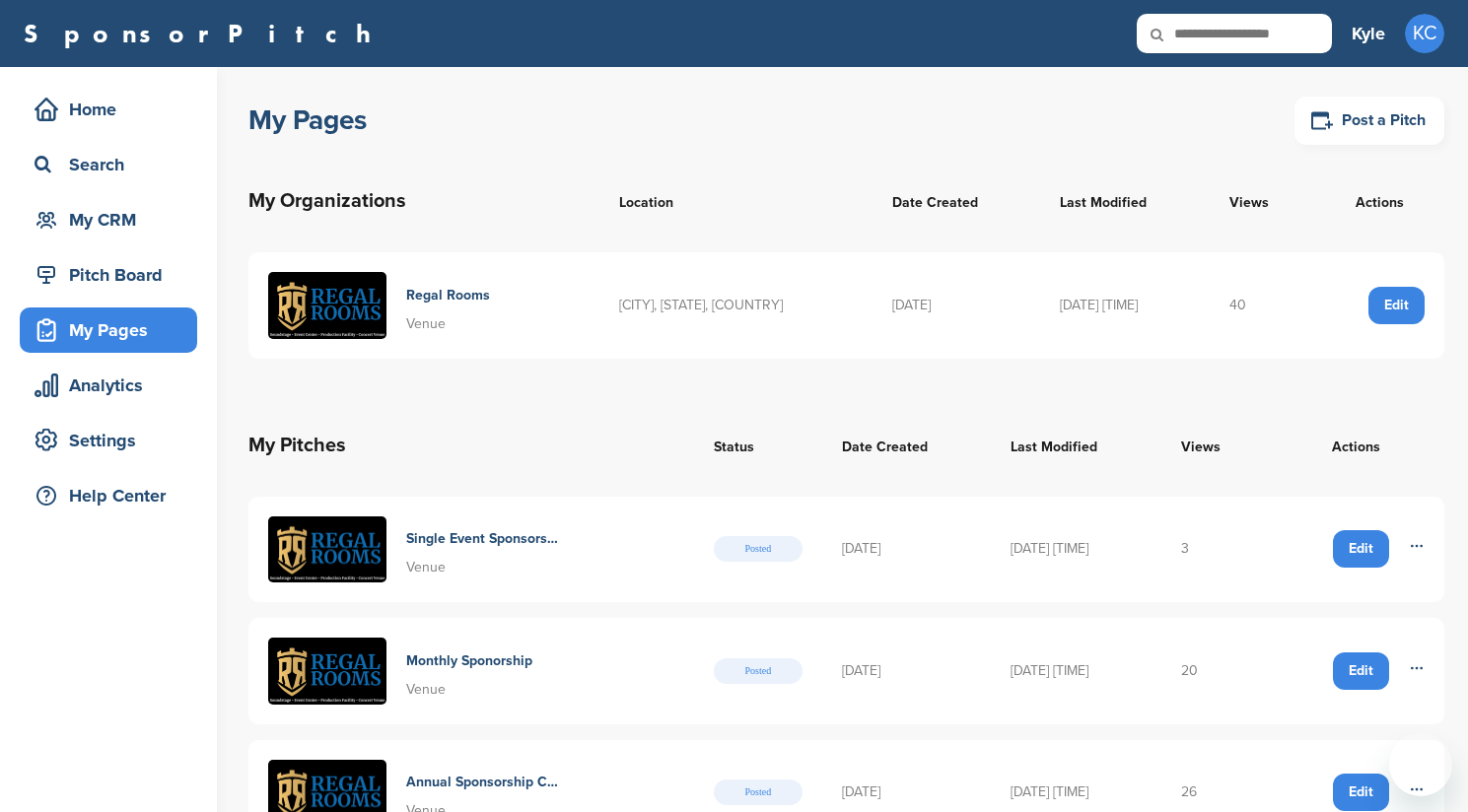 scroll, scrollTop: 0, scrollLeft: 0, axis: both 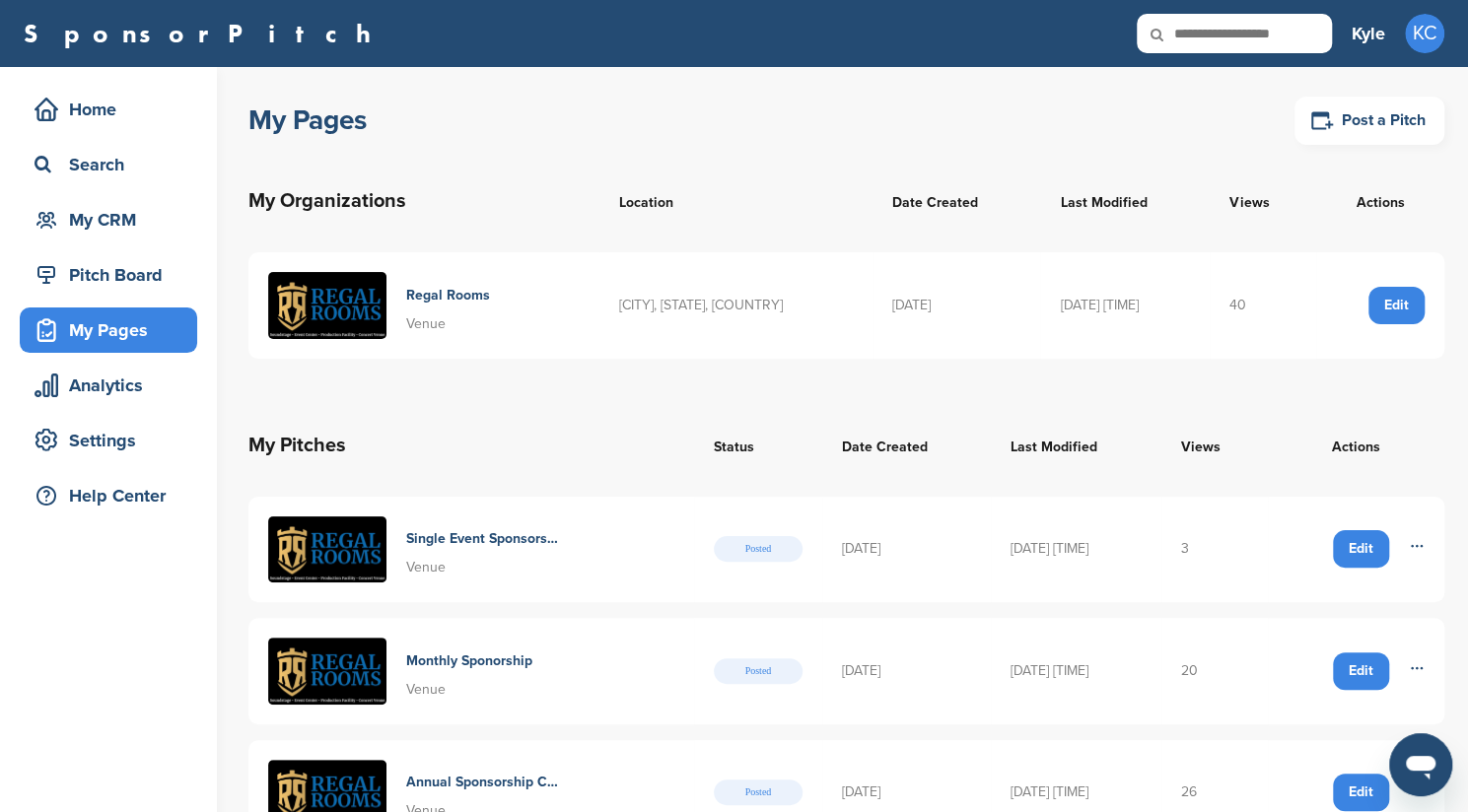 click on "My Pages" at bounding box center [113, 330] 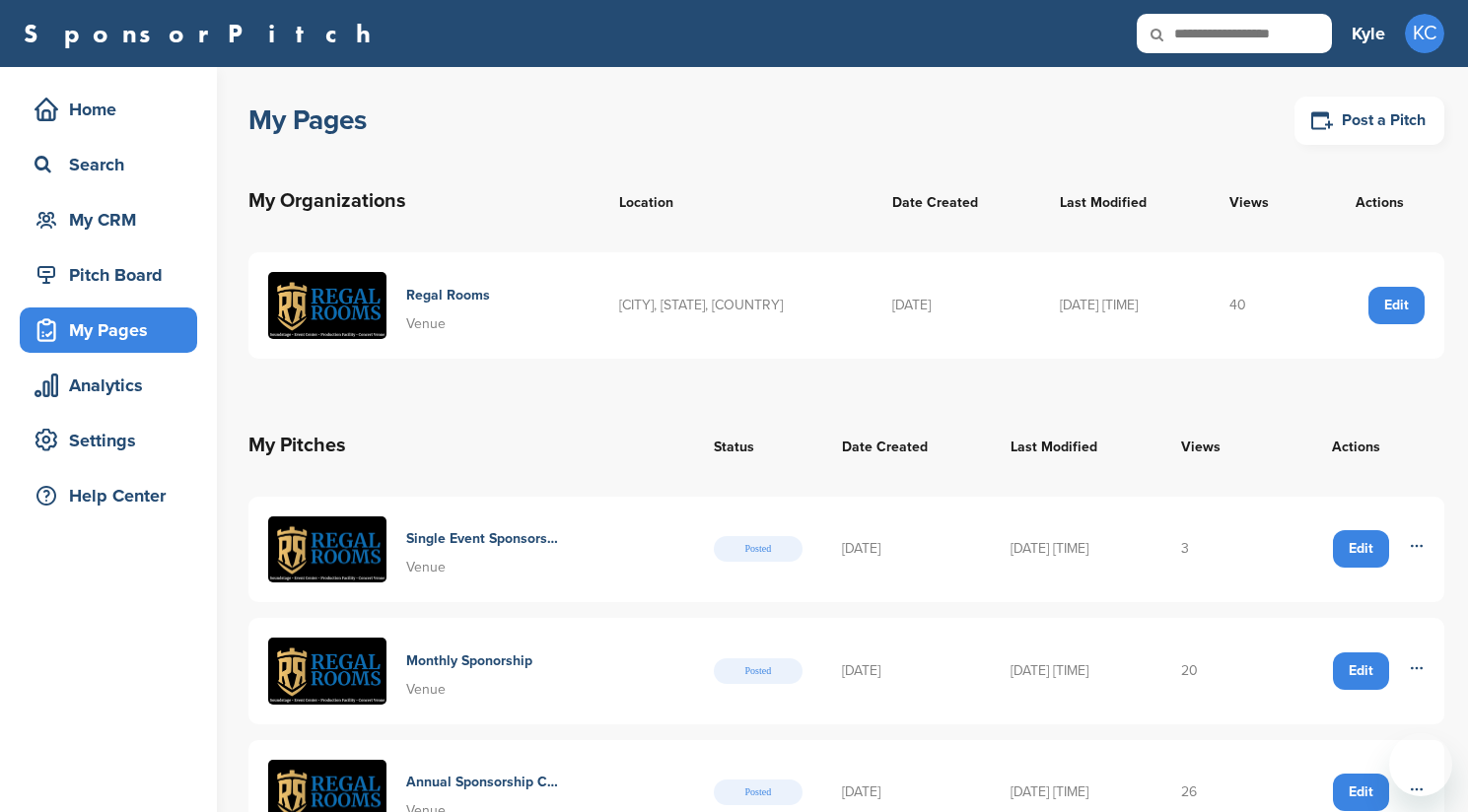 scroll, scrollTop: 0, scrollLeft: 0, axis: both 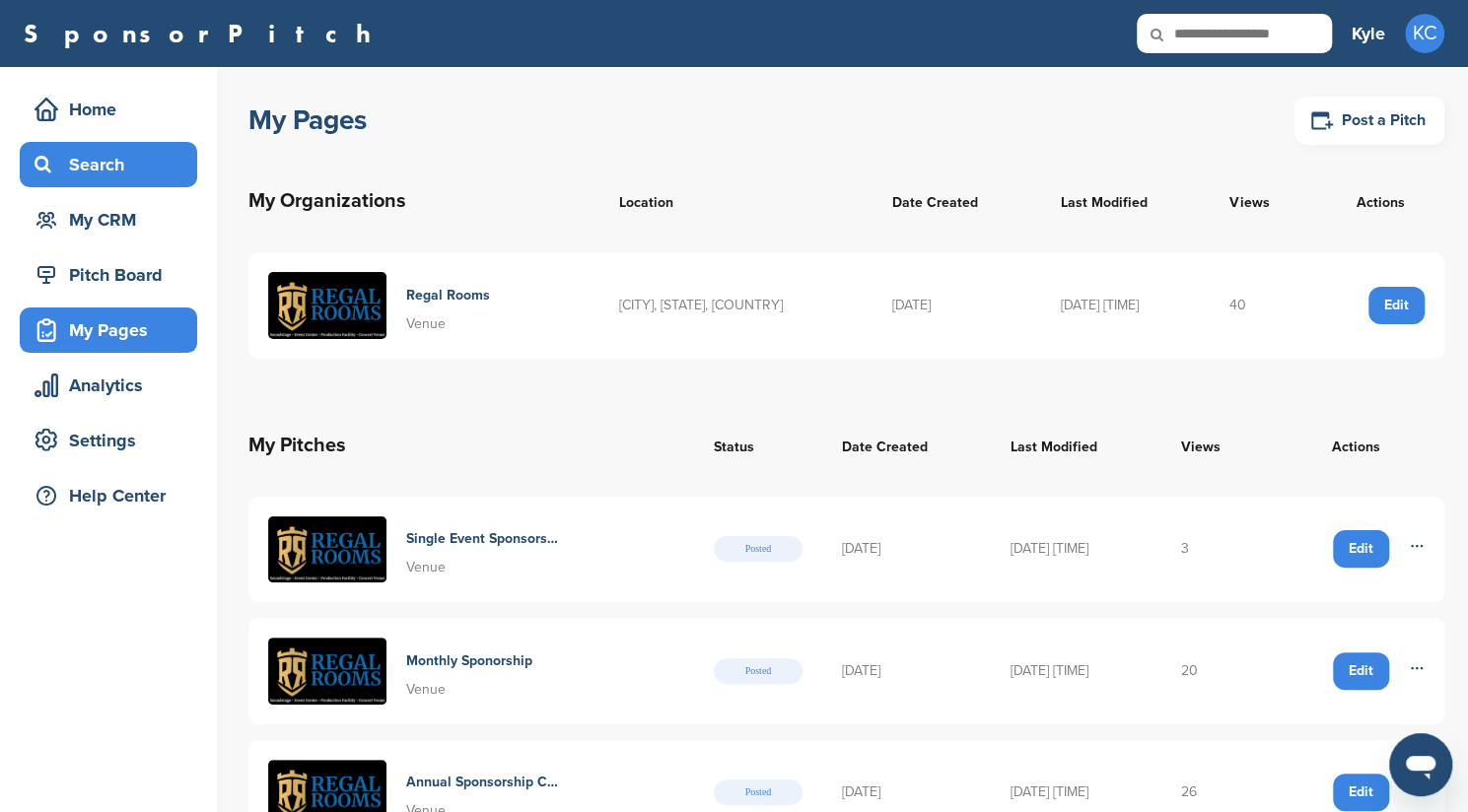click on "Search" at bounding box center (108, 165) 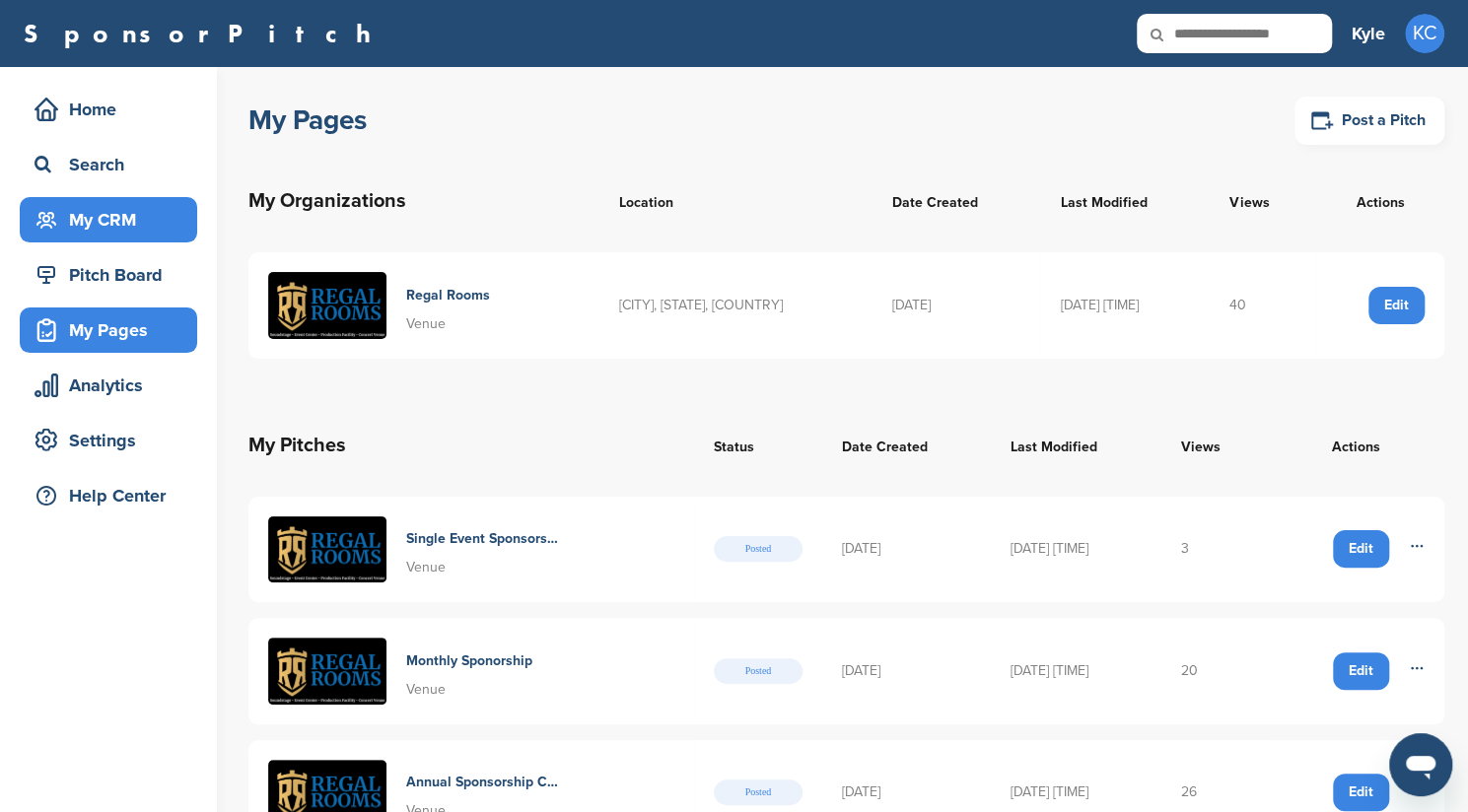 click on "My CRM" at bounding box center [113, 220] 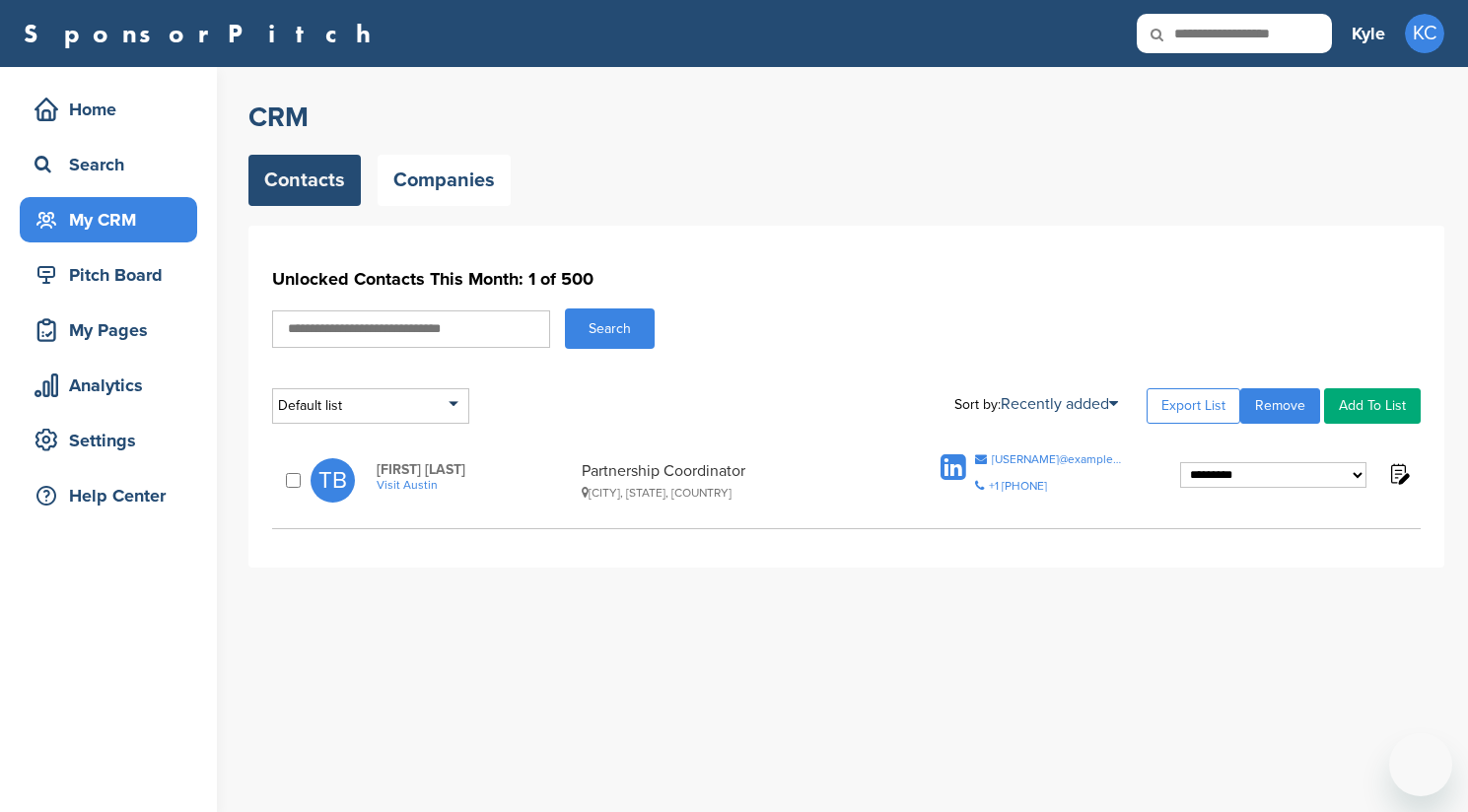 scroll, scrollTop: 0, scrollLeft: 0, axis: both 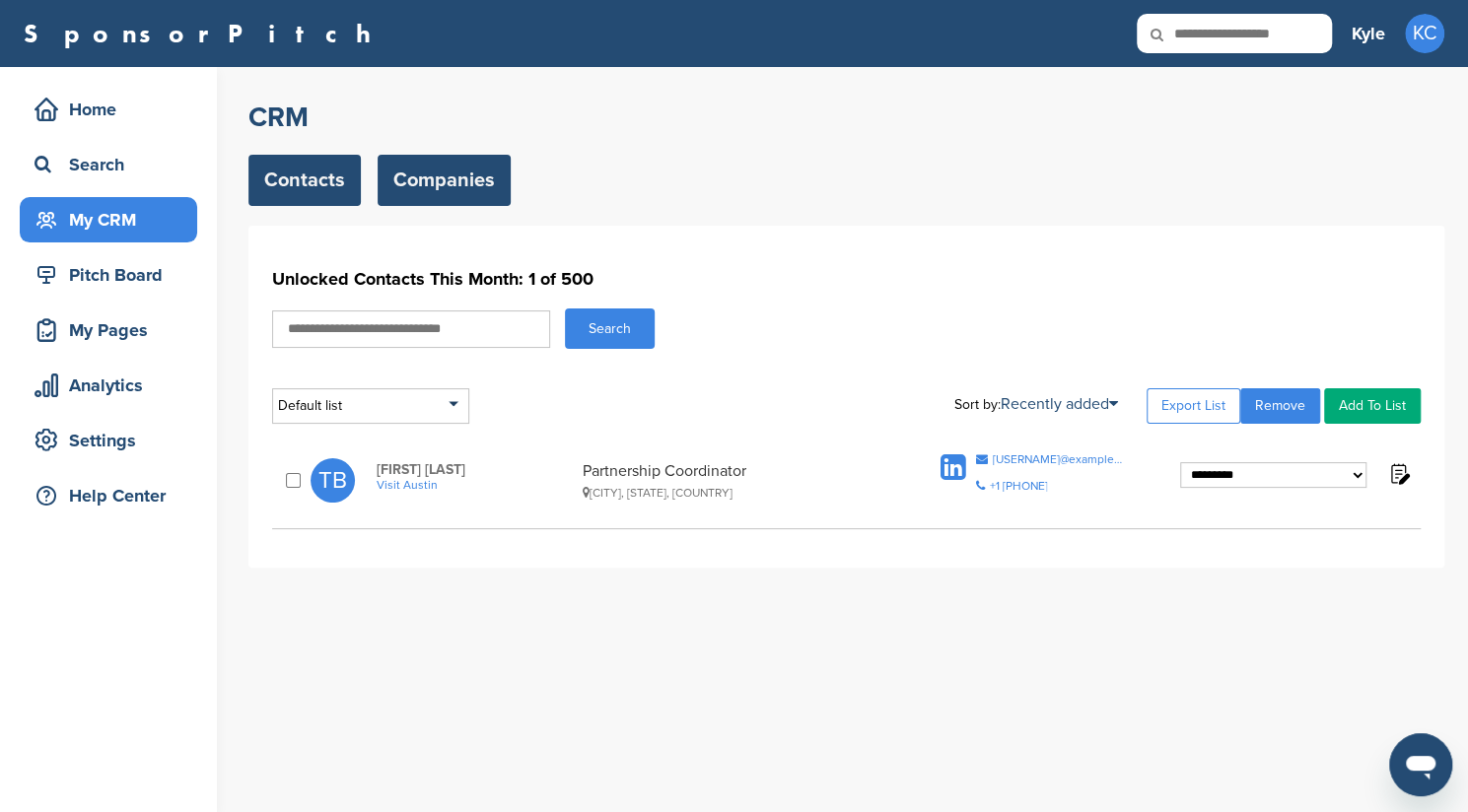 click on "Companies" at bounding box center [444, 180] 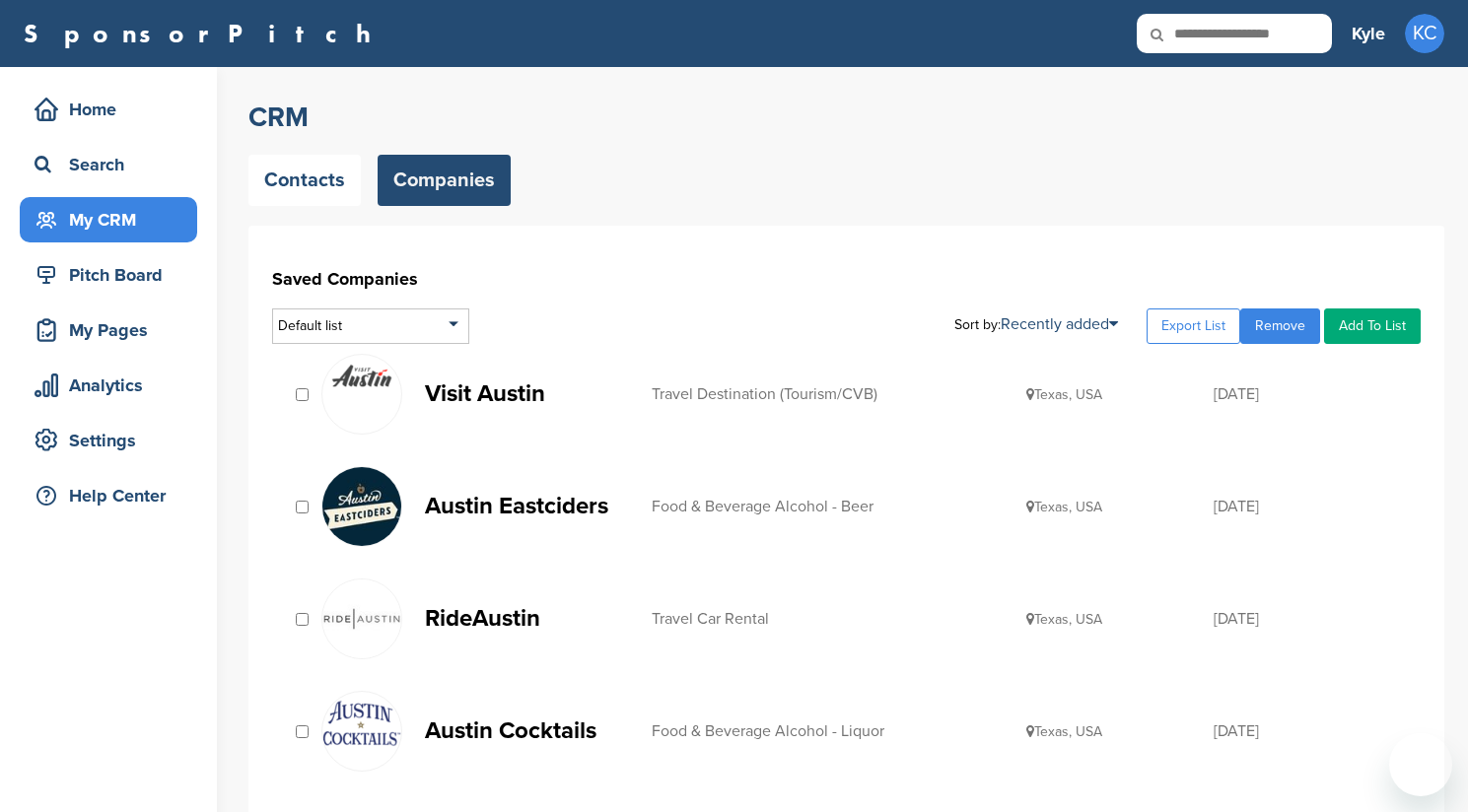 scroll, scrollTop: 0, scrollLeft: 0, axis: both 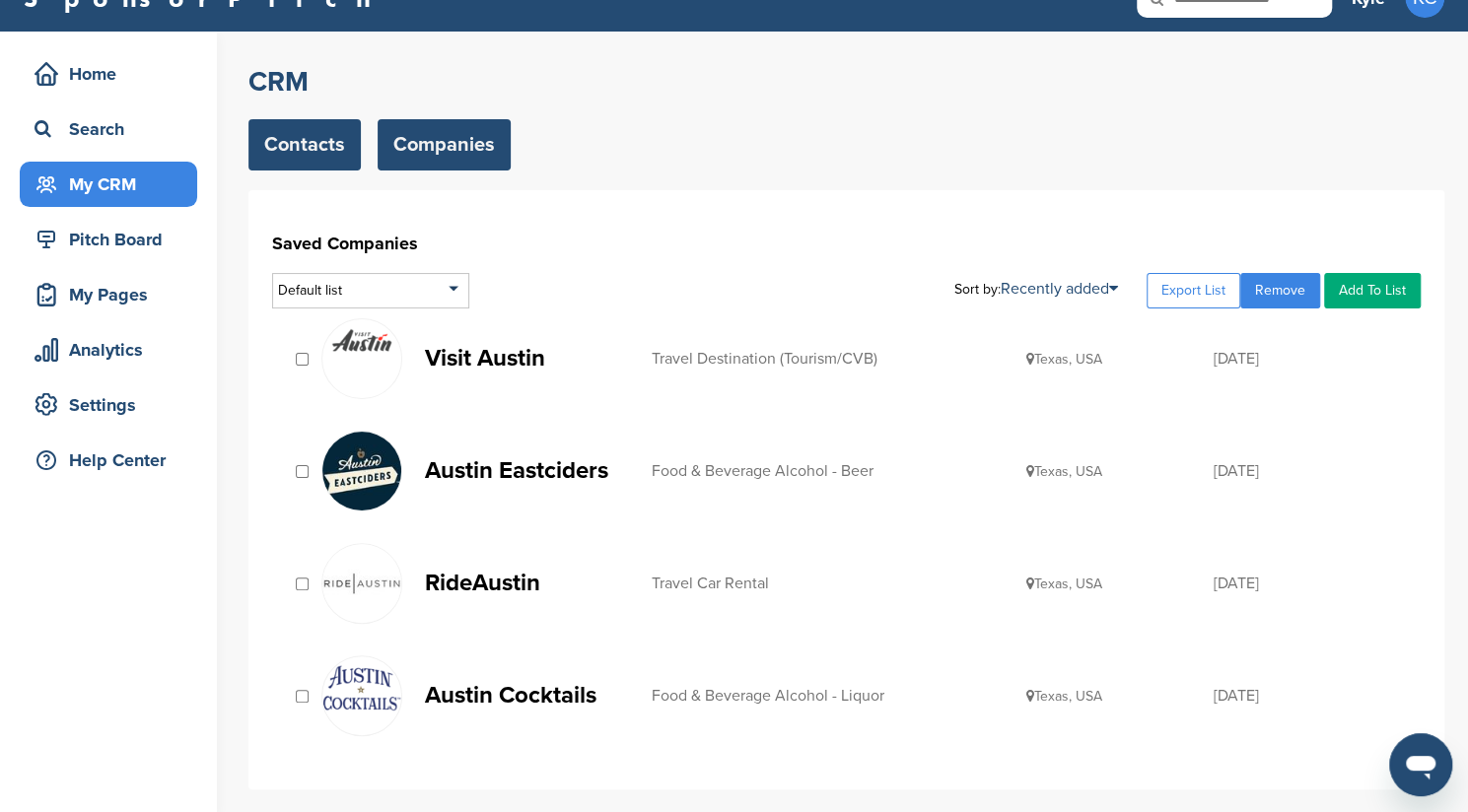click on "Contacts" at bounding box center [305, 145] 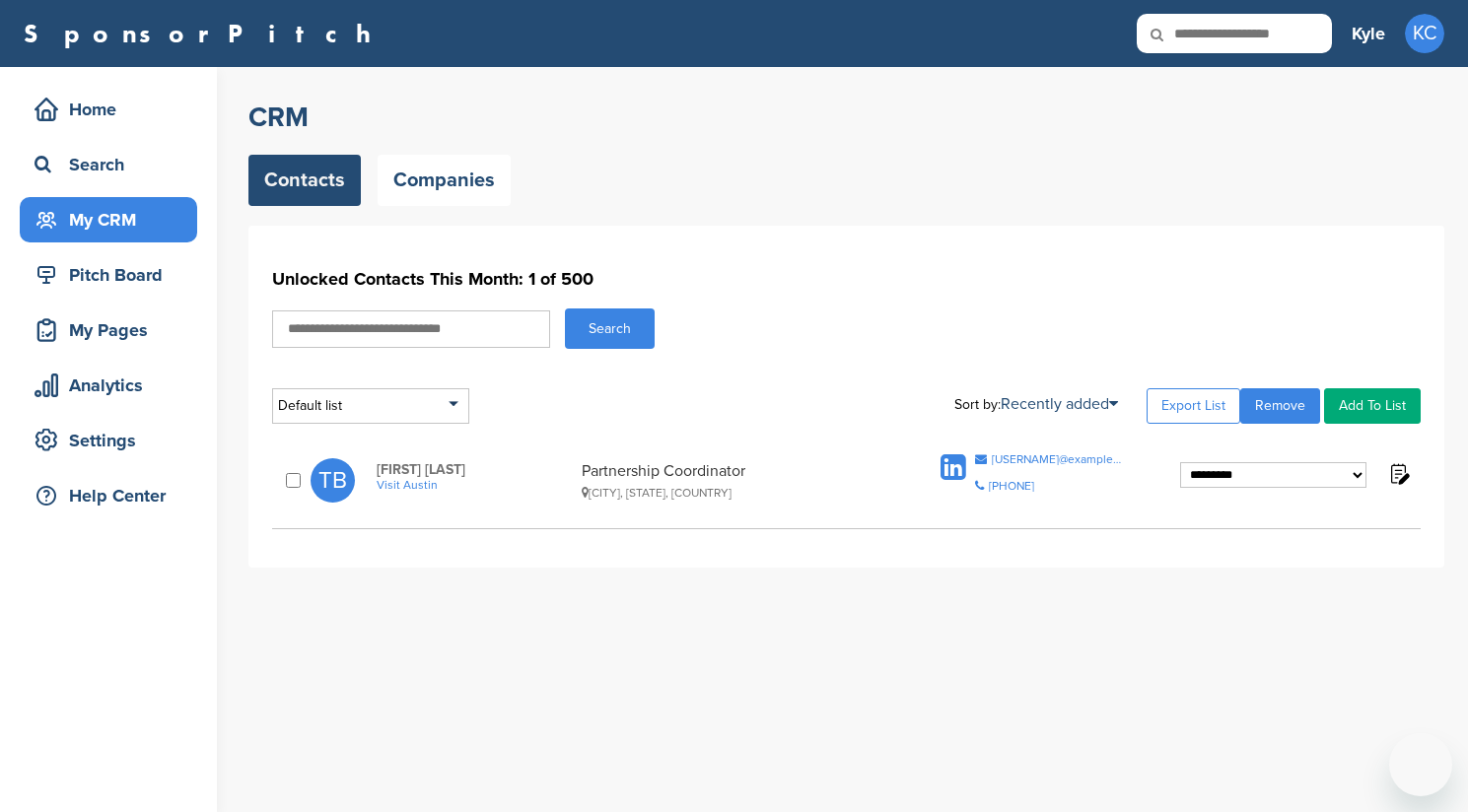 scroll, scrollTop: 0, scrollLeft: 0, axis: both 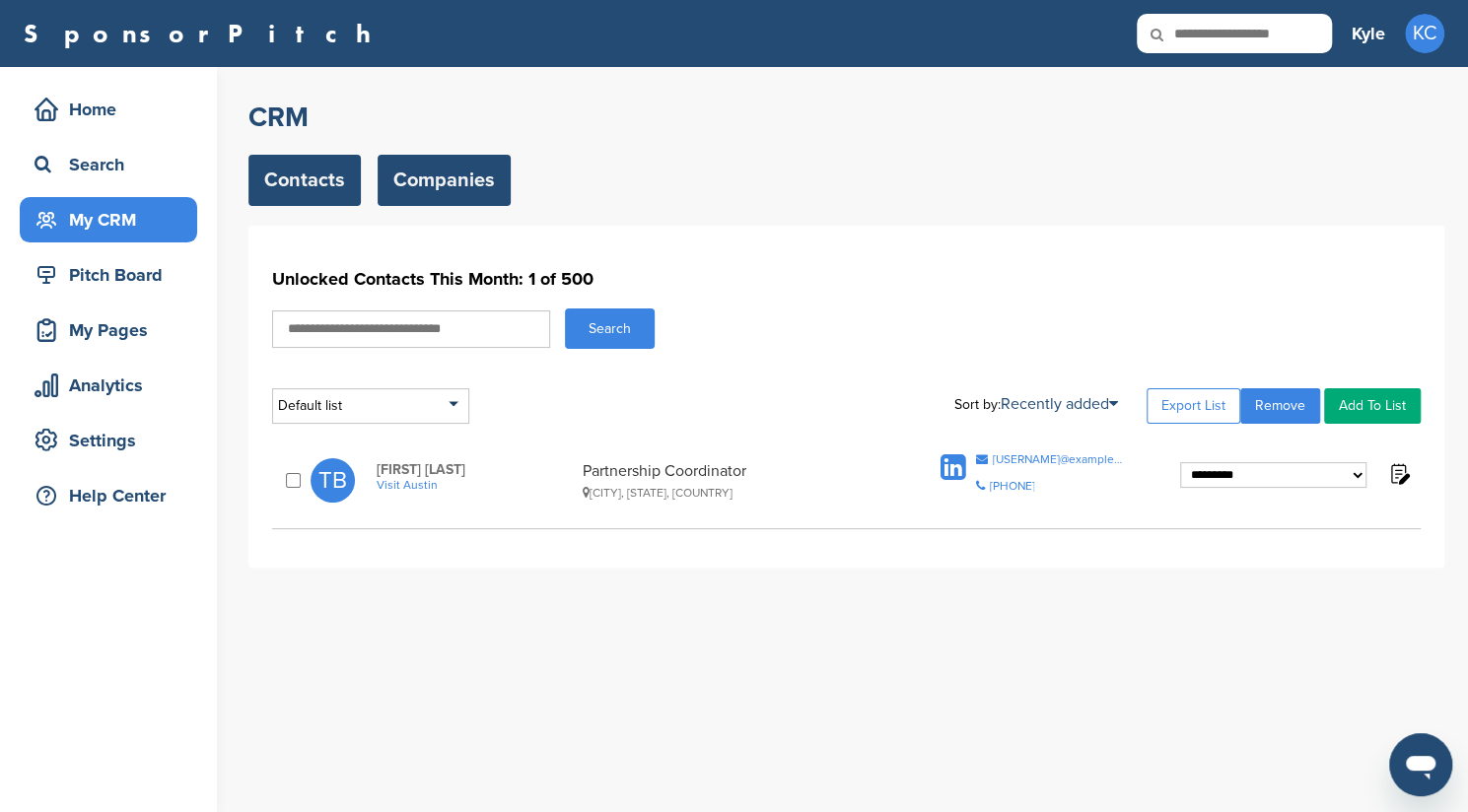 click on "Companies" at bounding box center [444, 180] 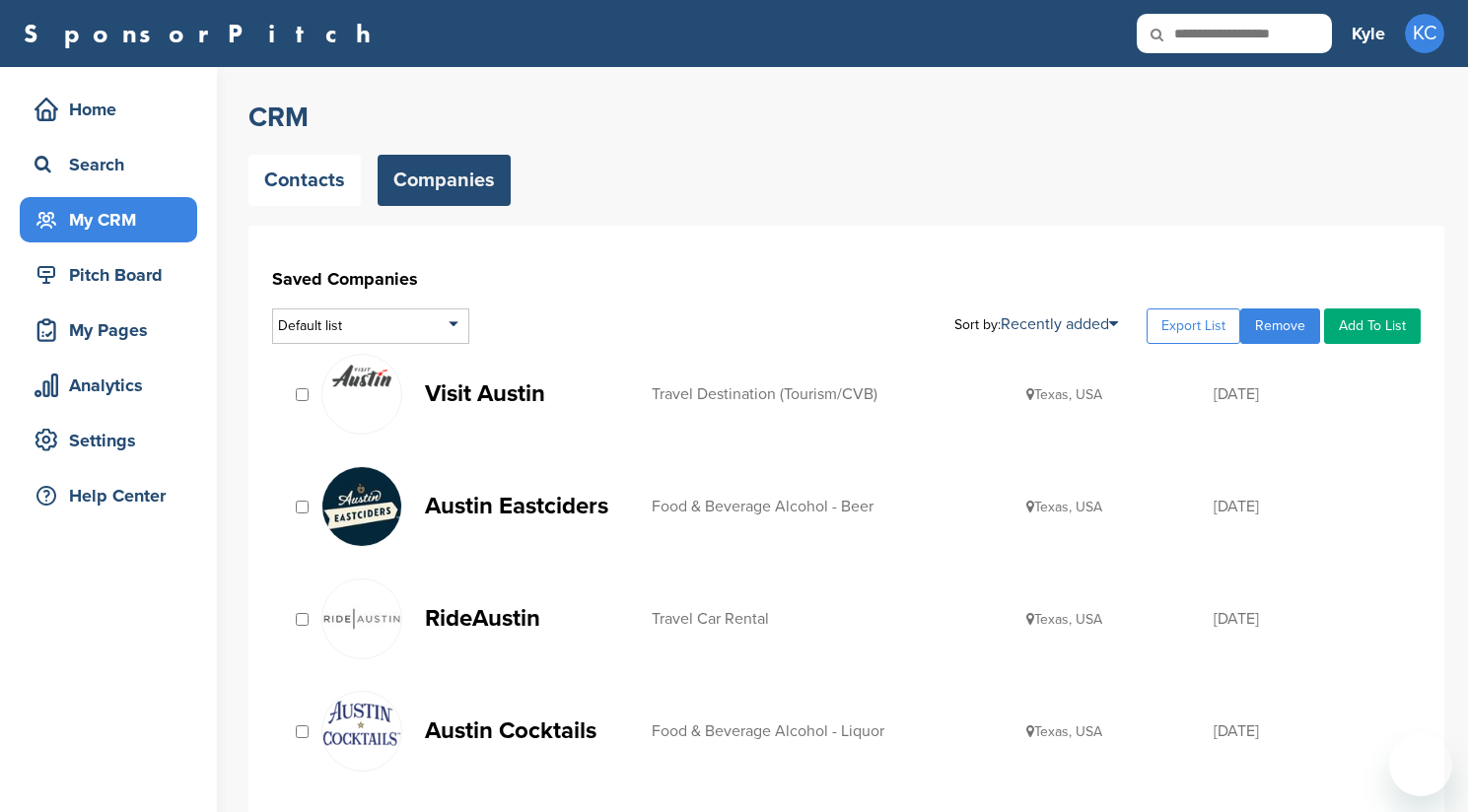 scroll, scrollTop: 0, scrollLeft: 0, axis: both 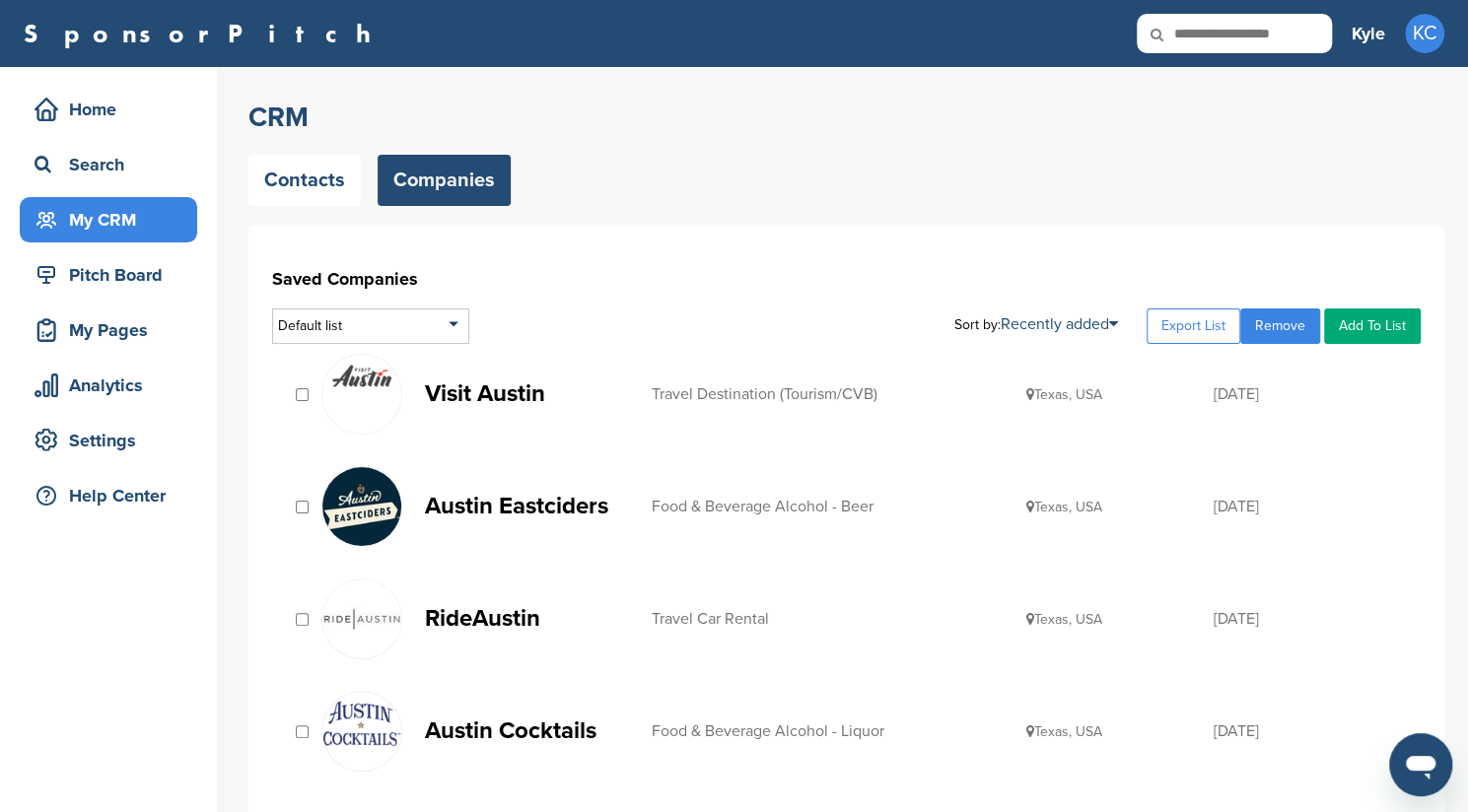 click on "Visit Austin" at bounding box center (528, 393) 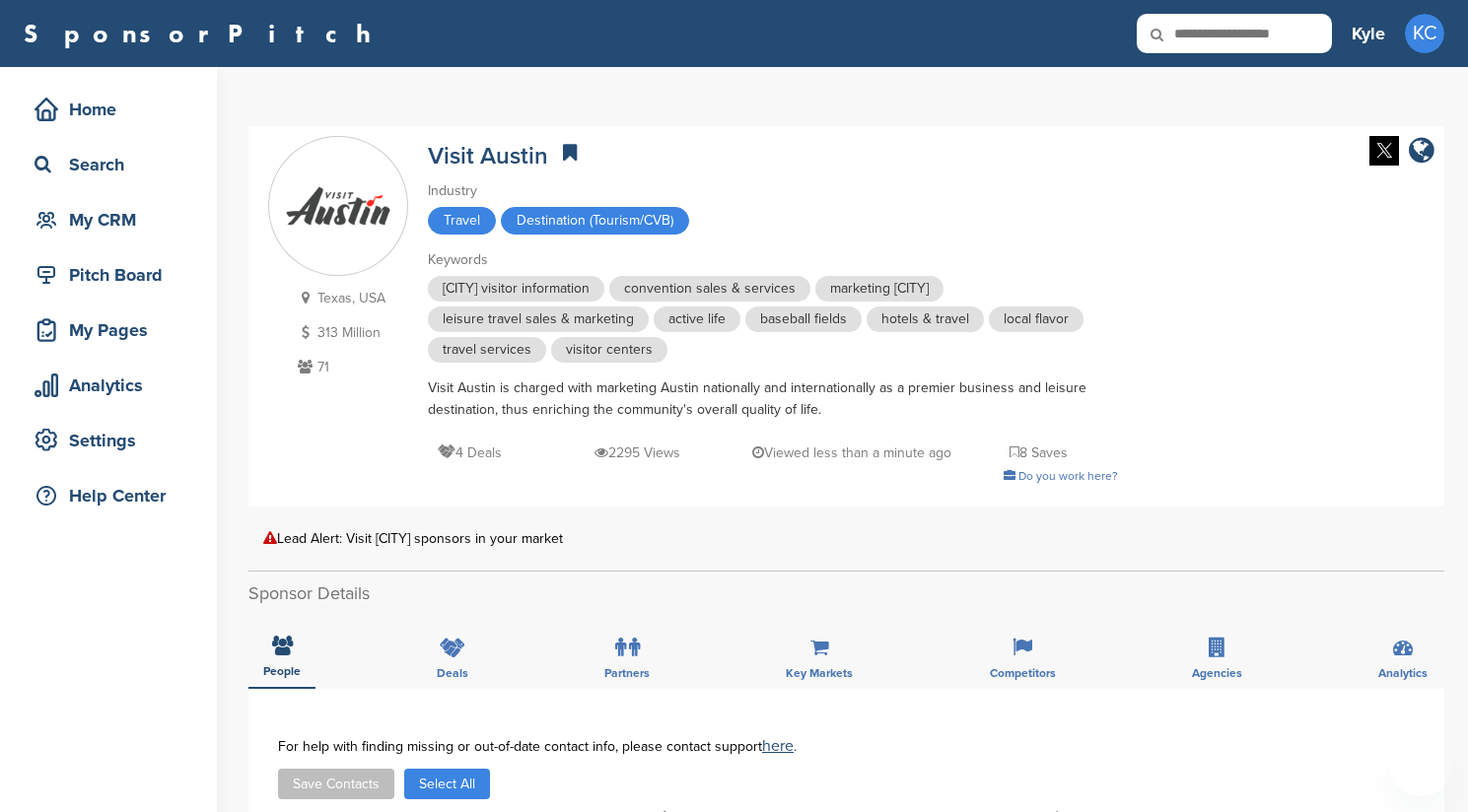scroll, scrollTop: 0, scrollLeft: 0, axis: both 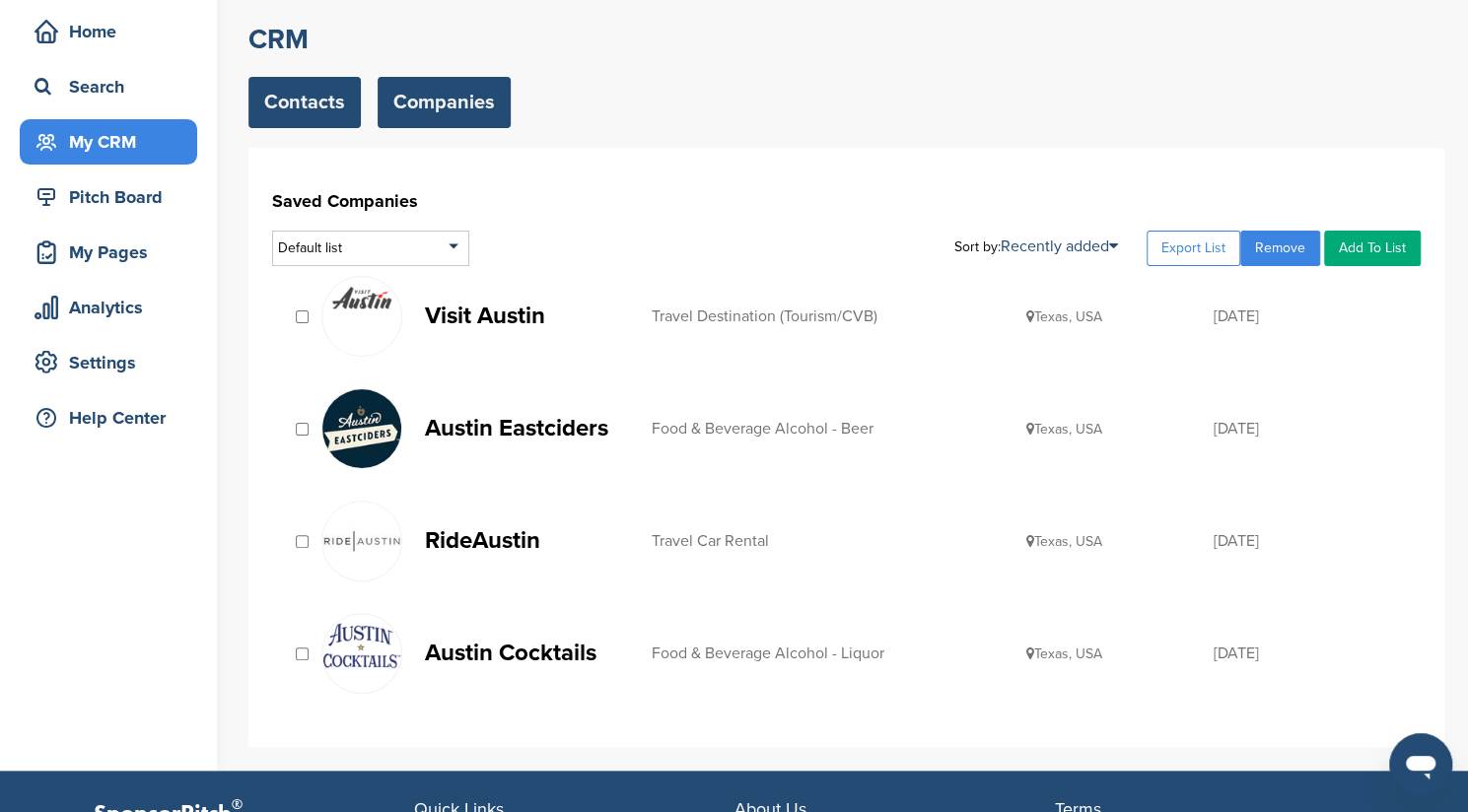 click on "Contacts" at bounding box center [305, 102] 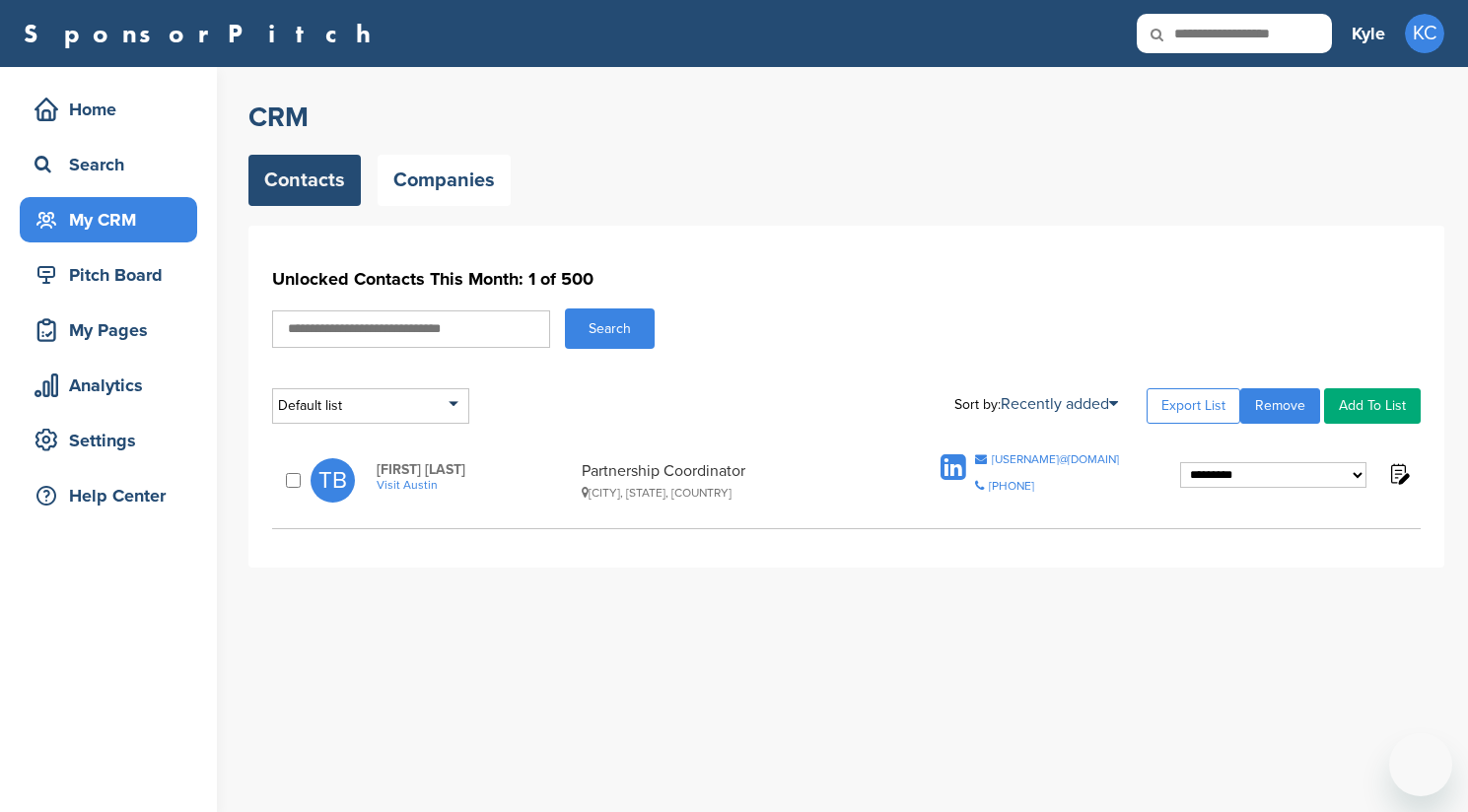 scroll, scrollTop: 0, scrollLeft: 0, axis: both 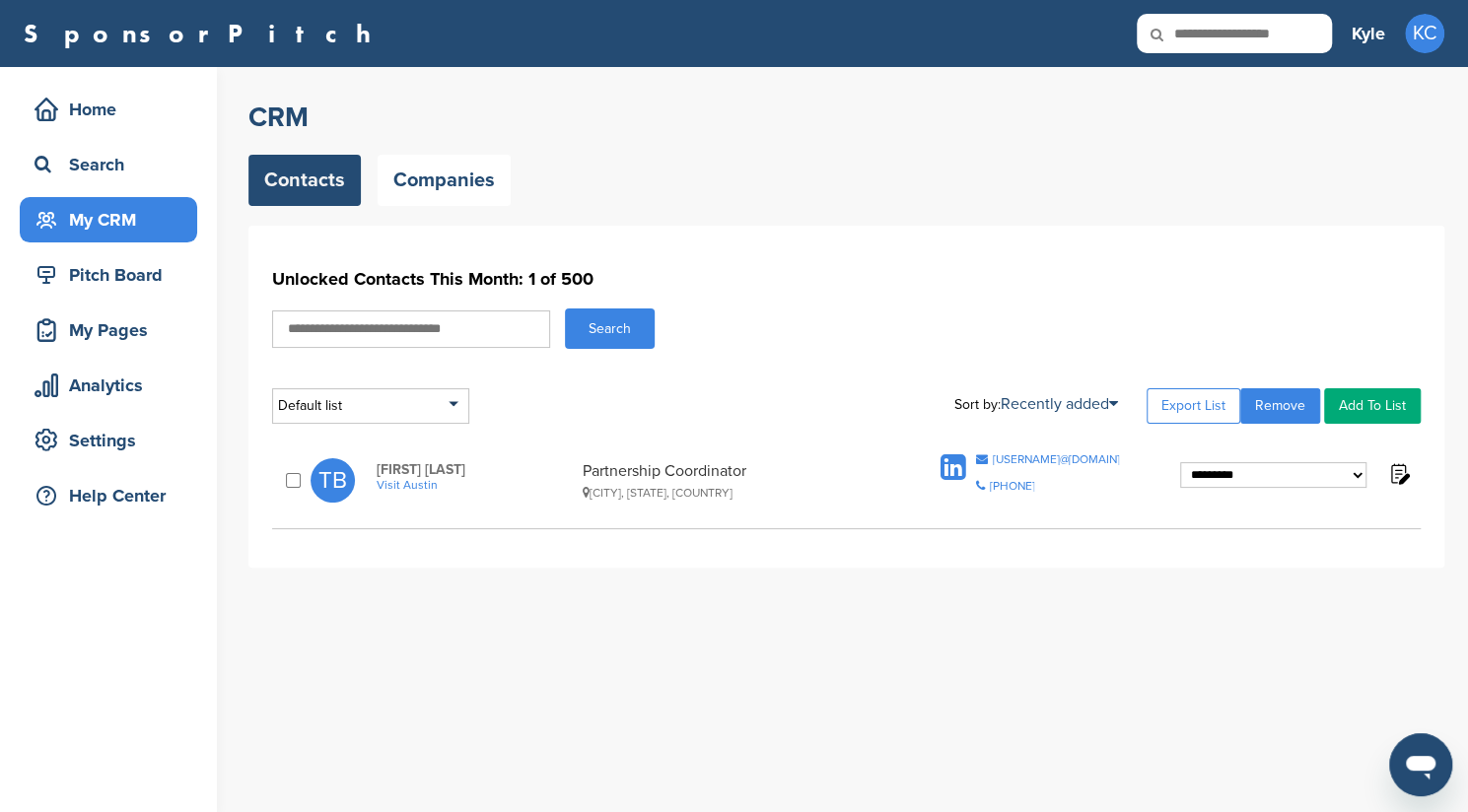 click on "**********" at bounding box center [1273, 475] 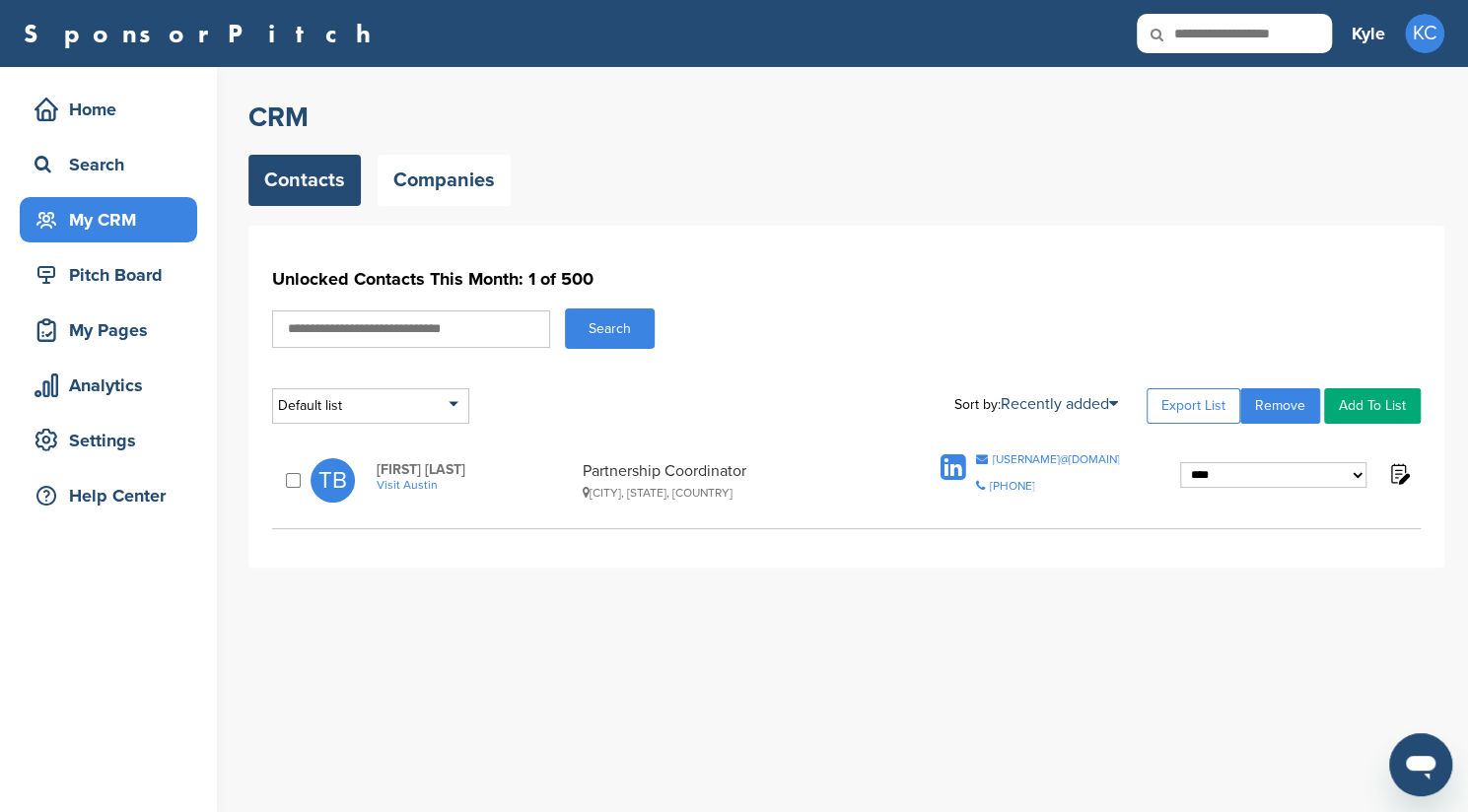 click on "**********" at bounding box center (1273, 475) 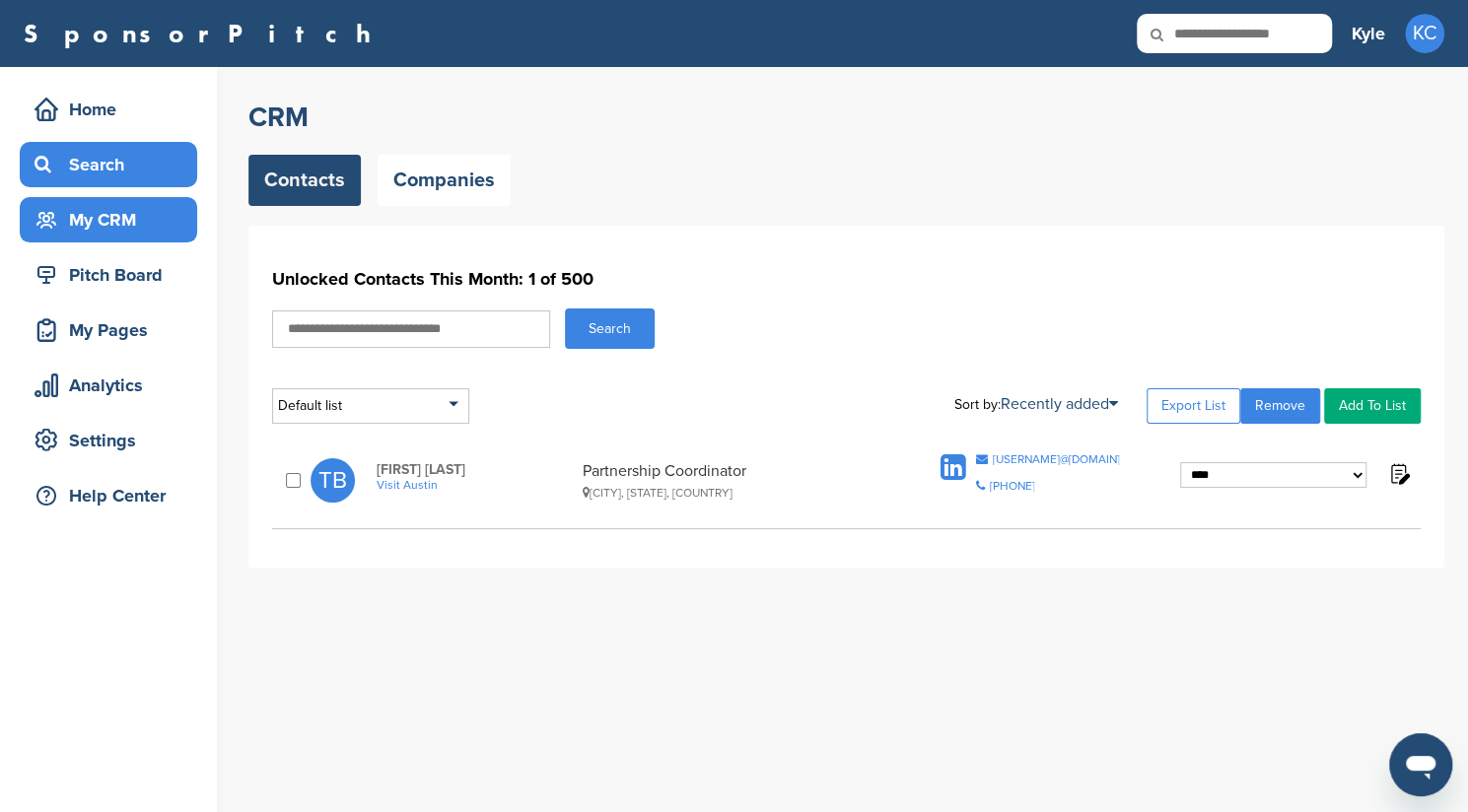 click on "Search" at bounding box center [113, 165] 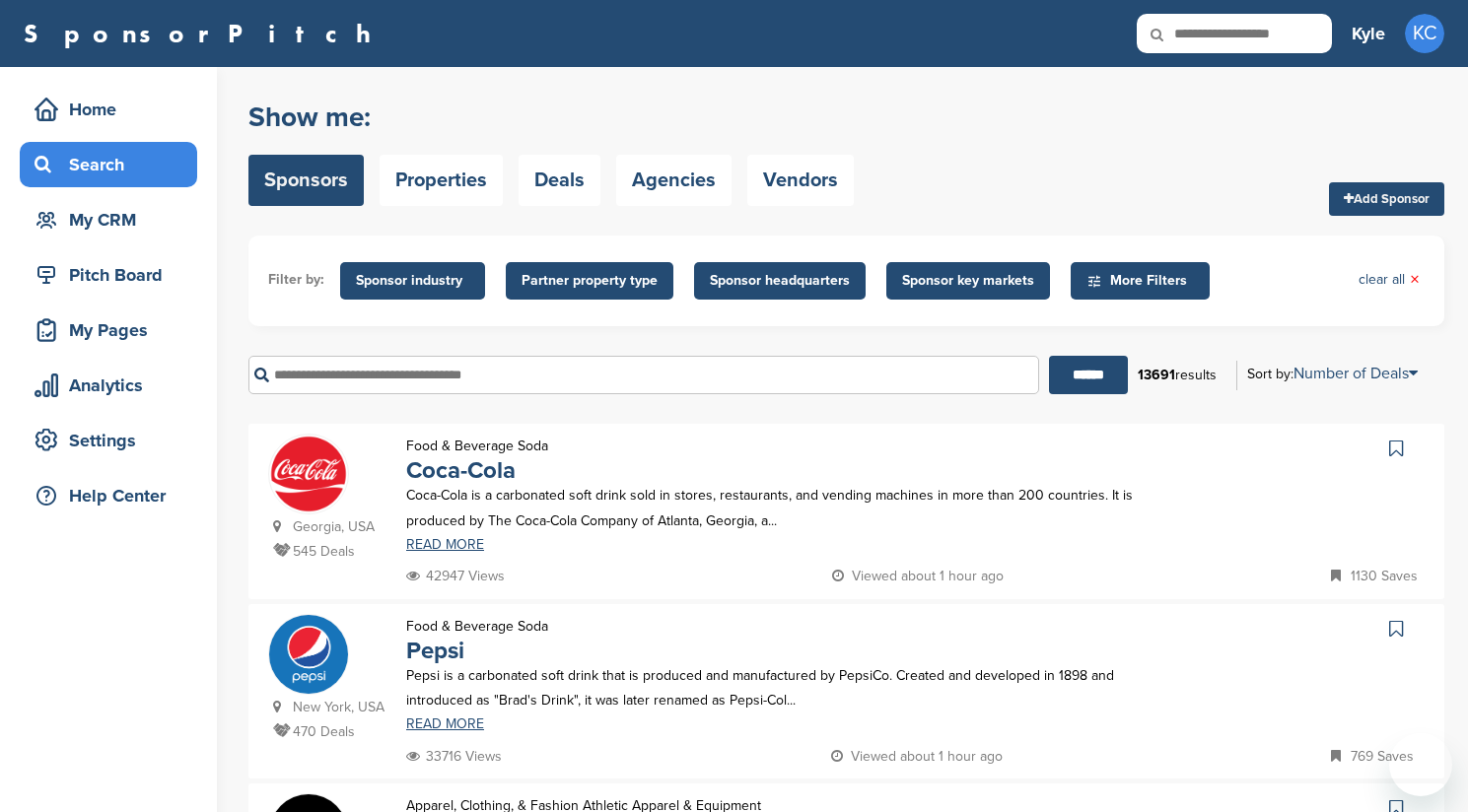 scroll, scrollTop: 0, scrollLeft: 0, axis: both 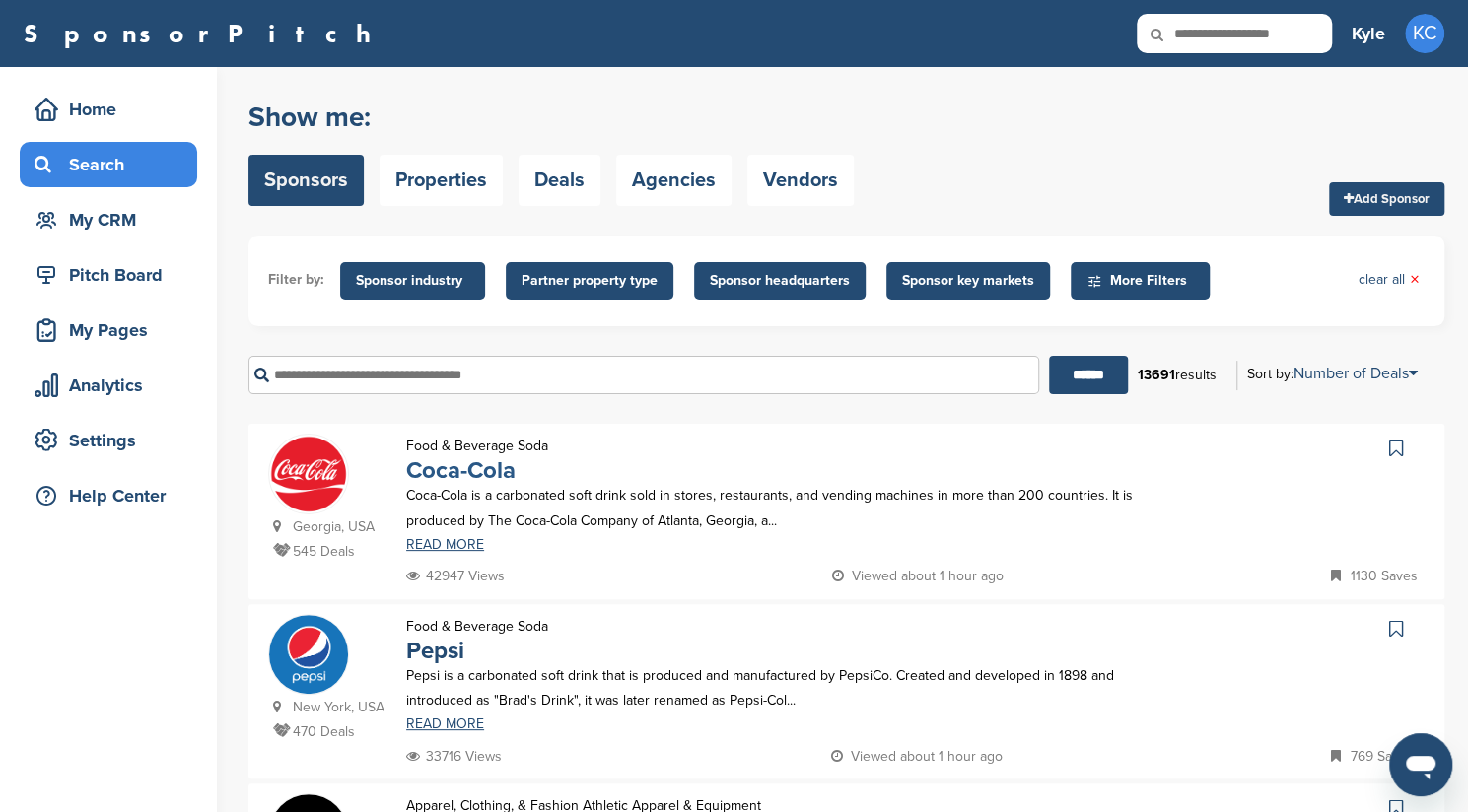 click on "Coca-Cola" at bounding box center (460, 470) 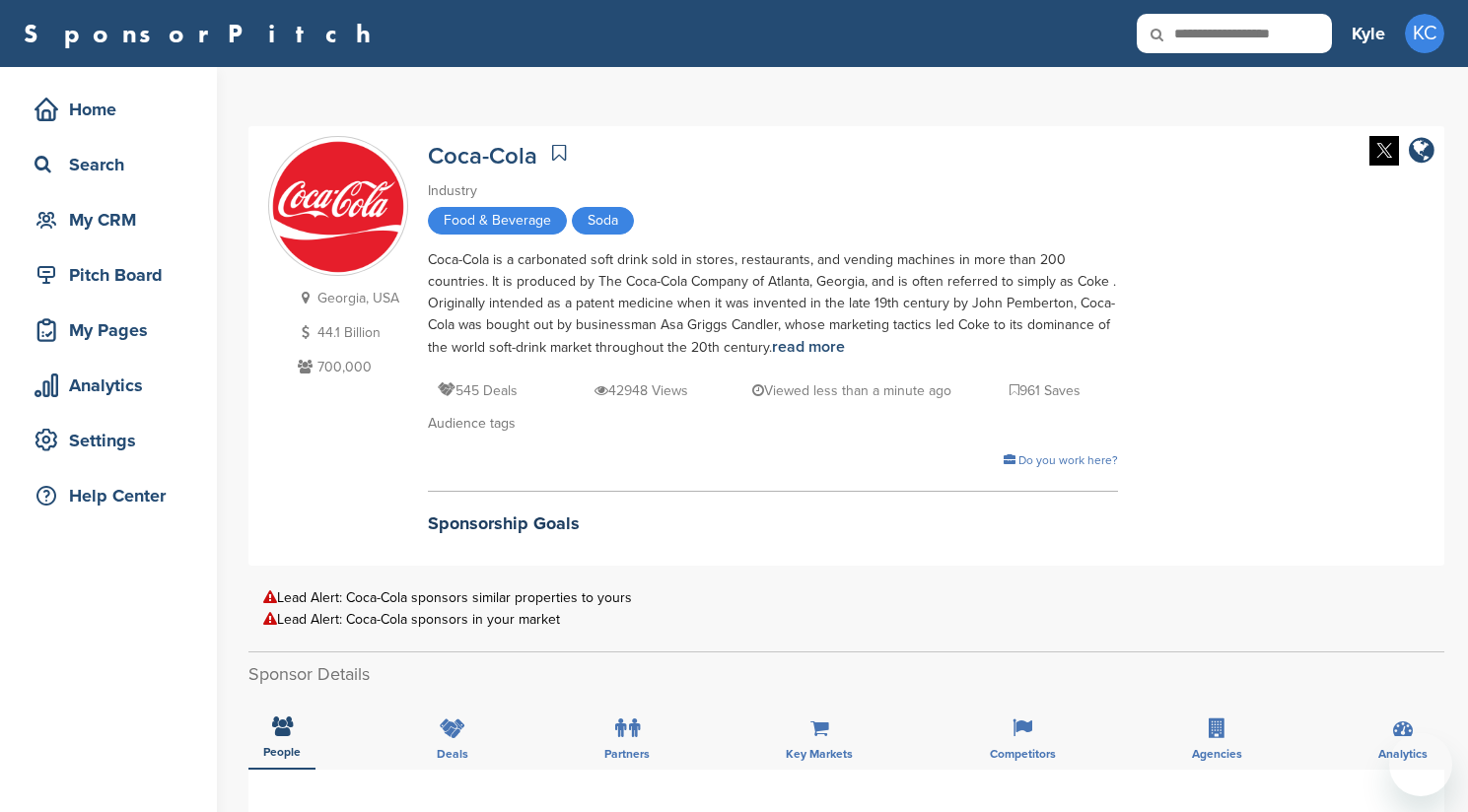 scroll, scrollTop: 0, scrollLeft: 0, axis: both 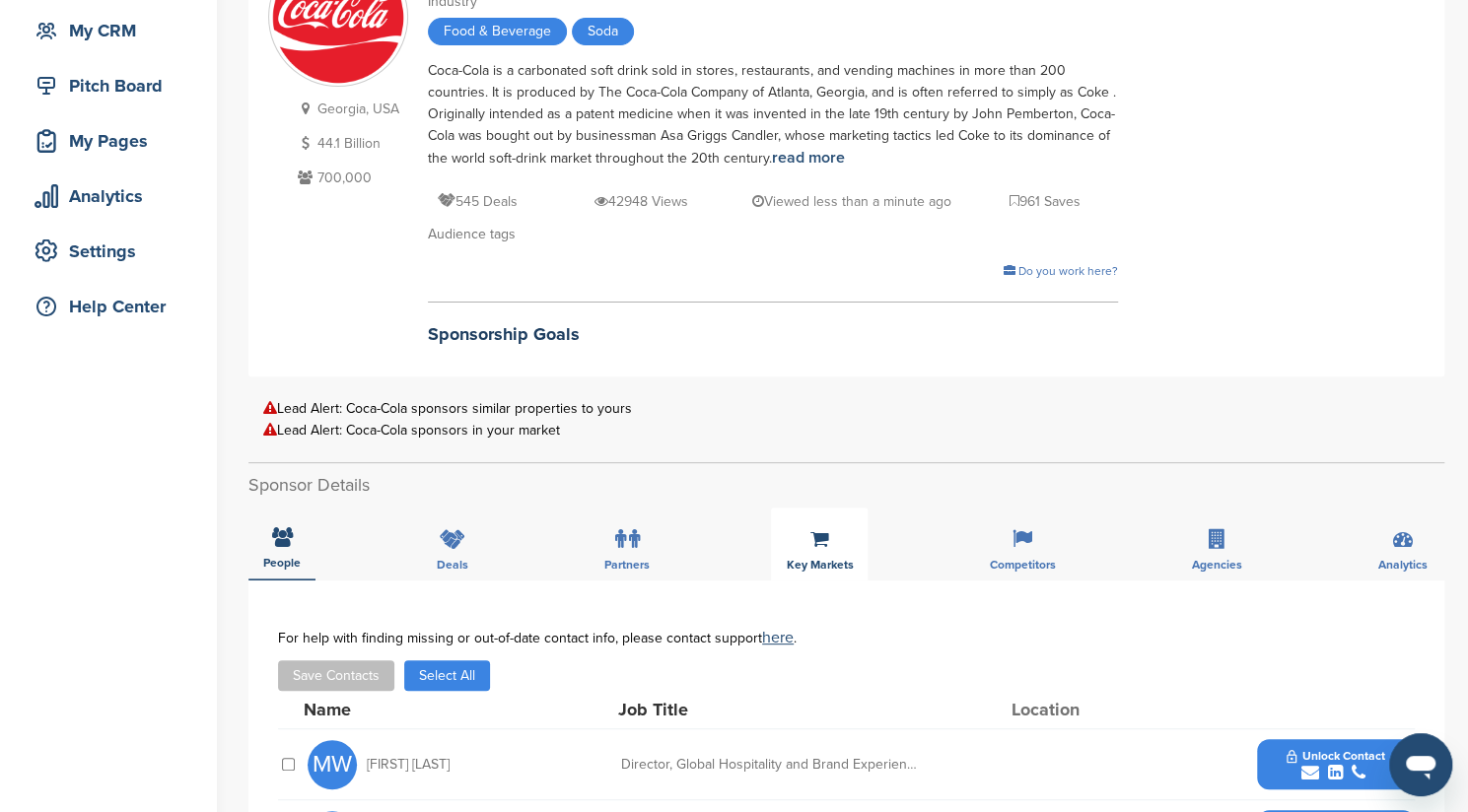 click on "Key Markets" at bounding box center (819, 544) 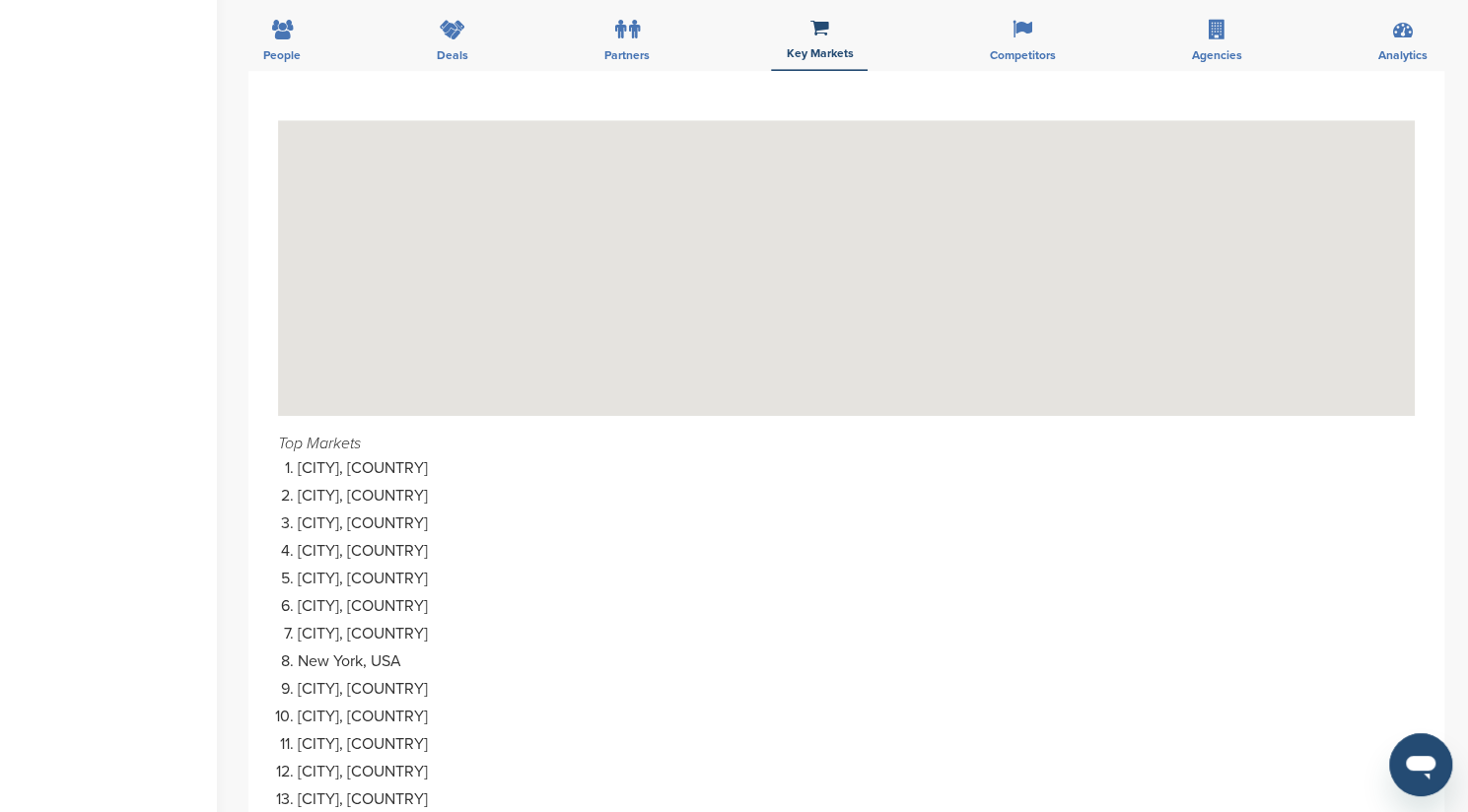 scroll, scrollTop: 737, scrollLeft: 0, axis: vertical 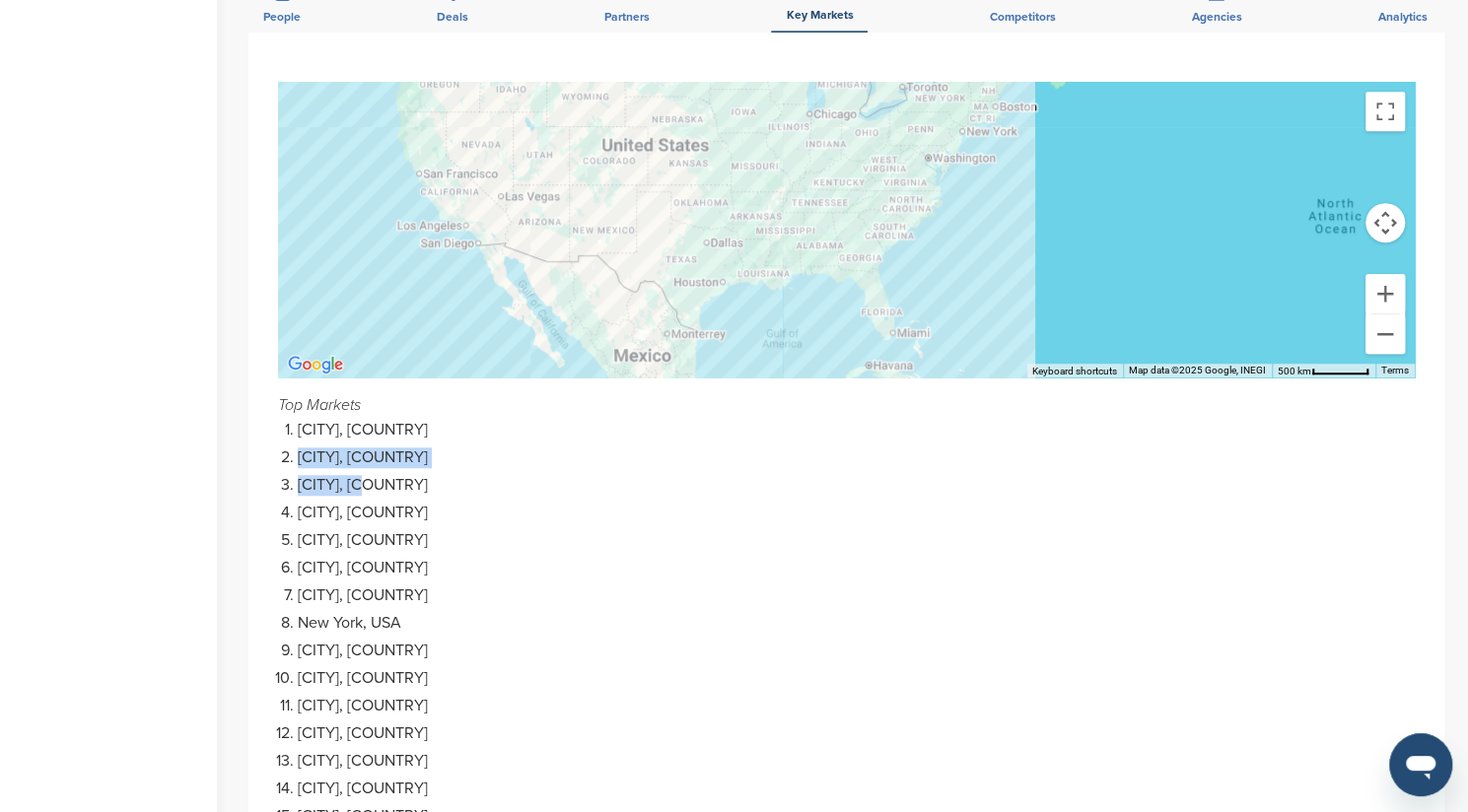 drag, startPoint x: 281, startPoint y: 453, endPoint x: 377, endPoint y: 468, distance: 97.16481 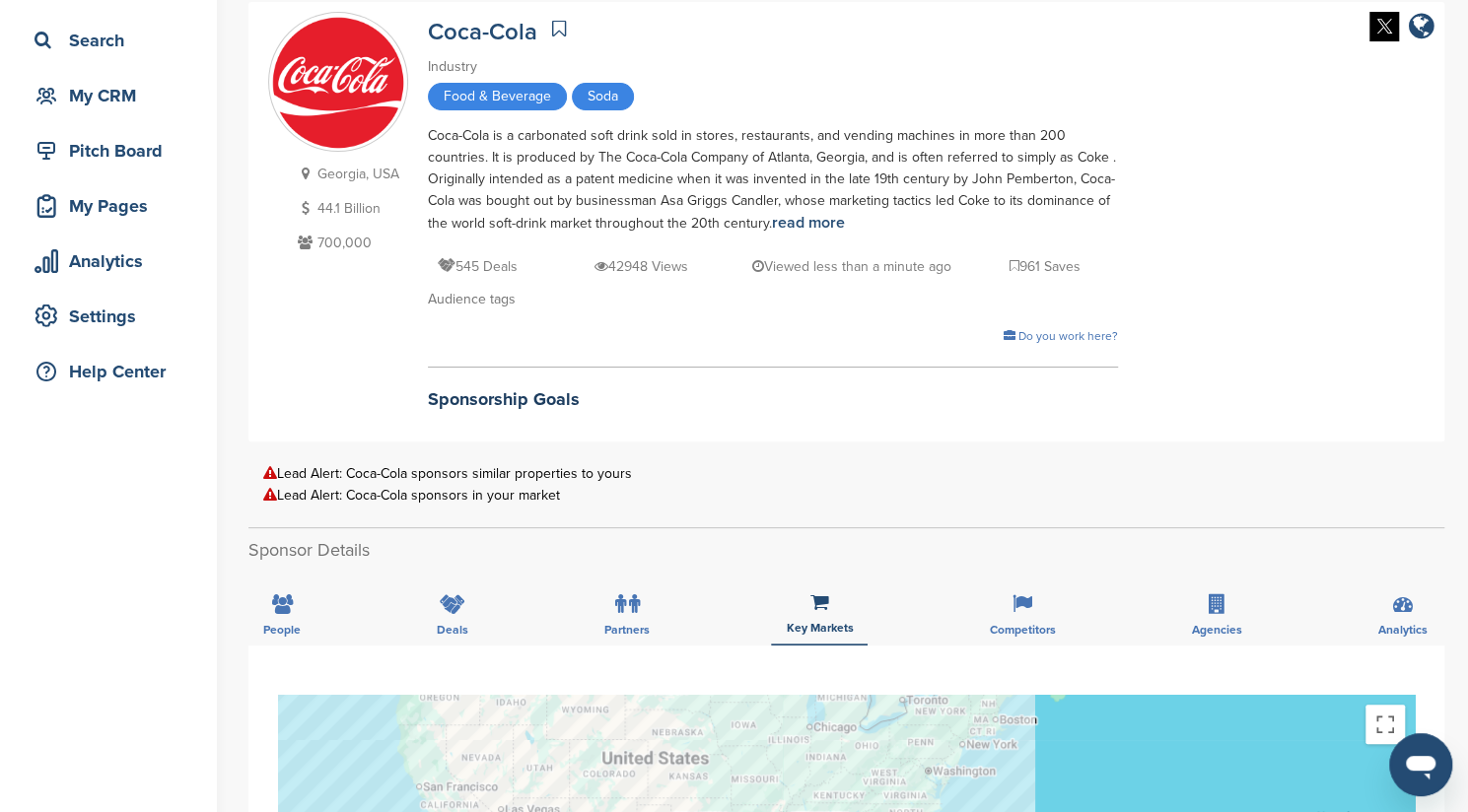 scroll, scrollTop: 0, scrollLeft: 0, axis: both 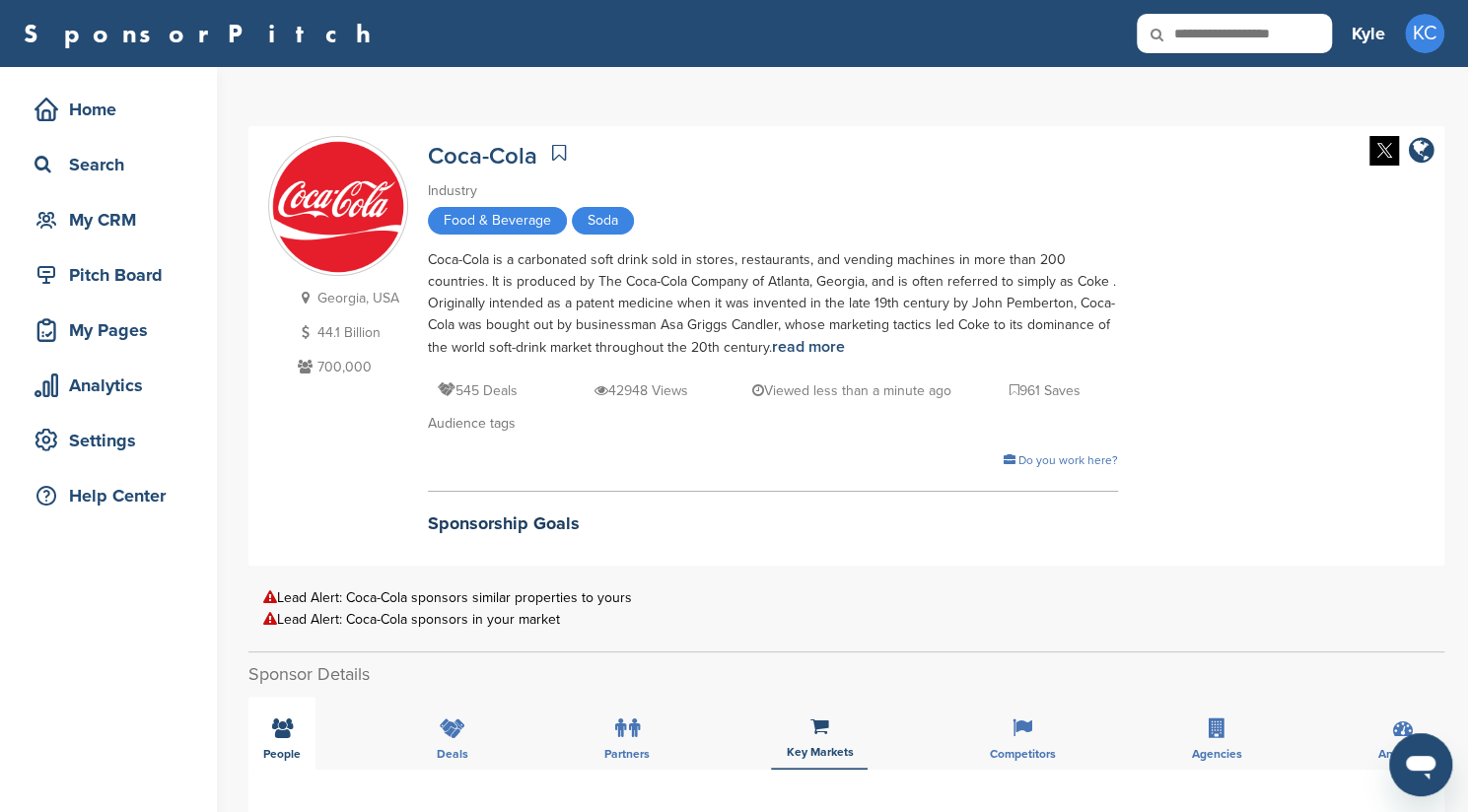 click on "People" at bounding box center [282, 733] 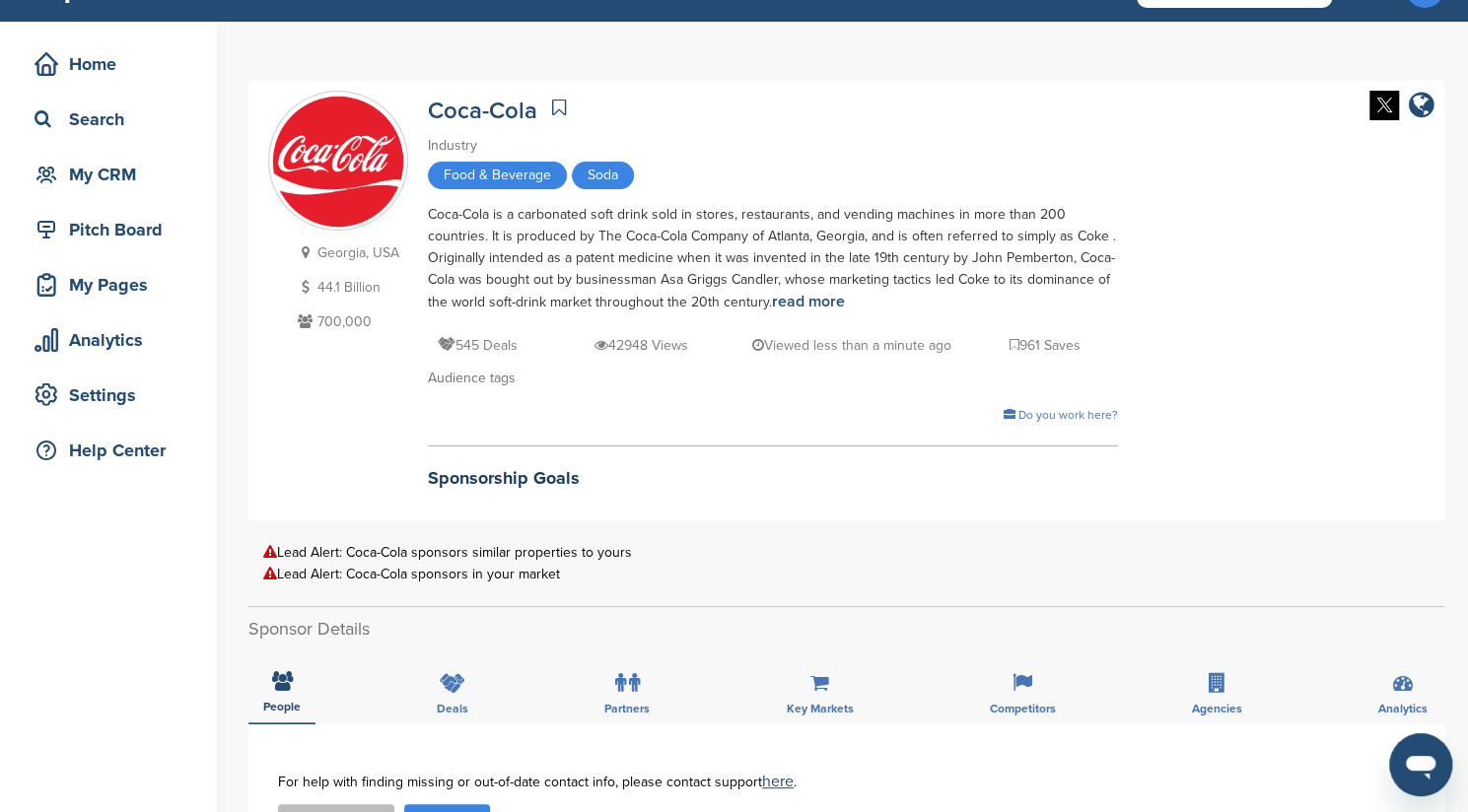 scroll, scrollTop: 0, scrollLeft: 0, axis: both 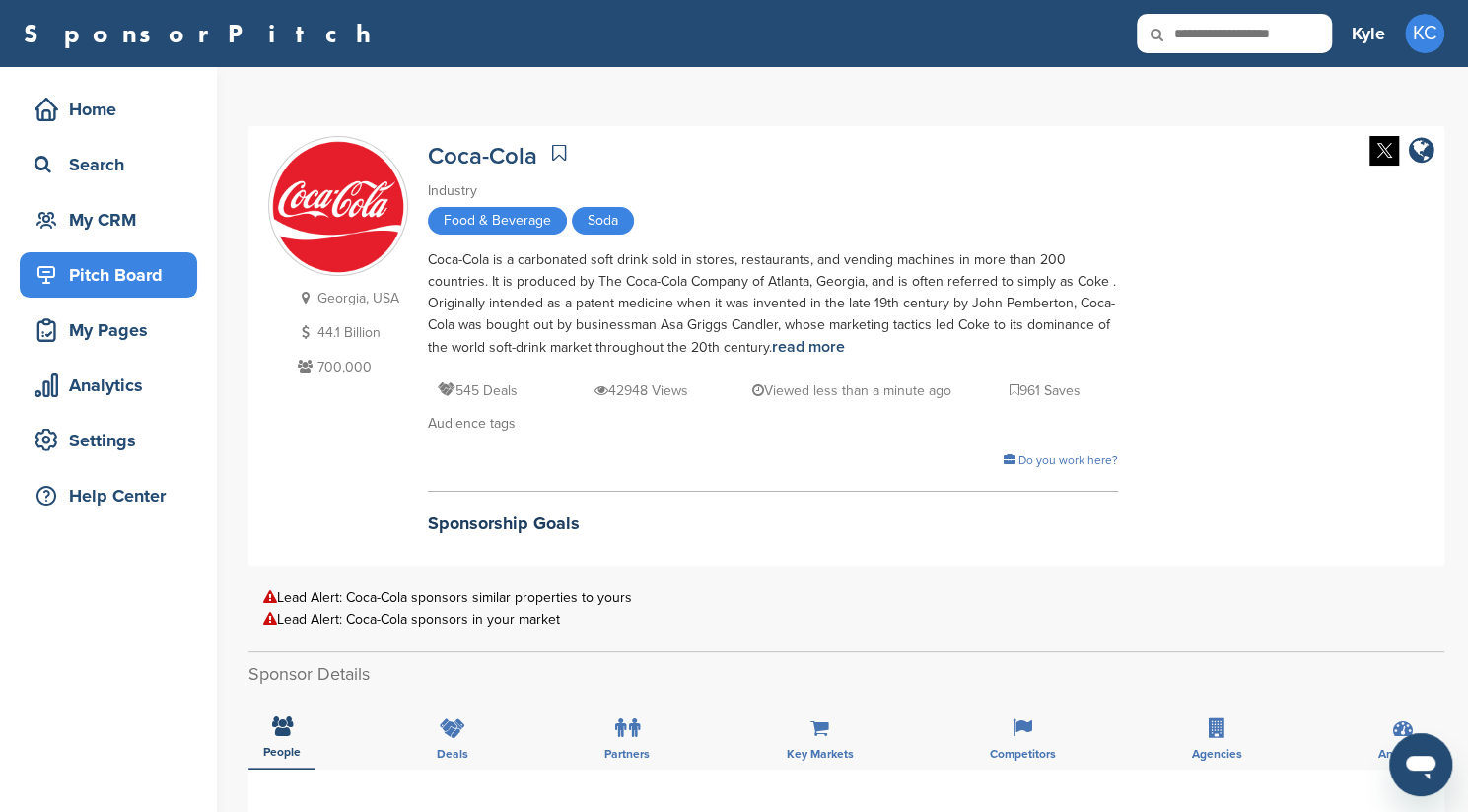 click on "Pitch Board" at bounding box center [113, 275] 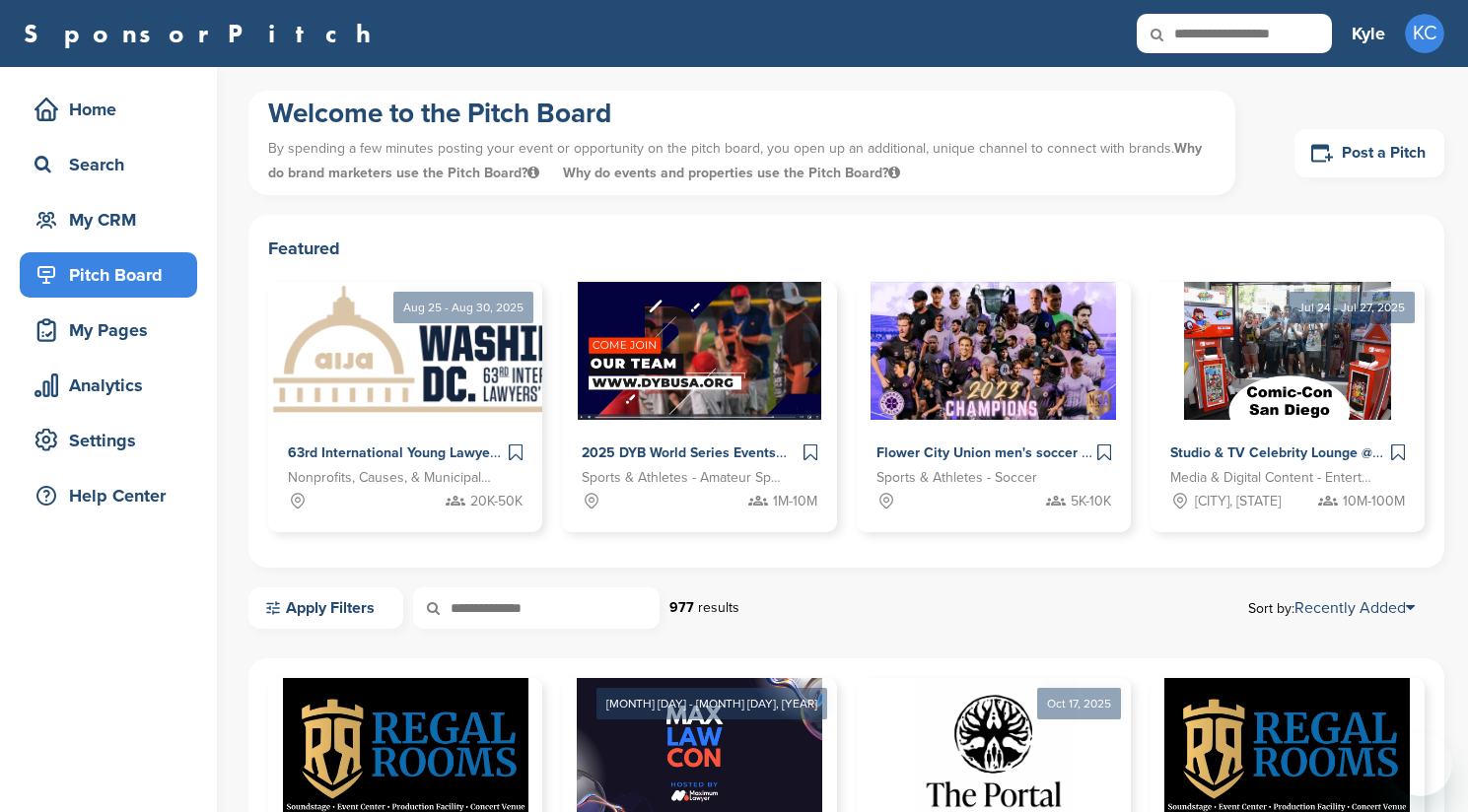 scroll, scrollTop: 0, scrollLeft: 0, axis: both 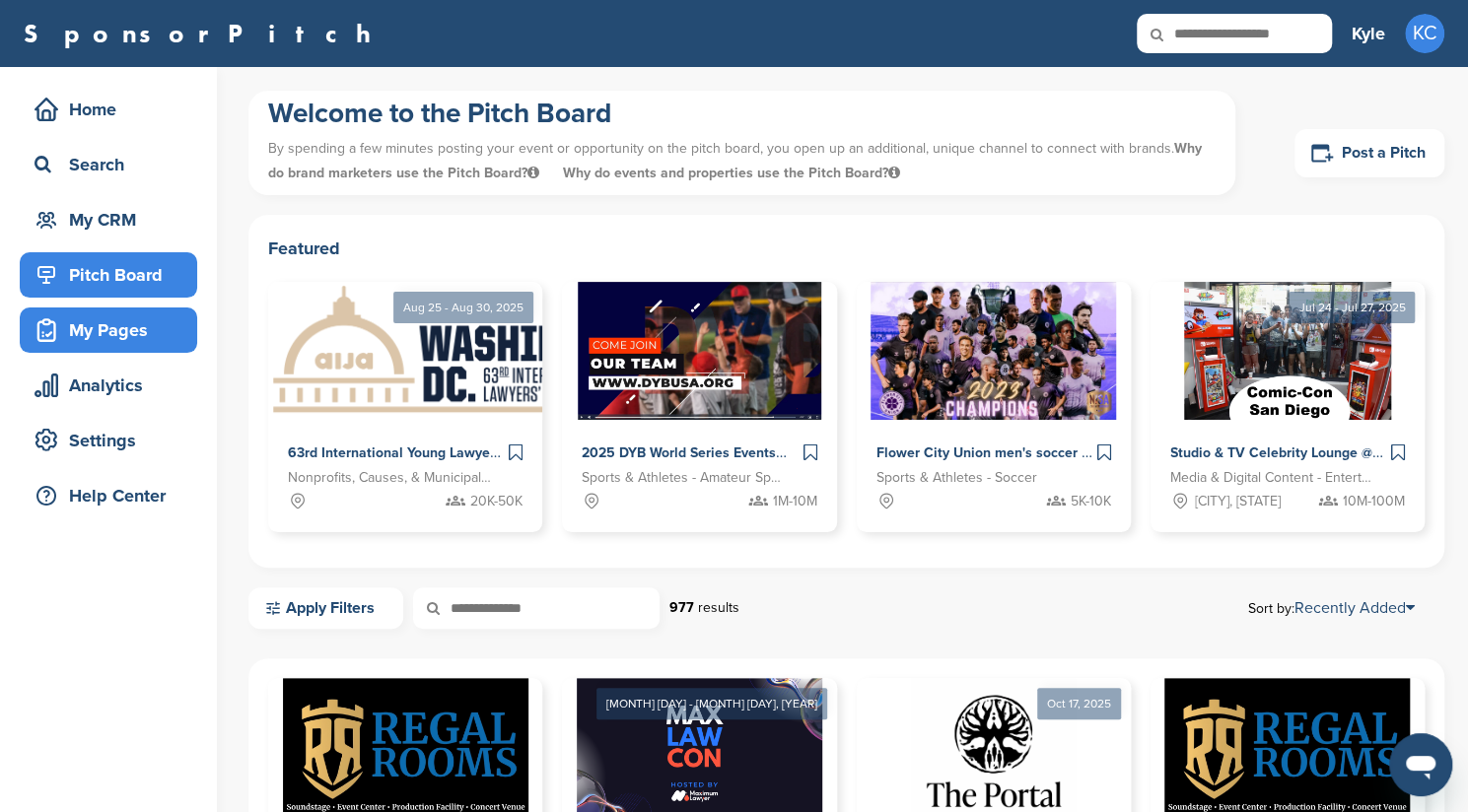click on "My Pages" at bounding box center [113, 330] 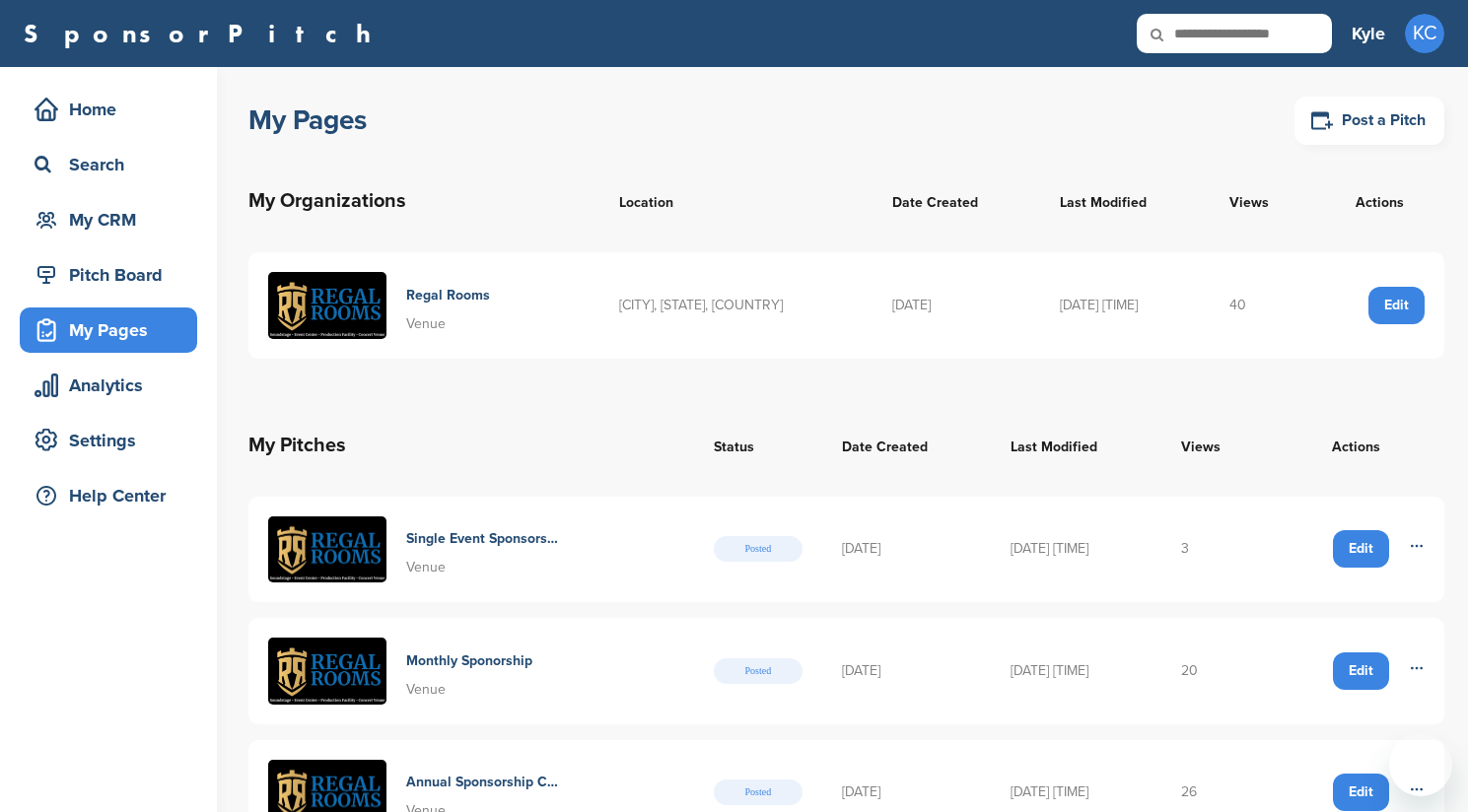 scroll, scrollTop: 0, scrollLeft: 0, axis: both 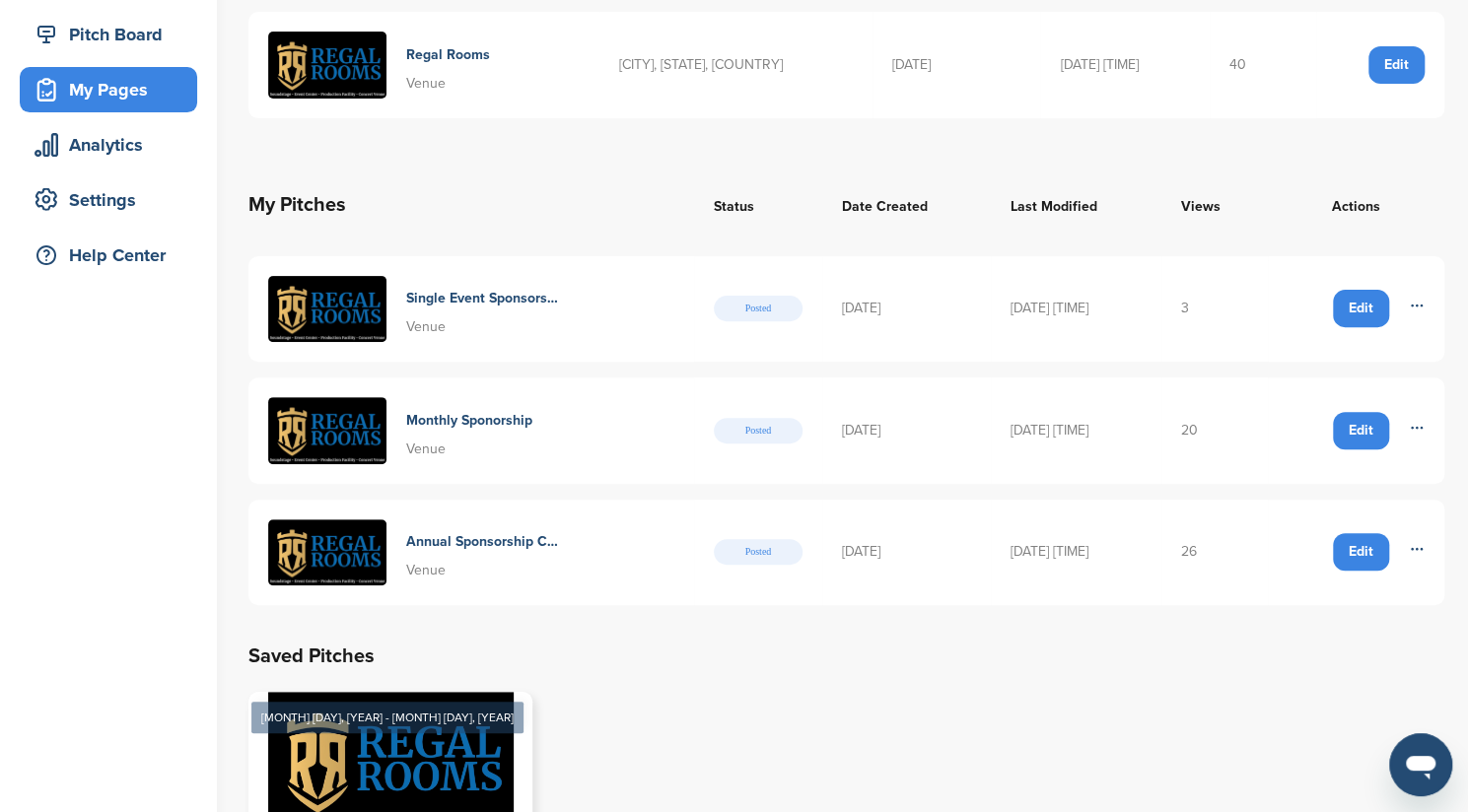 click on "Single Event Sponsorship Opportunities" at bounding box center [482, 299] 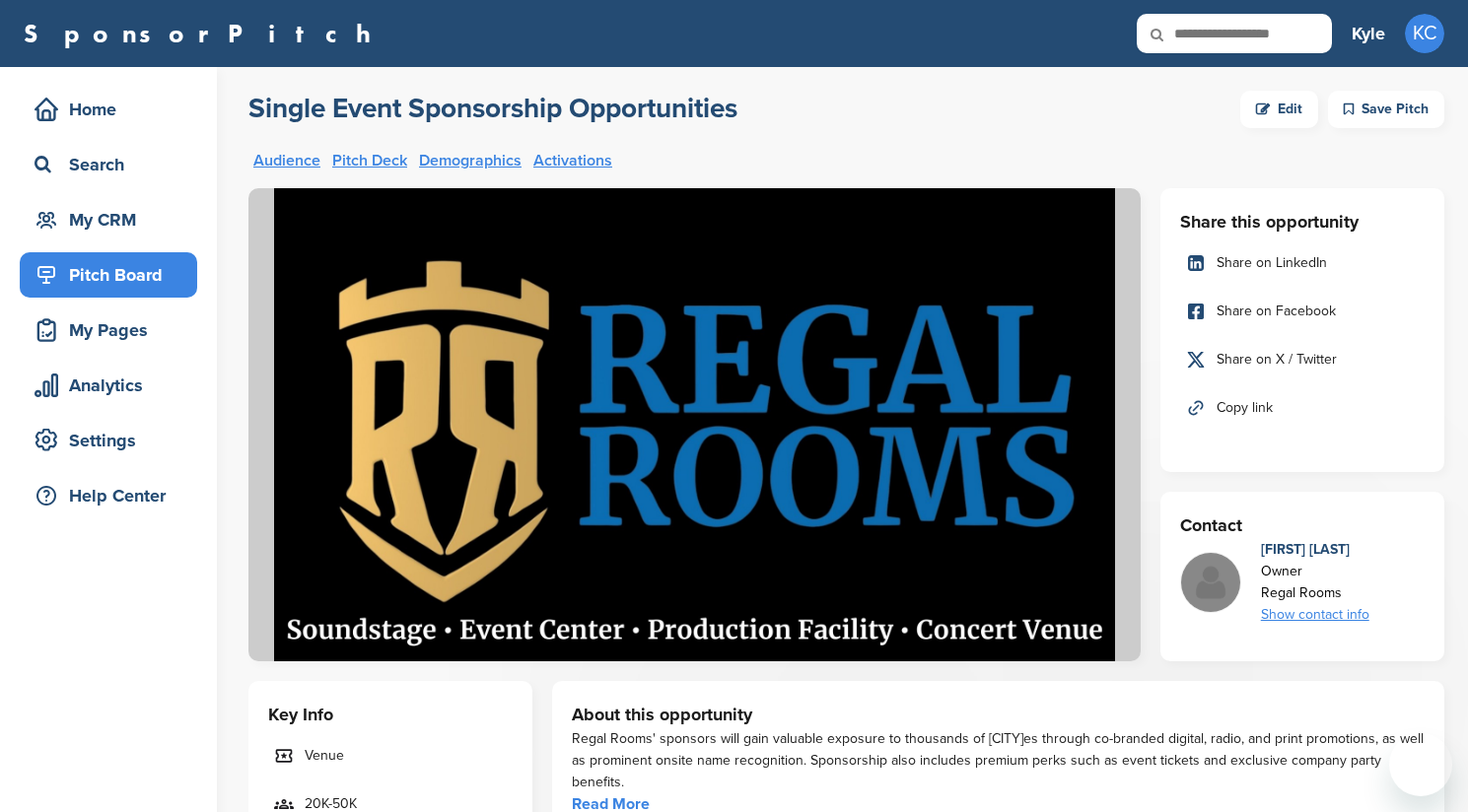 scroll, scrollTop: 0, scrollLeft: 0, axis: both 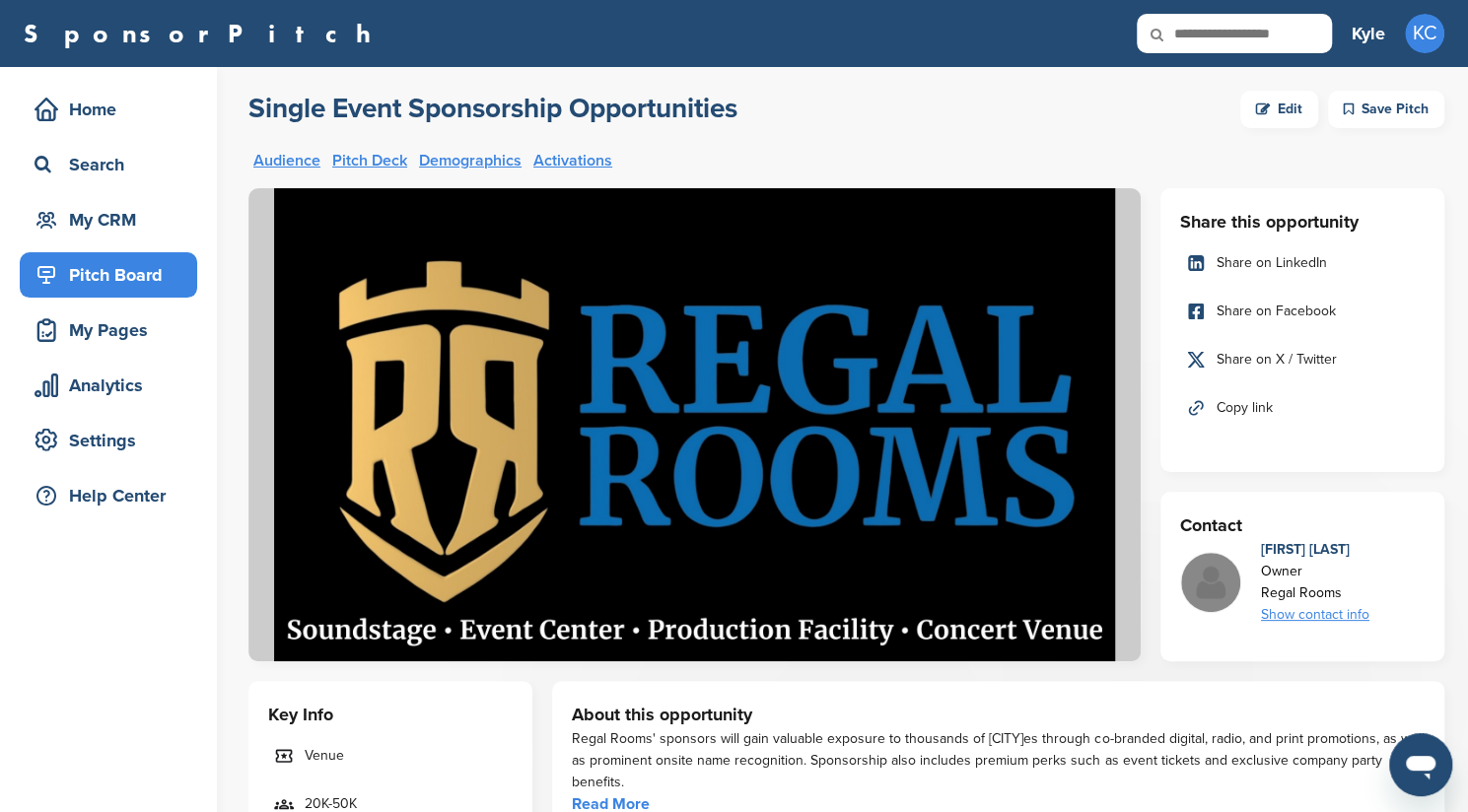 click at bounding box center (1263, 109) 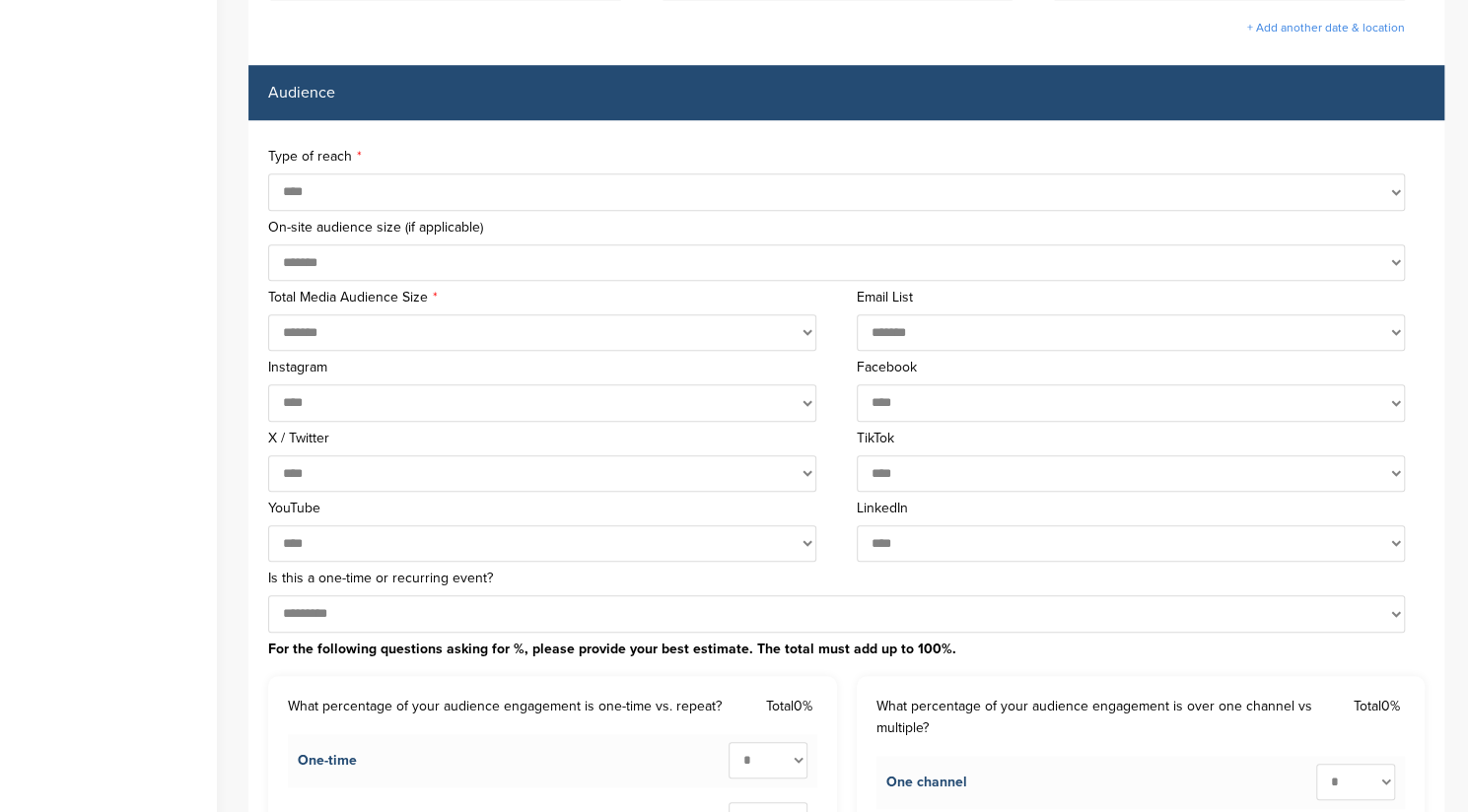scroll, scrollTop: 840, scrollLeft: 0, axis: vertical 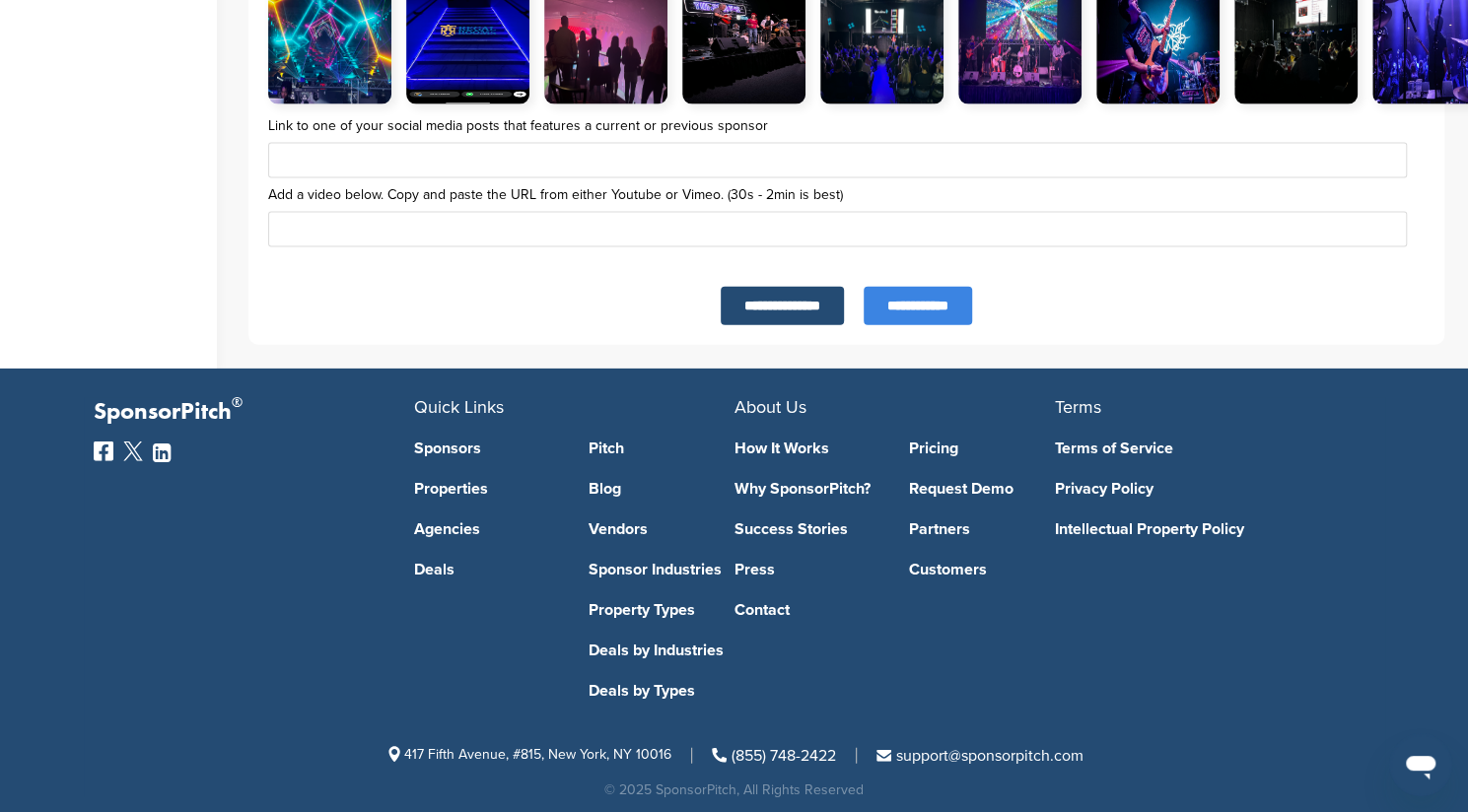 click on "**********" at bounding box center [918, 305] 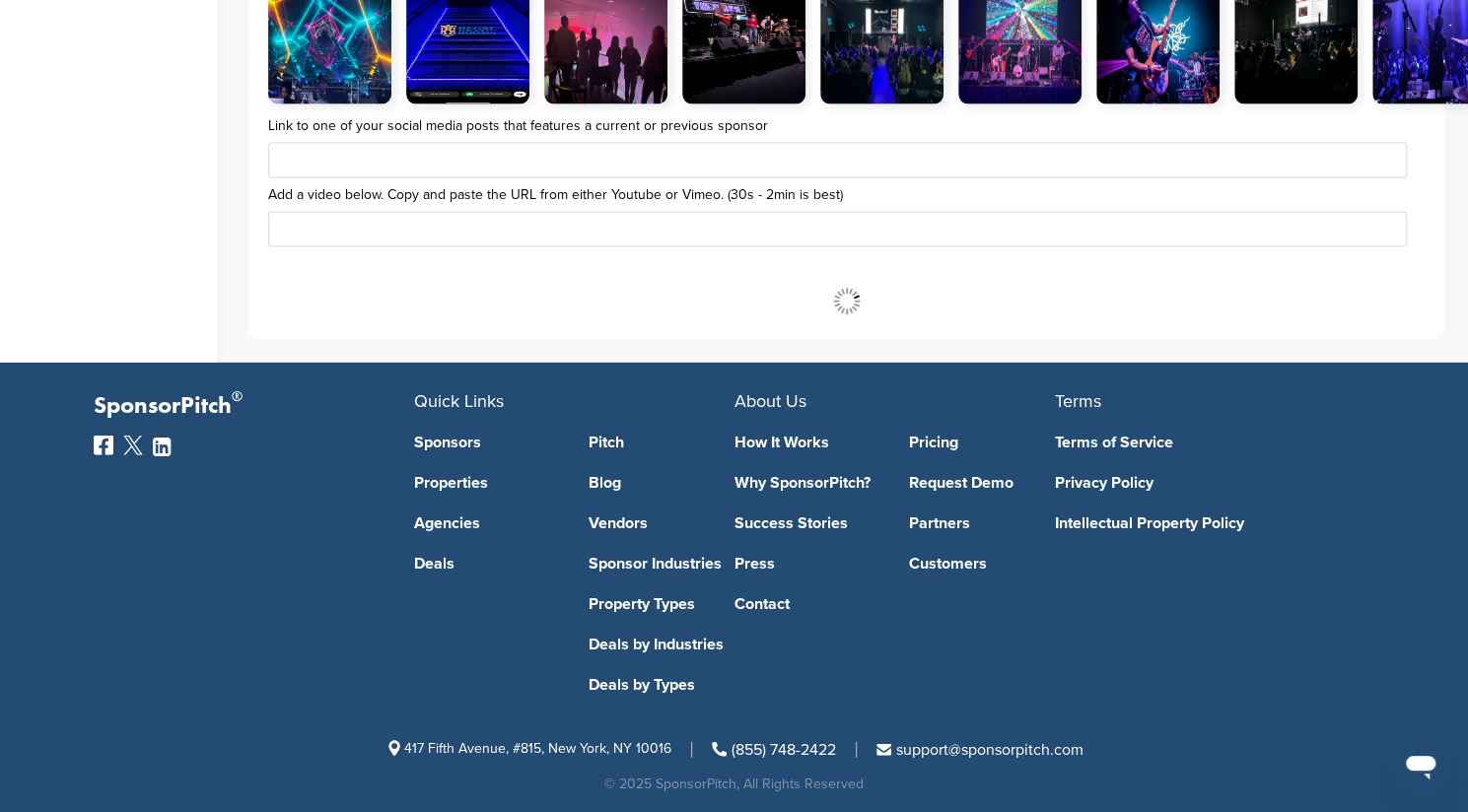 scroll, scrollTop: 6875, scrollLeft: 0, axis: vertical 